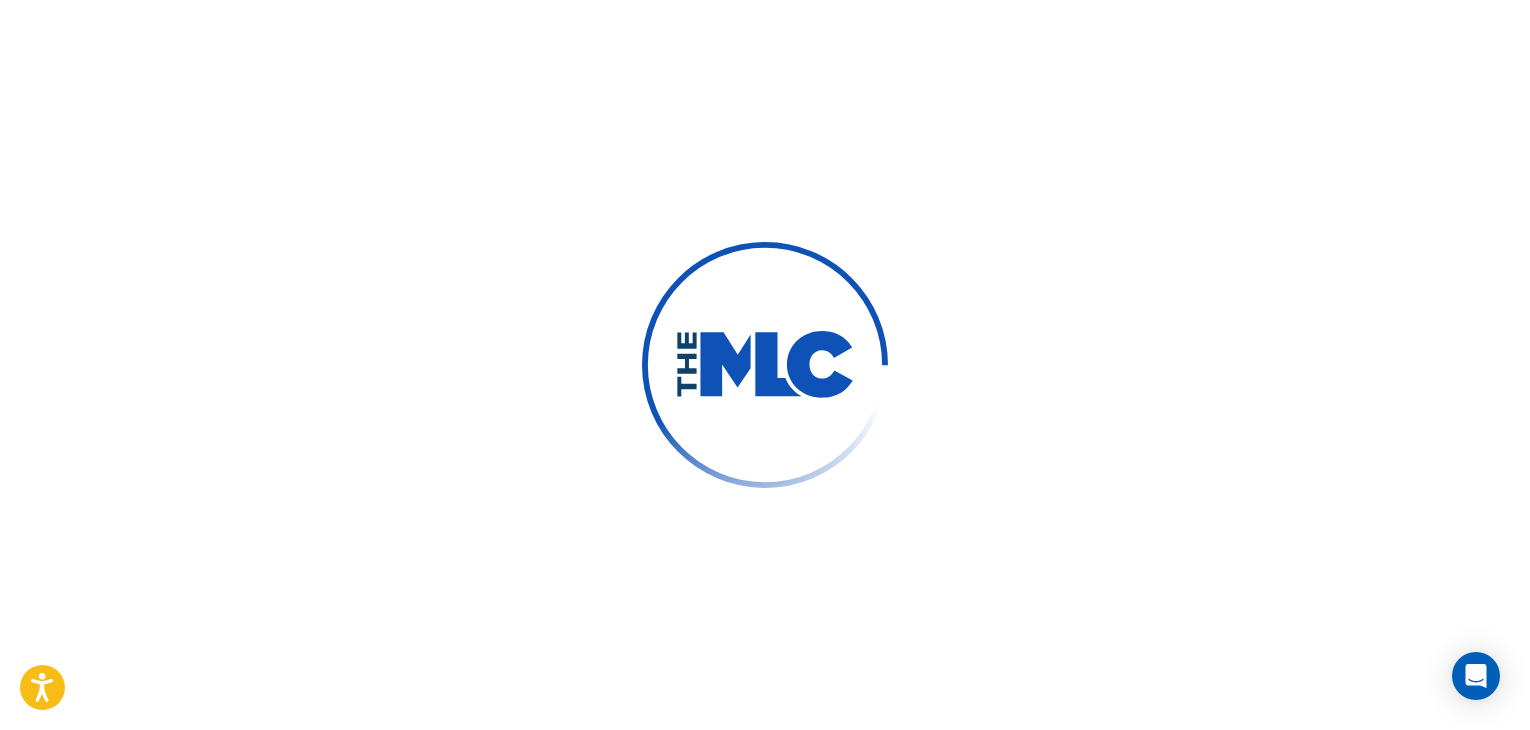 scroll, scrollTop: 0, scrollLeft: 0, axis: both 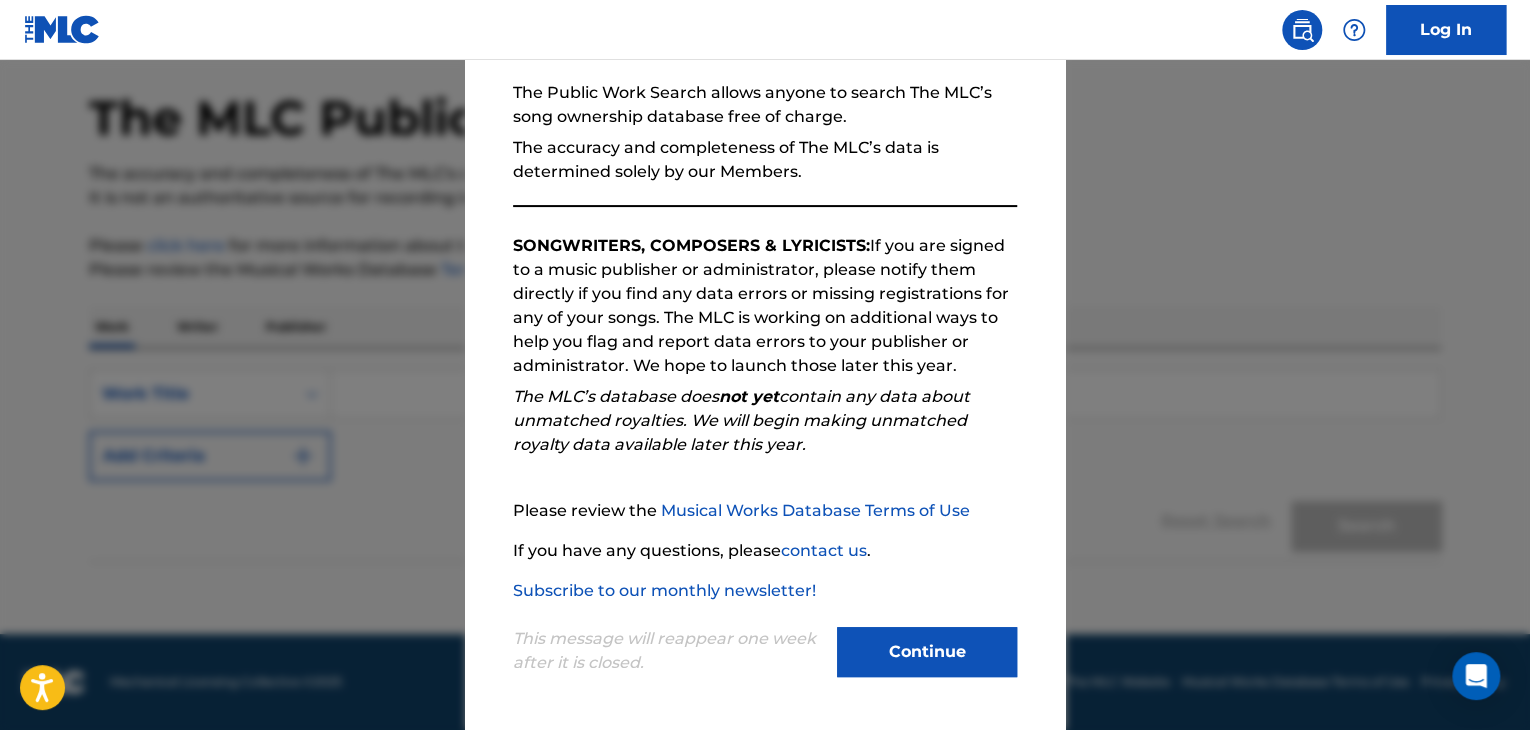 click on "Continue" at bounding box center [927, 652] 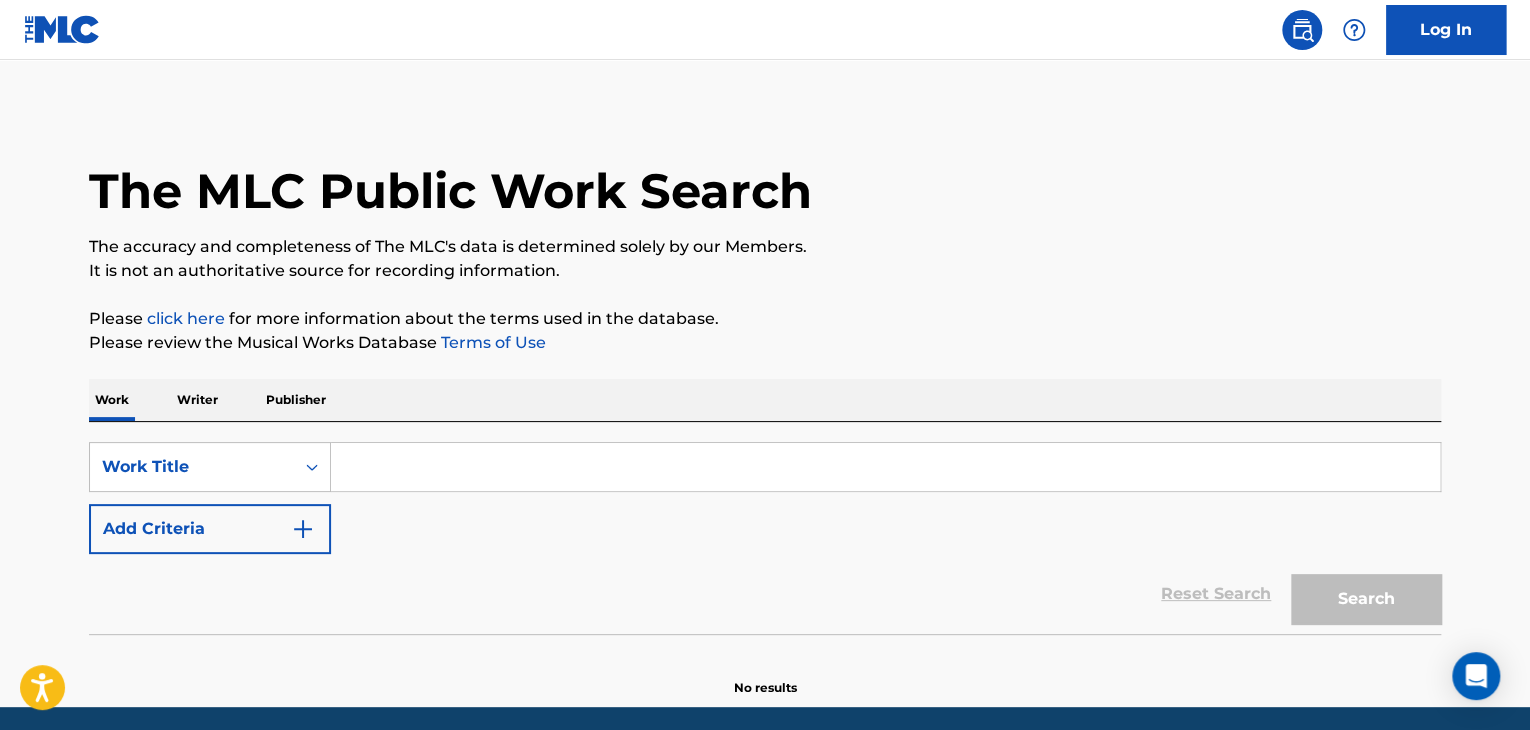 scroll, scrollTop: 0, scrollLeft: 0, axis: both 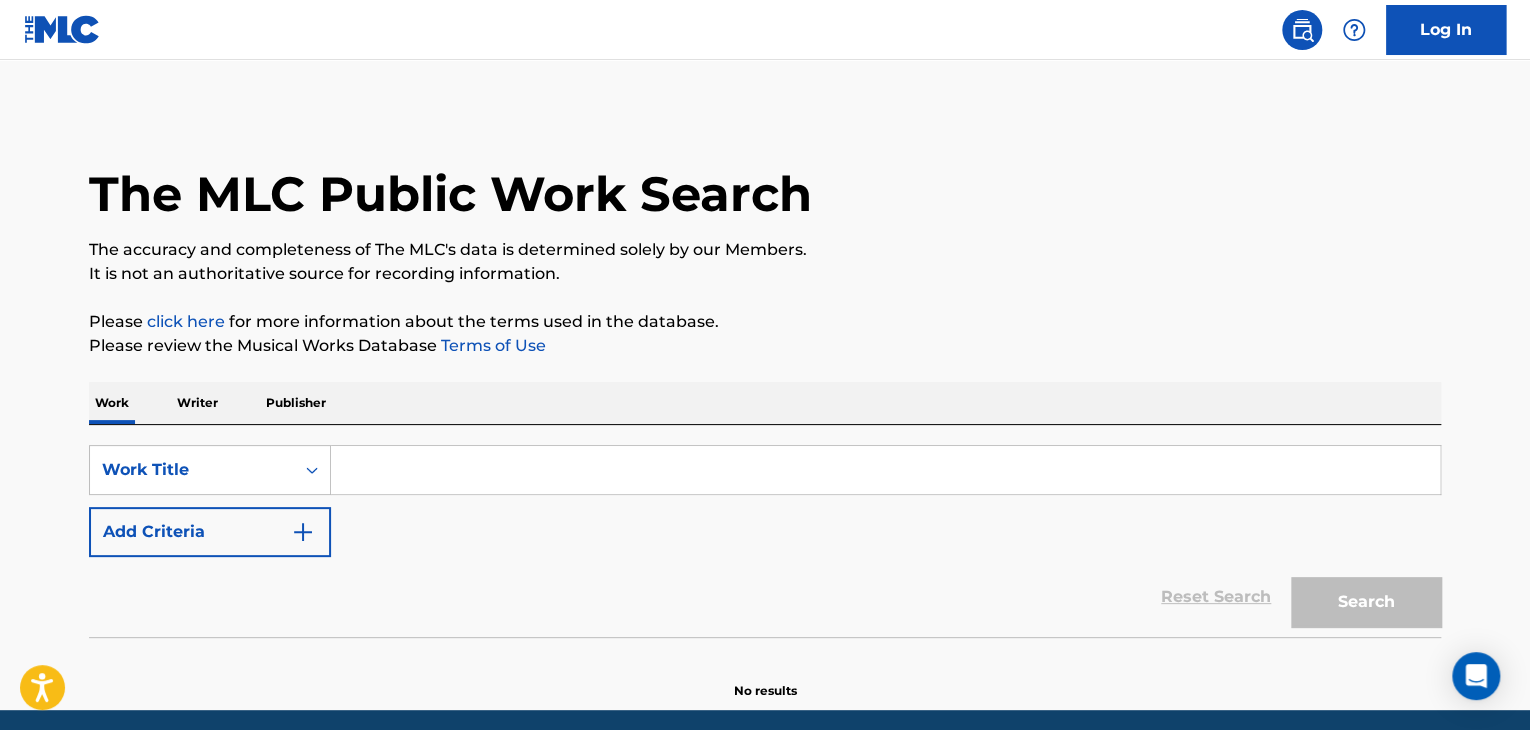 click at bounding box center [885, 470] 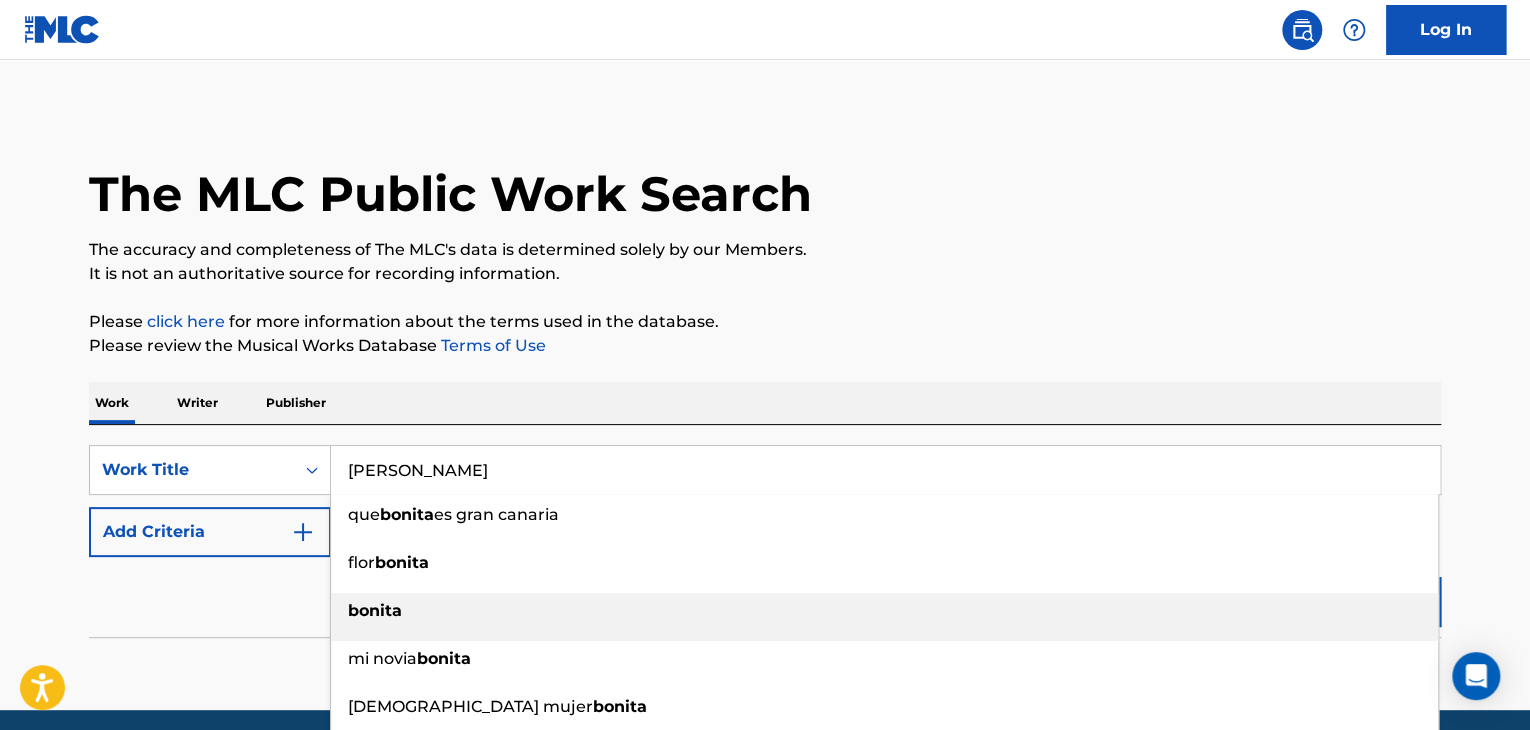 click on "bonita" at bounding box center [884, 611] 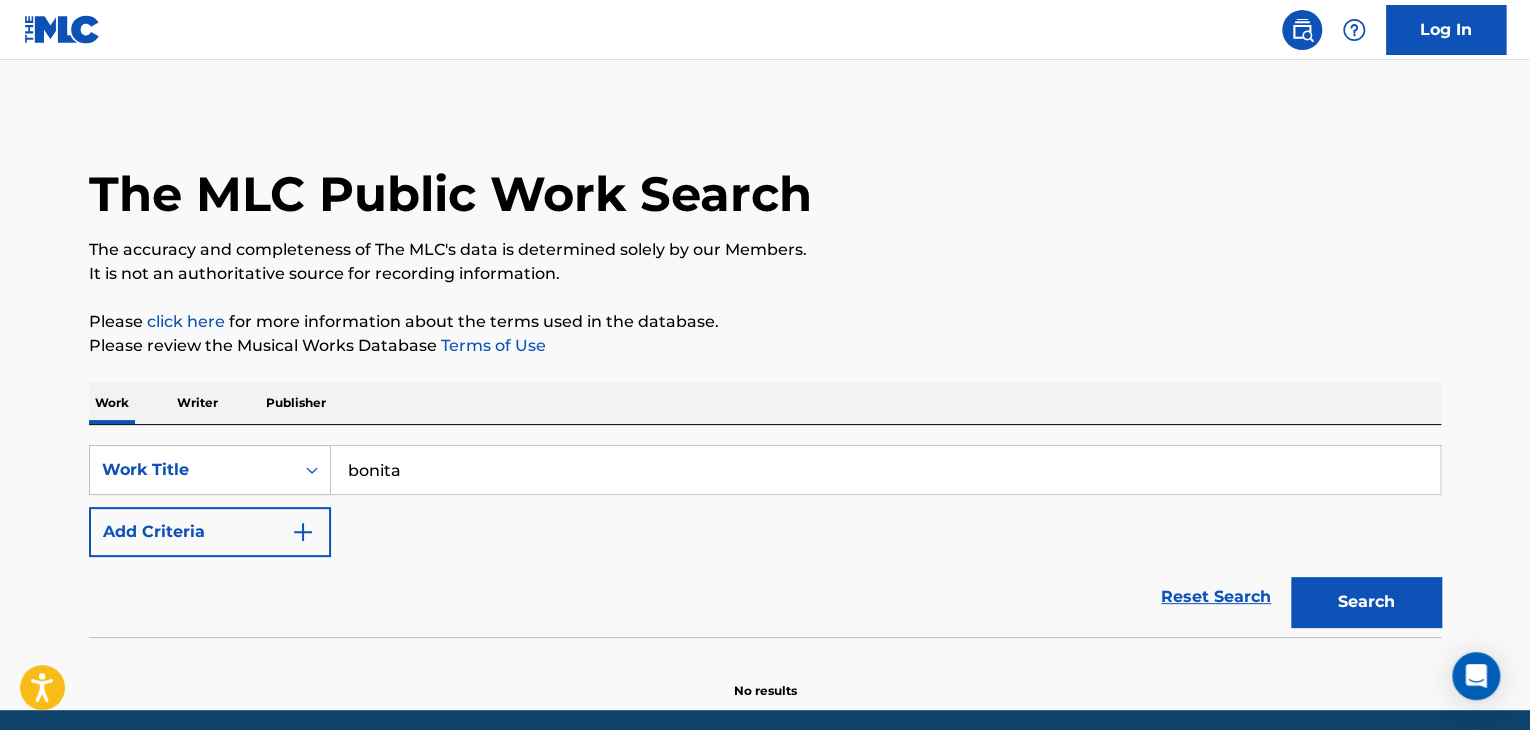 drag, startPoint x: 1387, startPoint y: 595, endPoint x: 1311, endPoint y: 572, distance: 79.40403 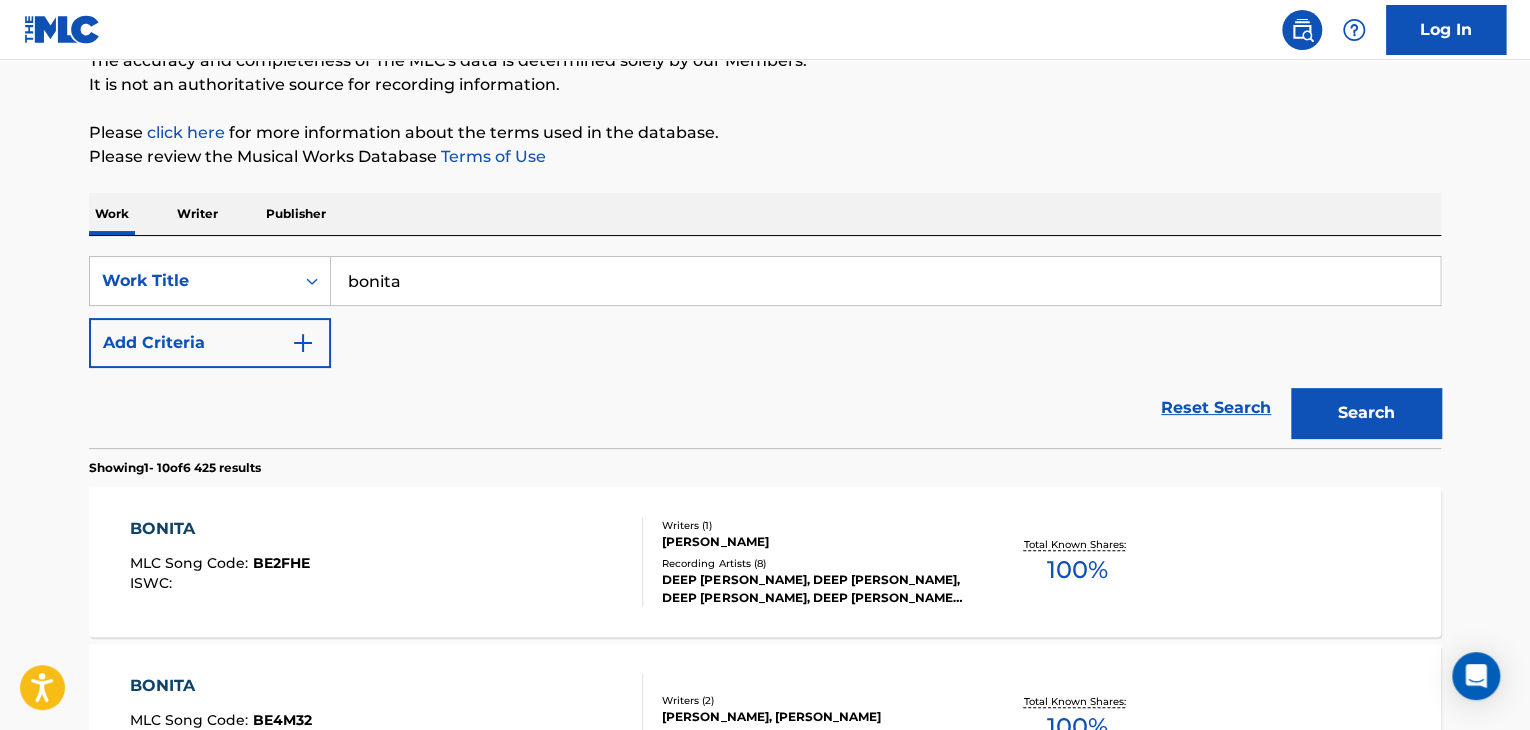 scroll, scrollTop: 0, scrollLeft: 0, axis: both 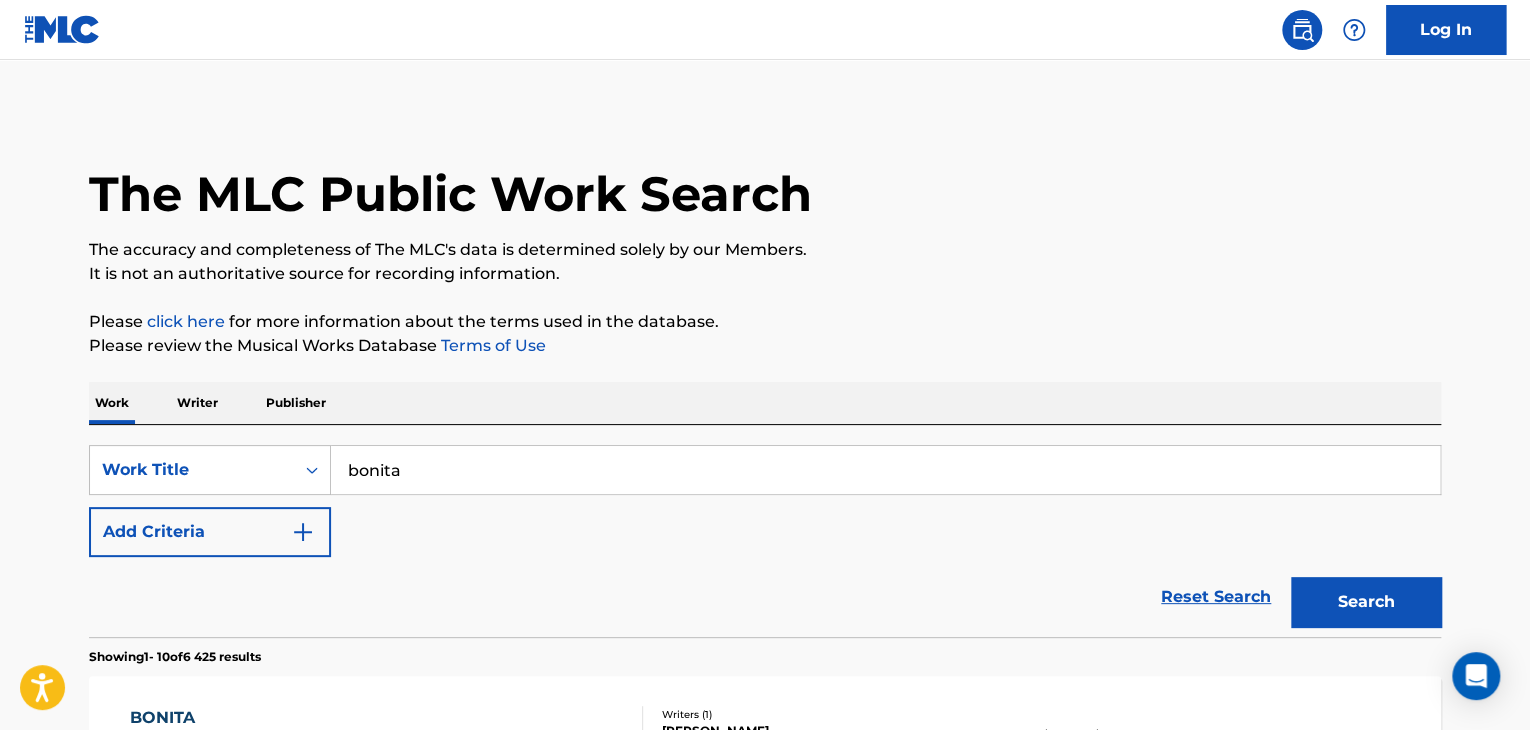 click on "bonita" at bounding box center [885, 470] 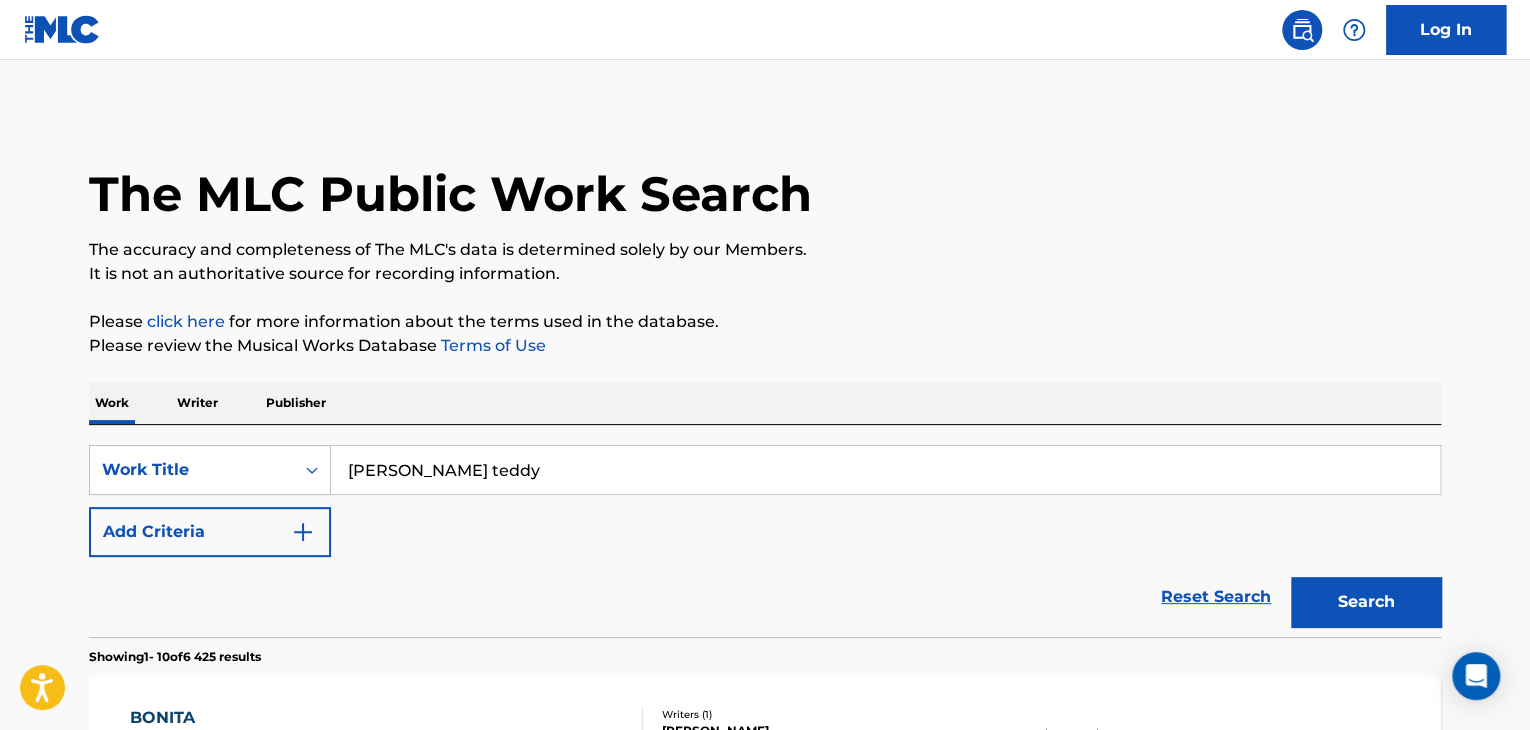 click on "Search" at bounding box center [1366, 602] 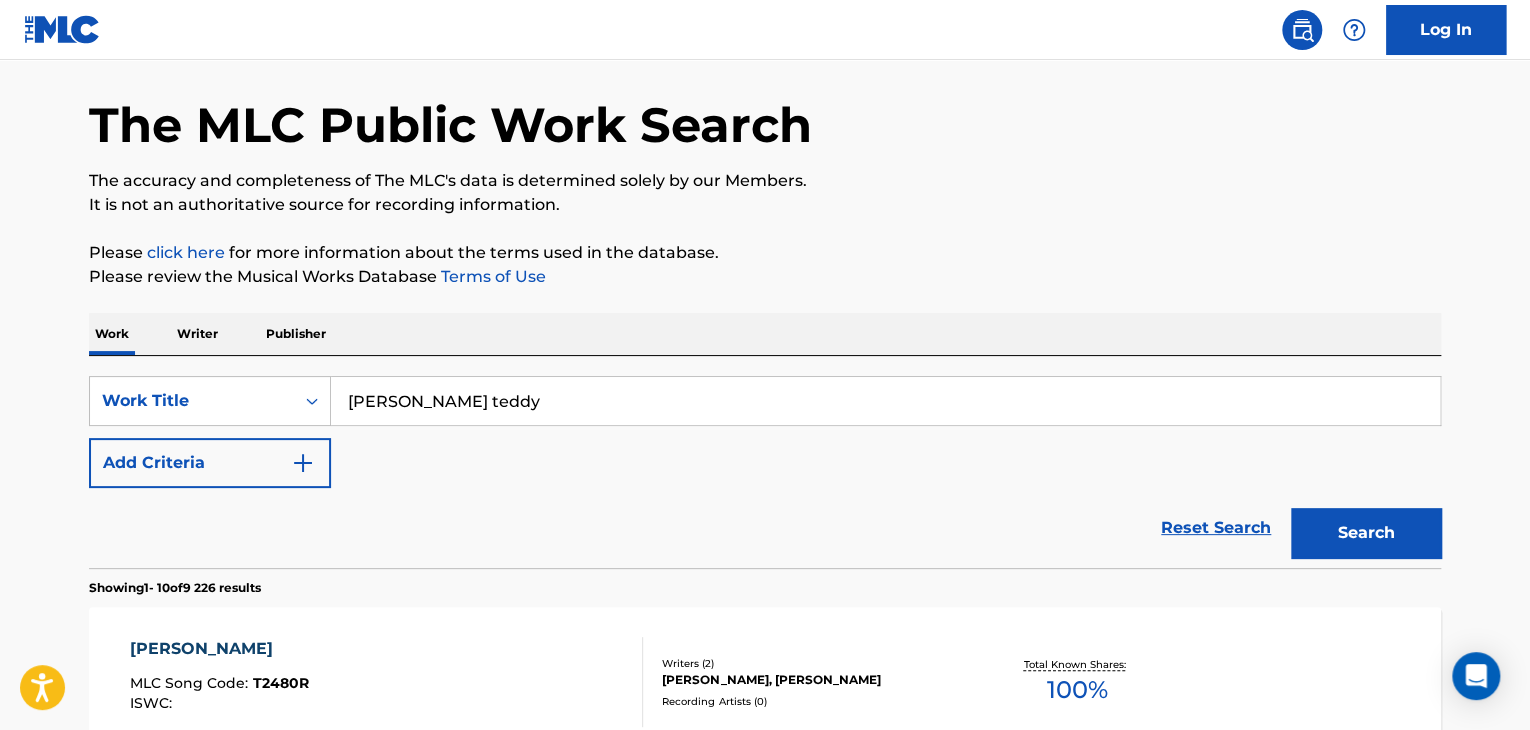 scroll, scrollTop: 0, scrollLeft: 0, axis: both 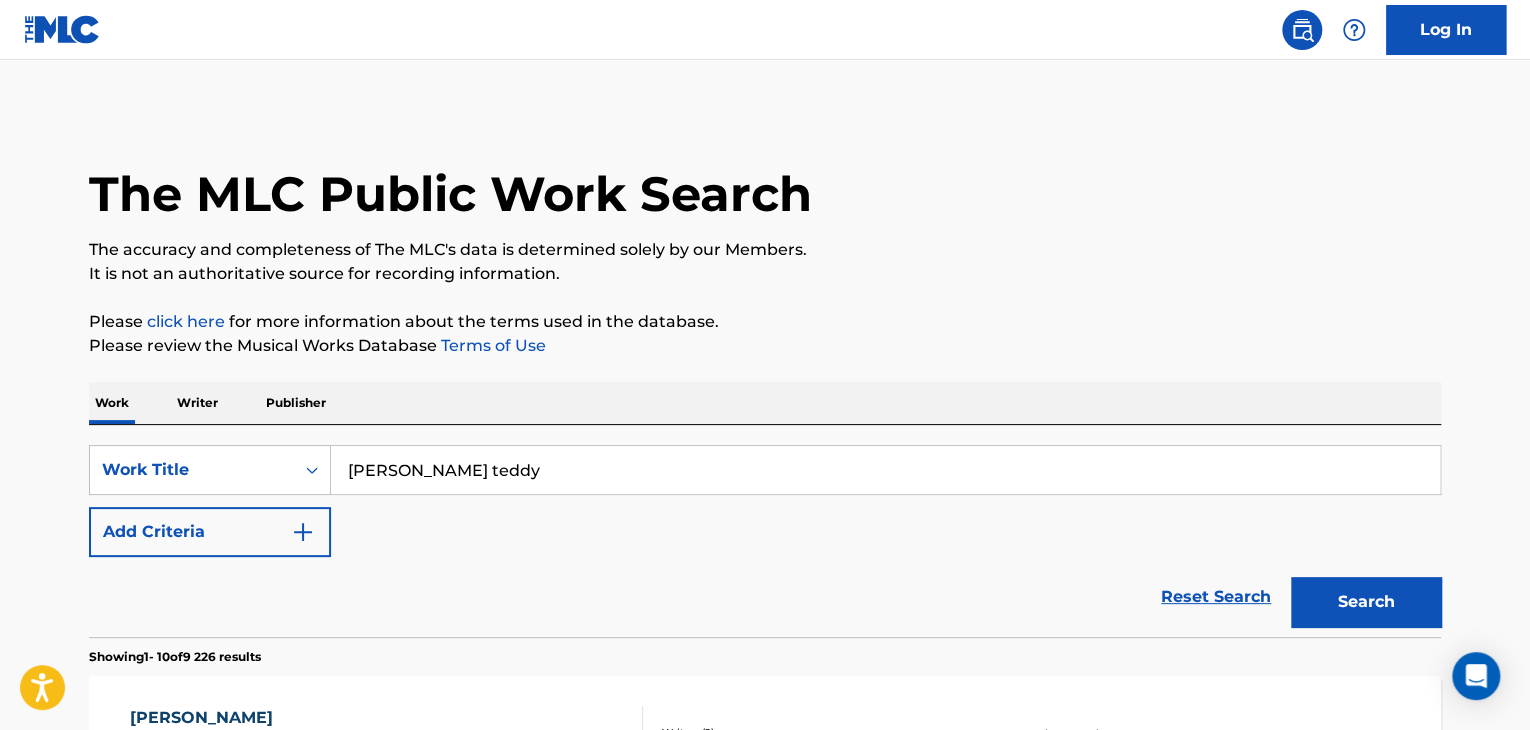 drag, startPoint x: 530, startPoint y: 468, endPoint x: 102, endPoint y: 443, distance: 428.72952 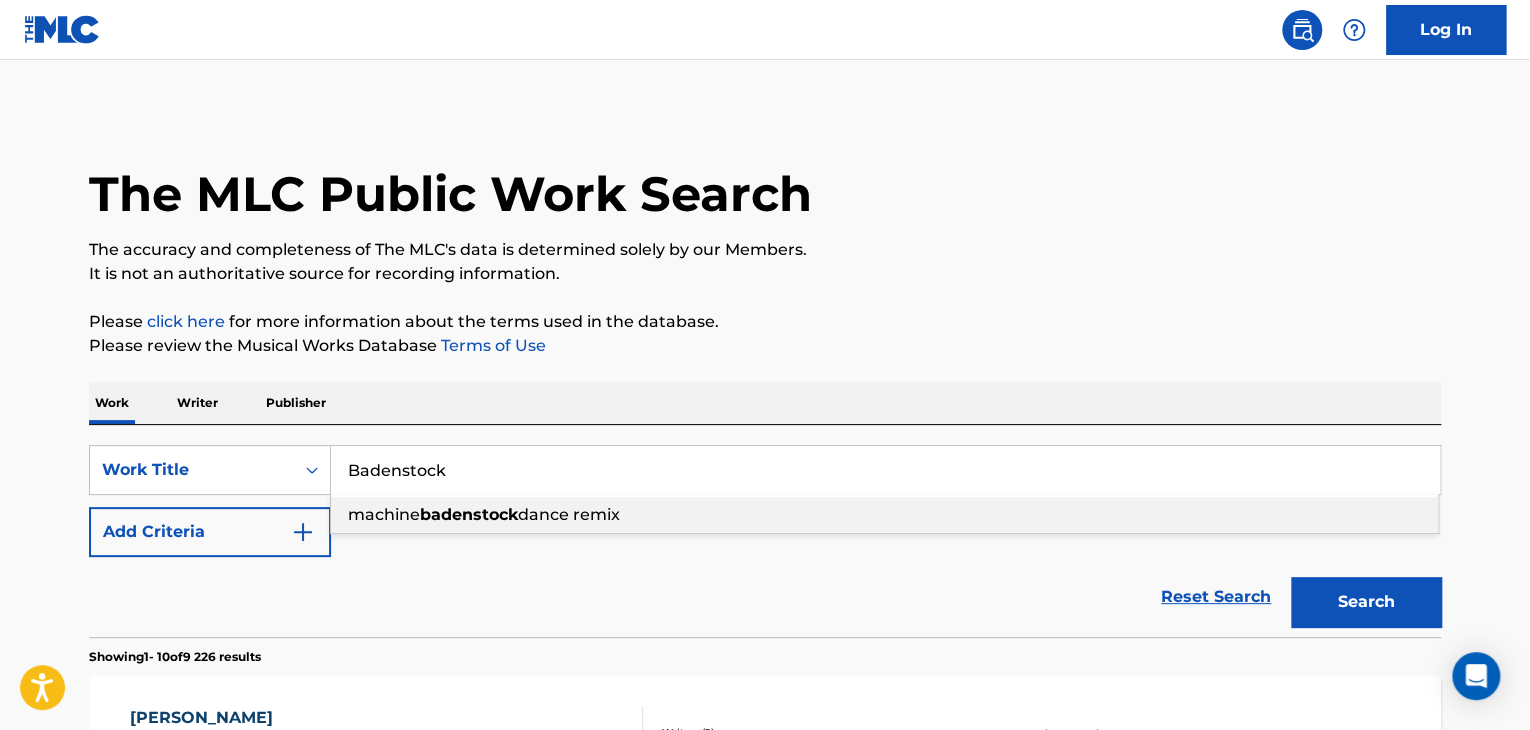 type on "Badenstock" 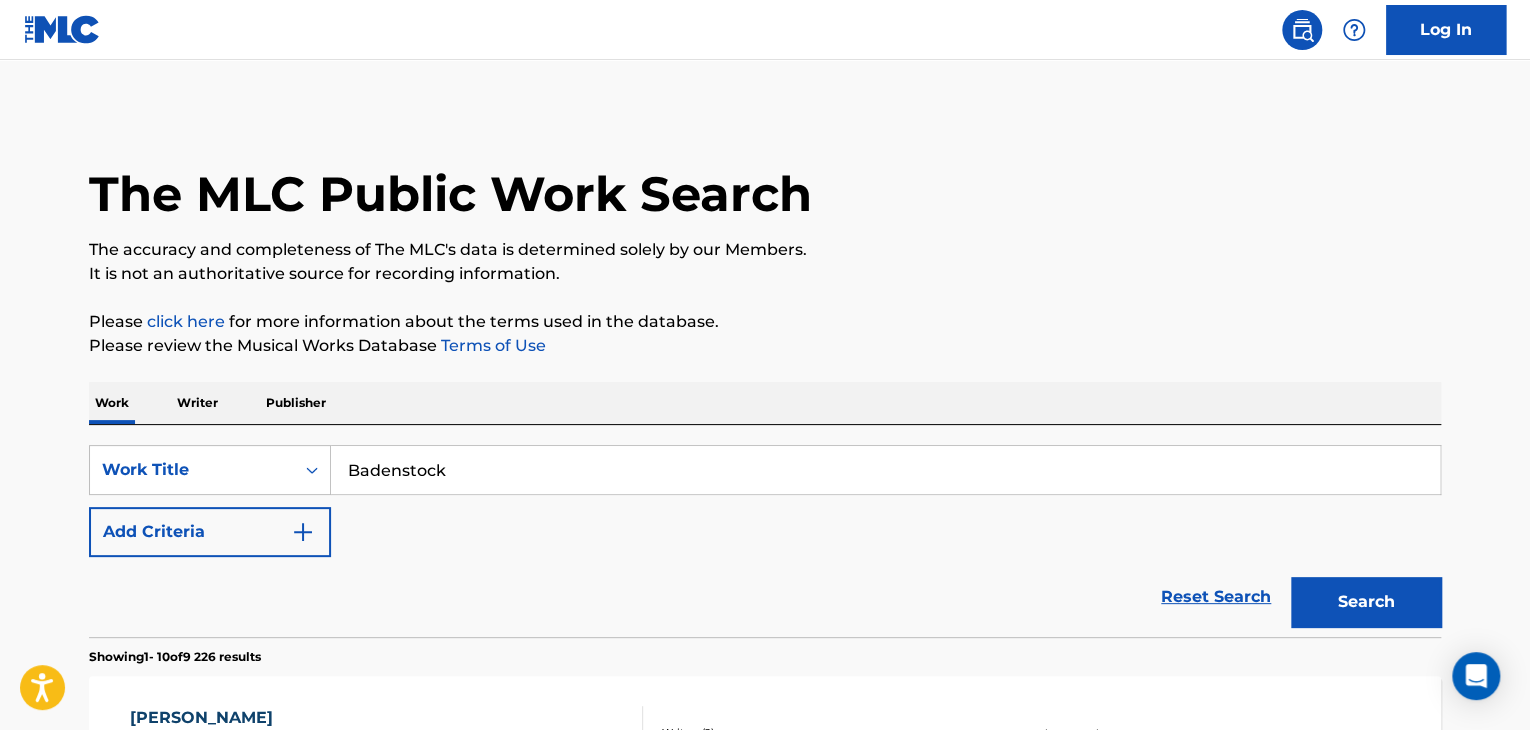 click on "Publisher" at bounding box center (296, 403) 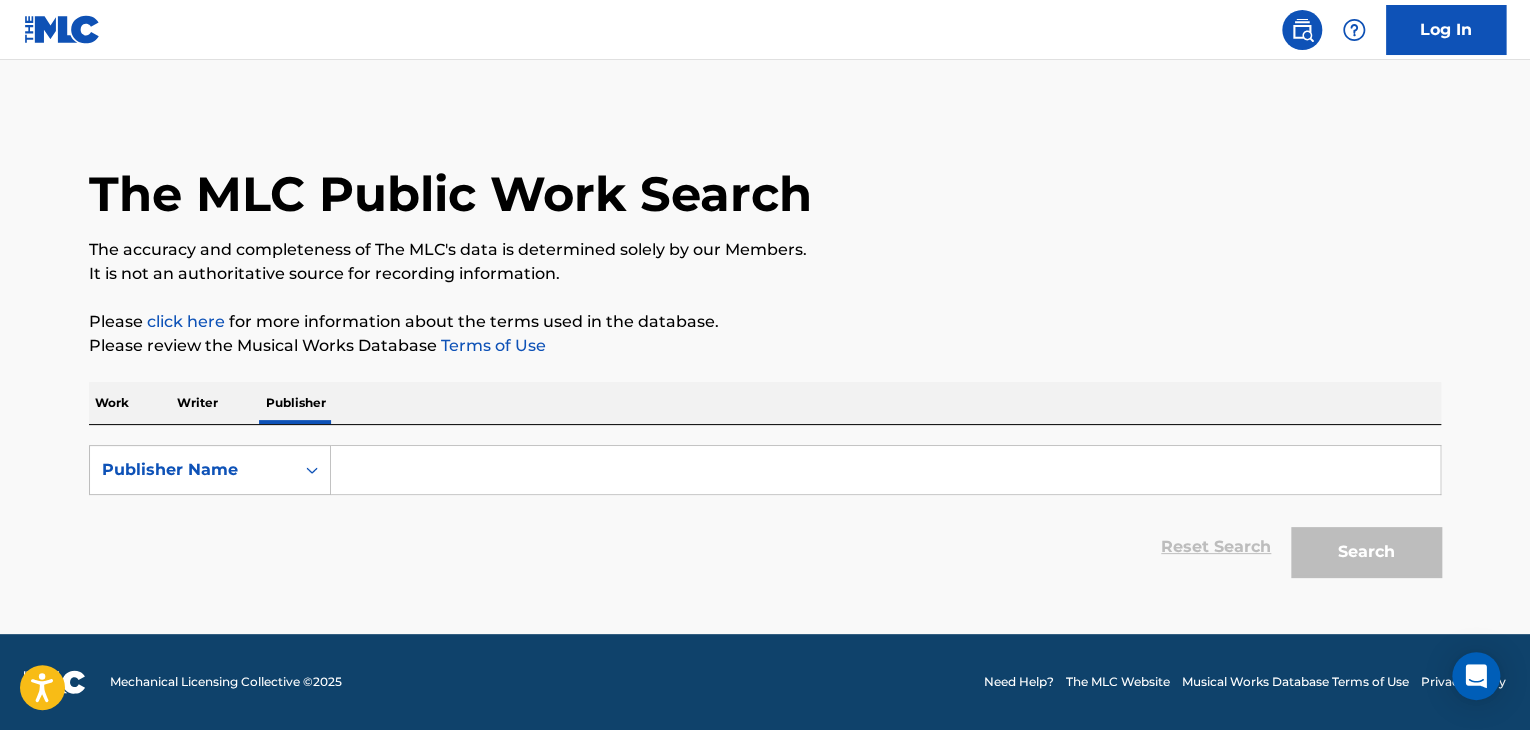 click at bounding box center [885, 470] 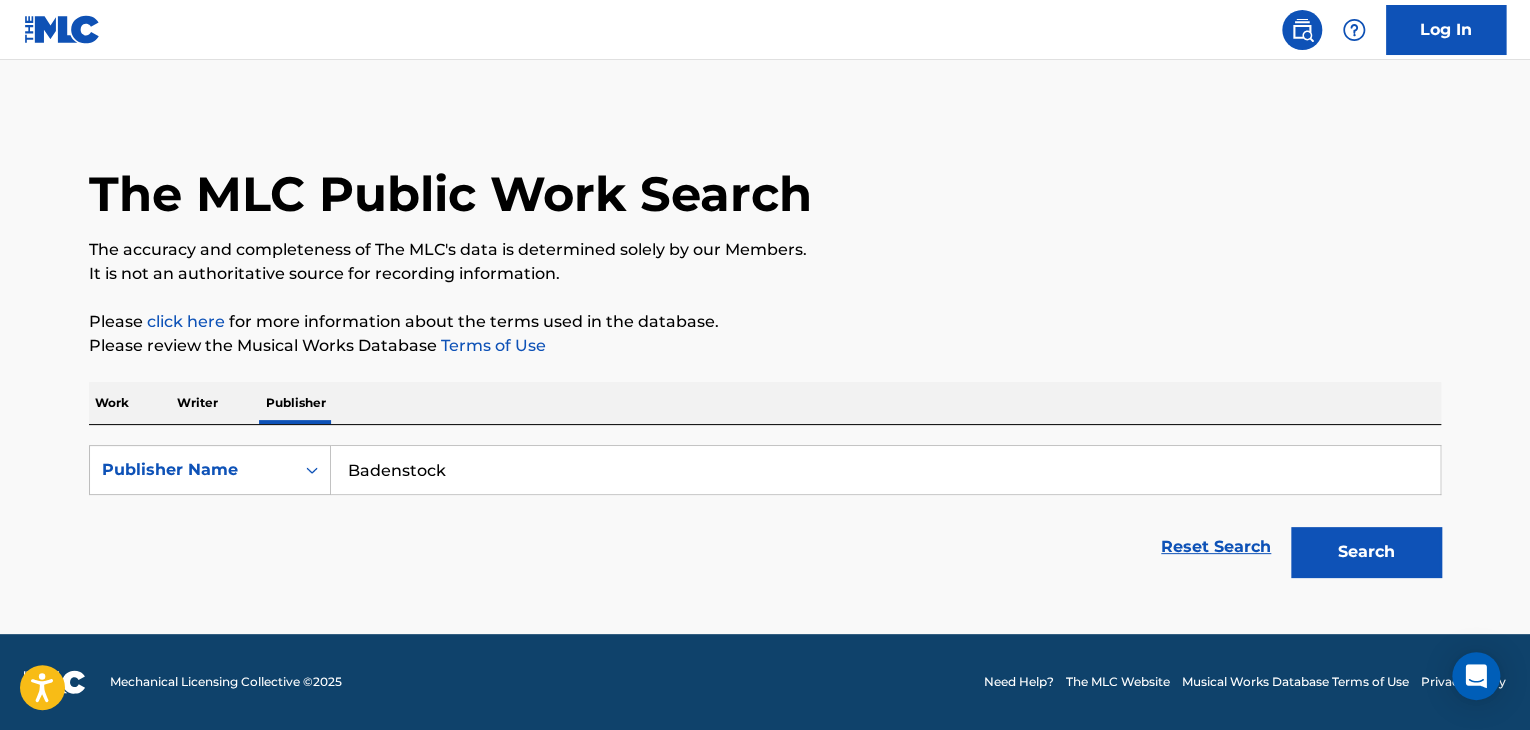 type on "Badenstock" 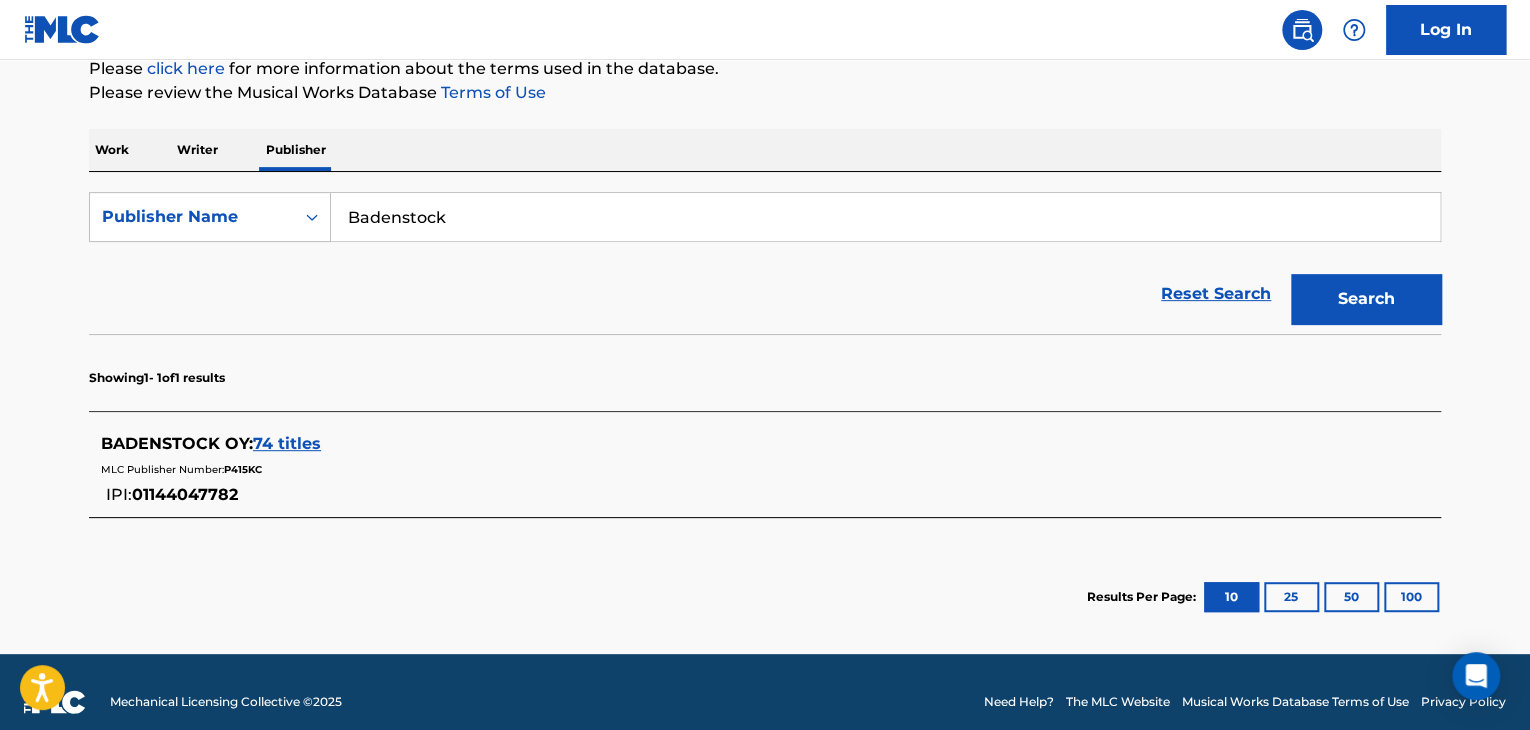 scroll, scrollTop: 272, scrollLeft: 0, axis: vertical 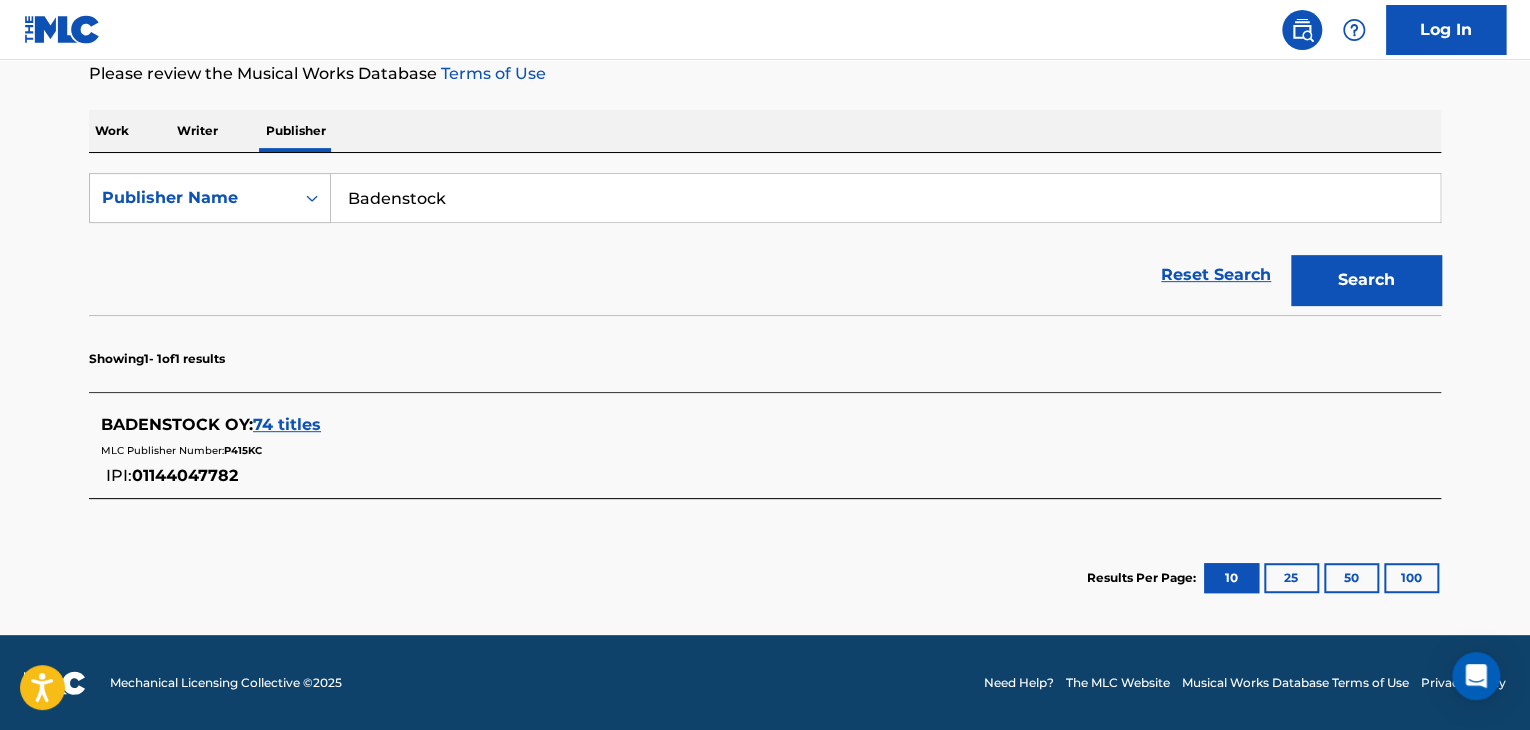 click on "74 titles" at bounding box center [287, 424] 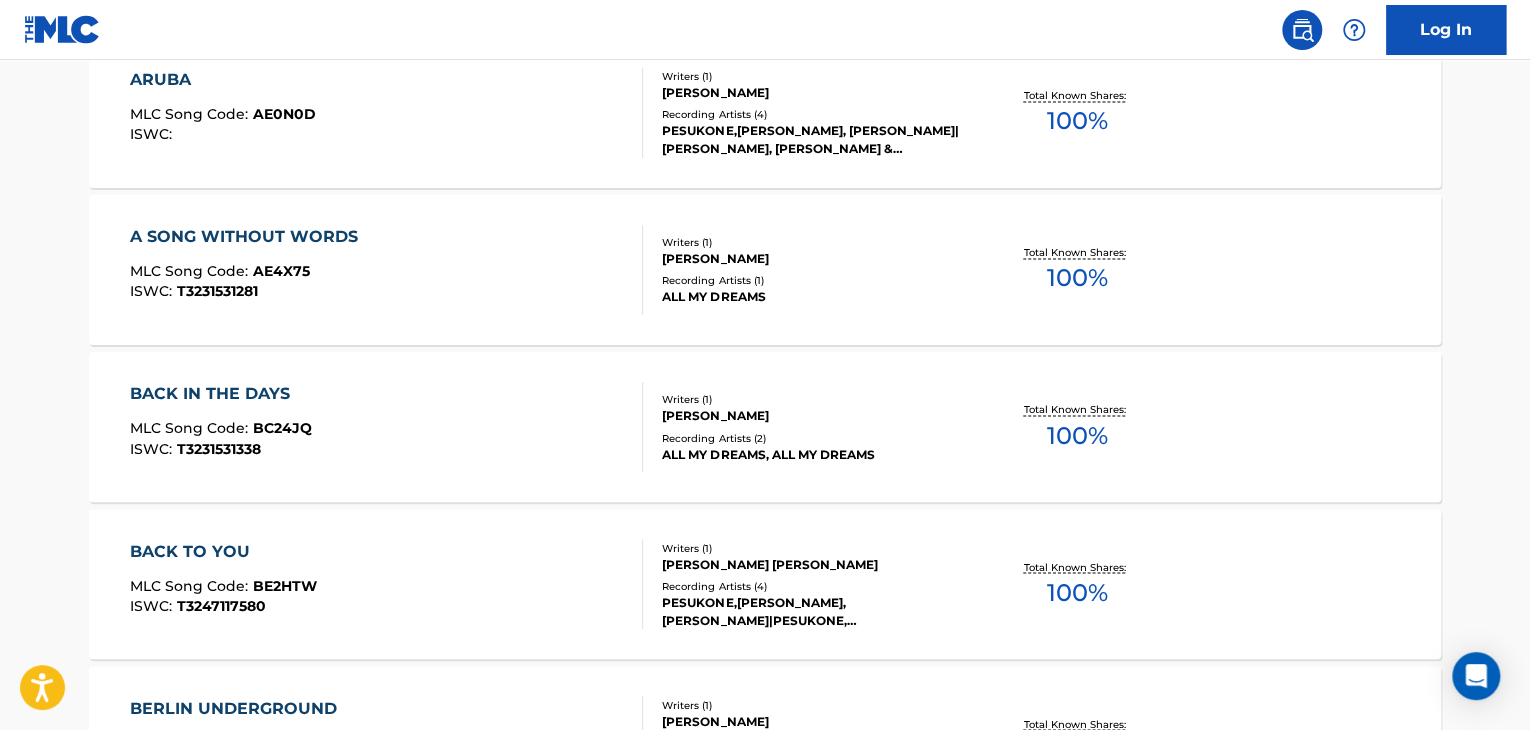 scroll, scrollTop: 1799, scrollLeft: 0, axis: vertical 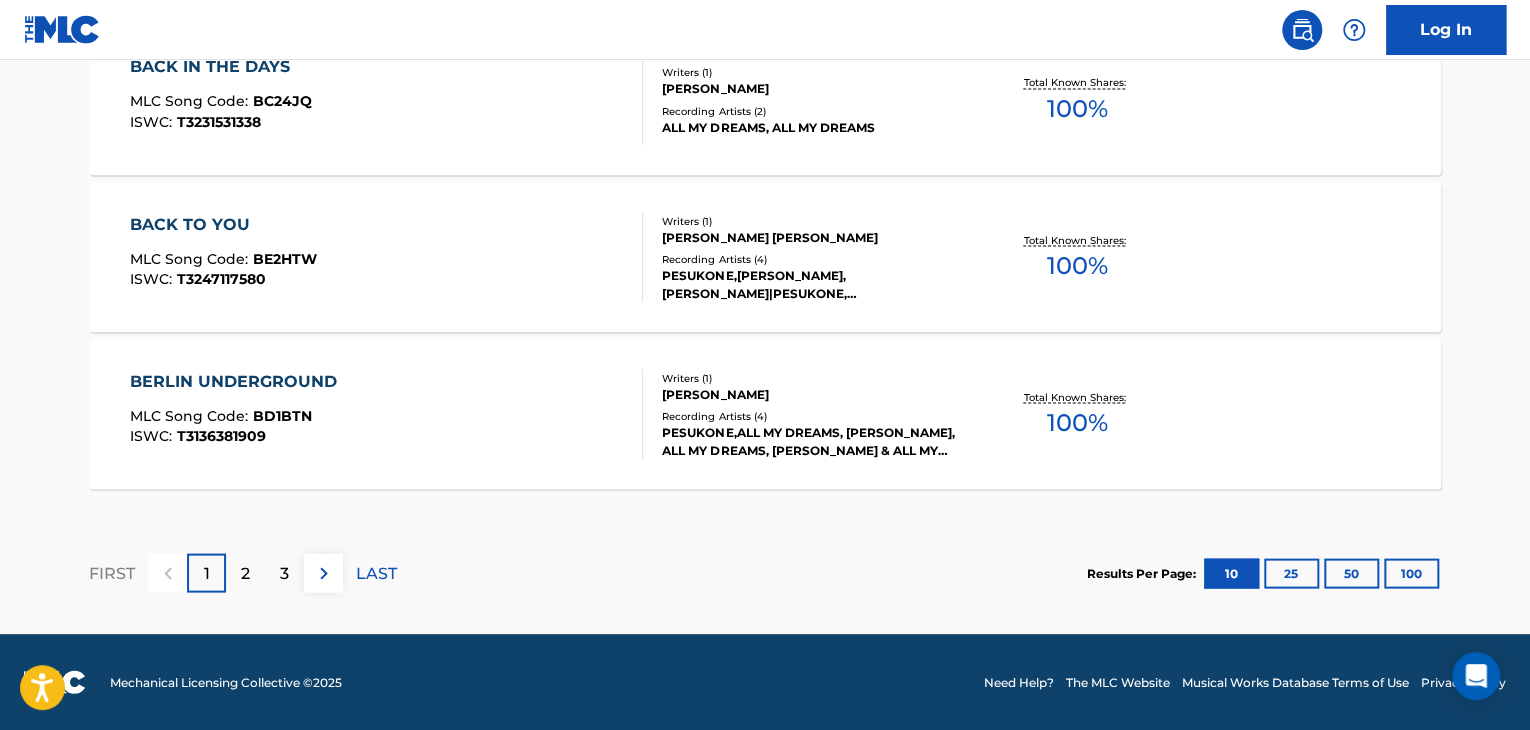 click on "2" at bounding box center [245, 572] 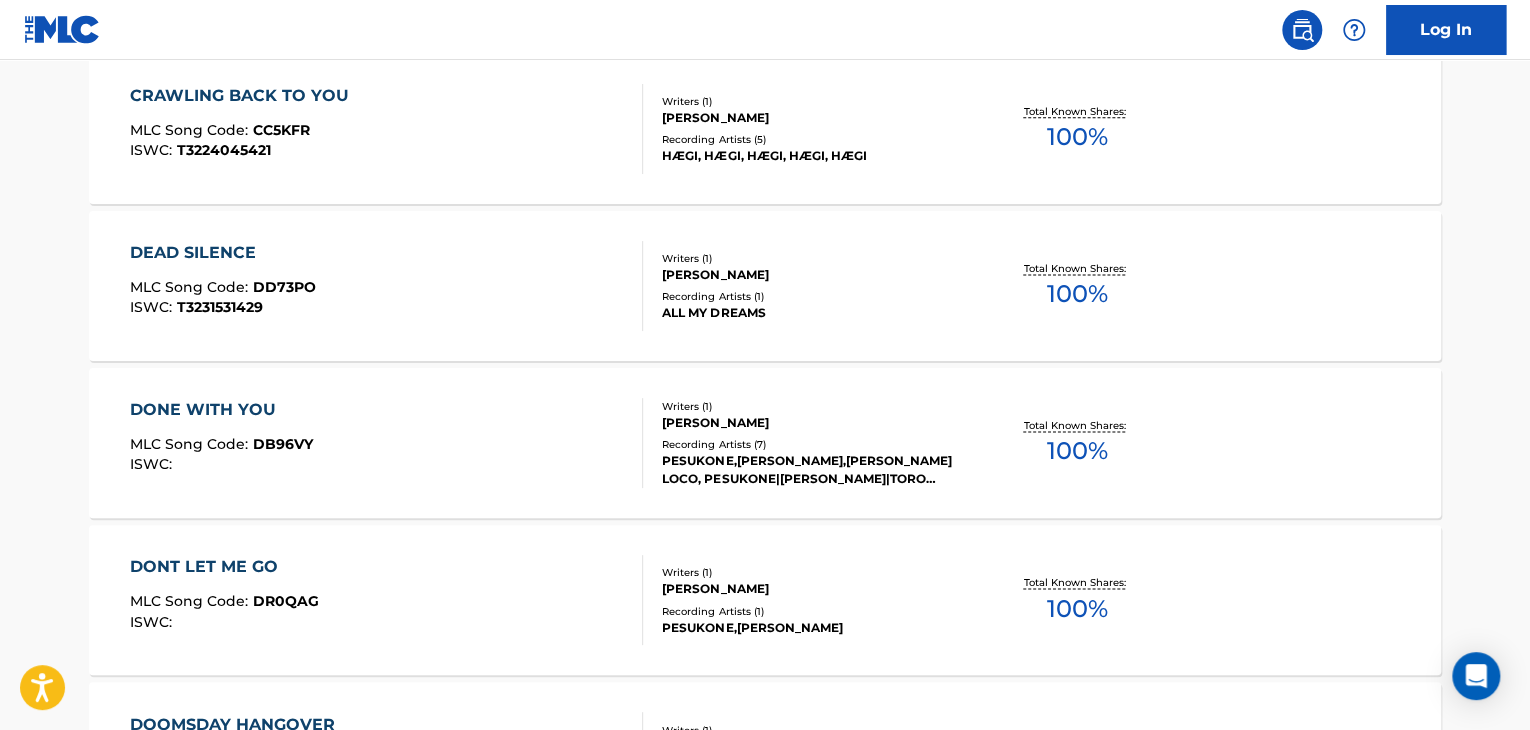 scroll, scrollTop: 1799, scrollLeft: 0, axis: vertical 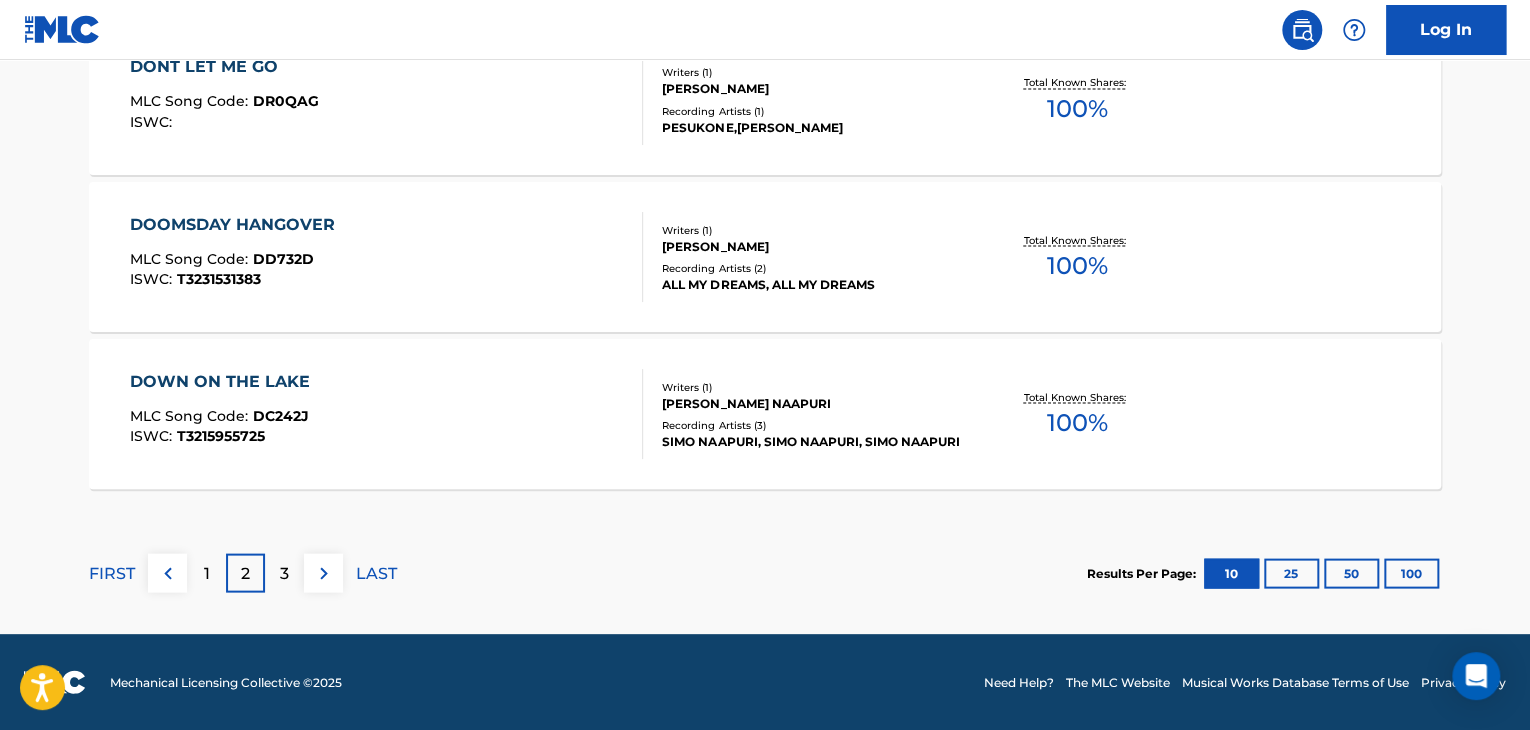 click on "3" at bounding box center (284, 573) 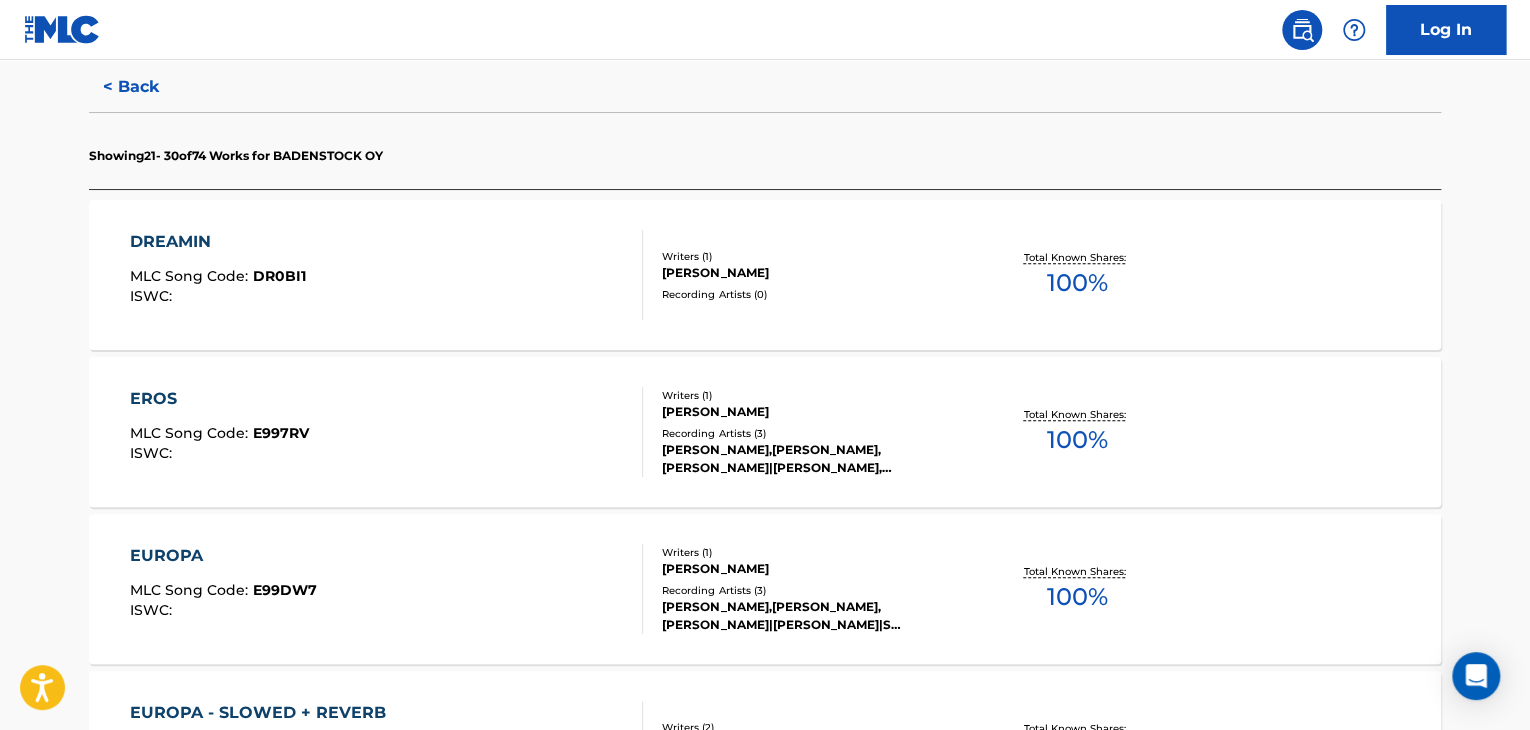 scroll, scrollTop: 799, scrollLeft: 0, axis: vertical 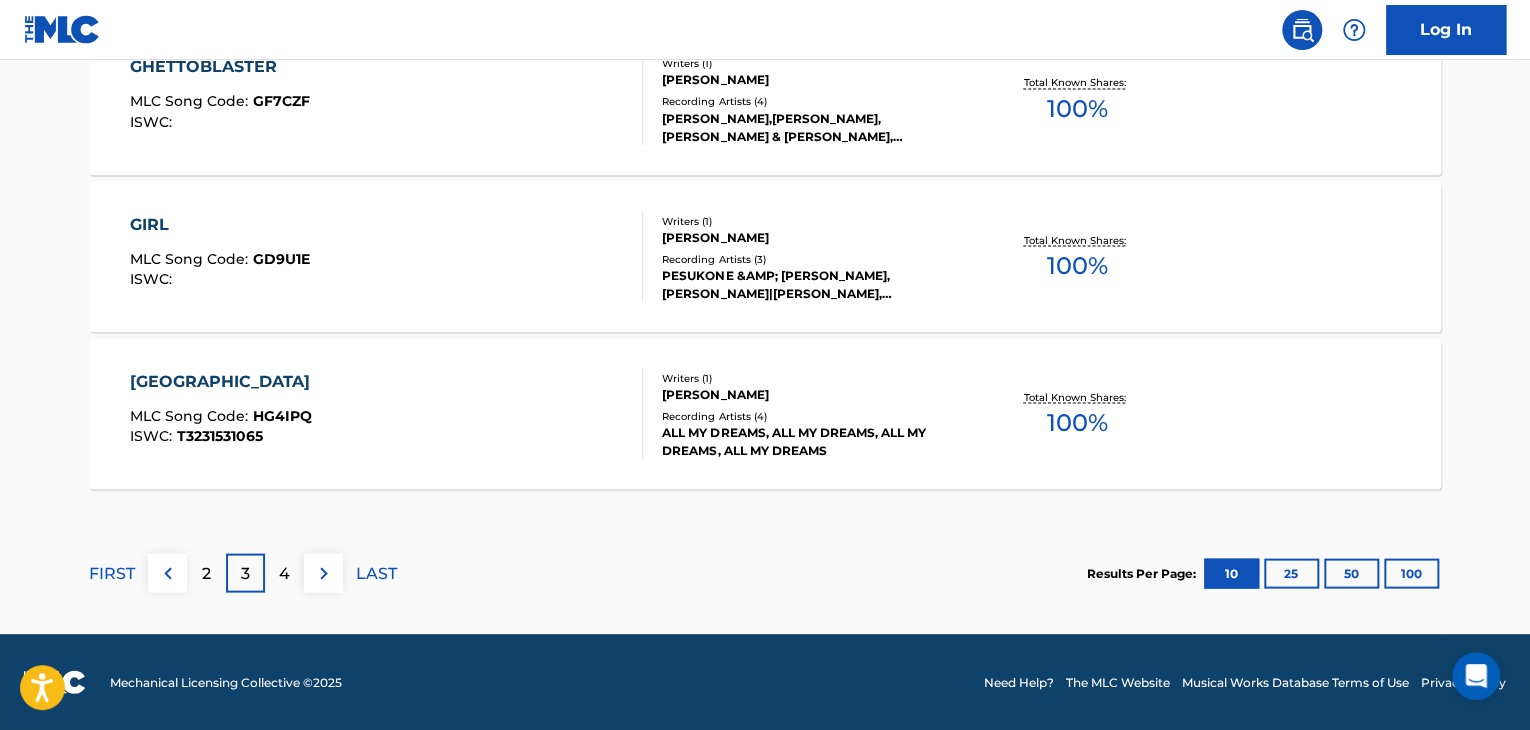 click on "4" at bounding box center (284, 573) 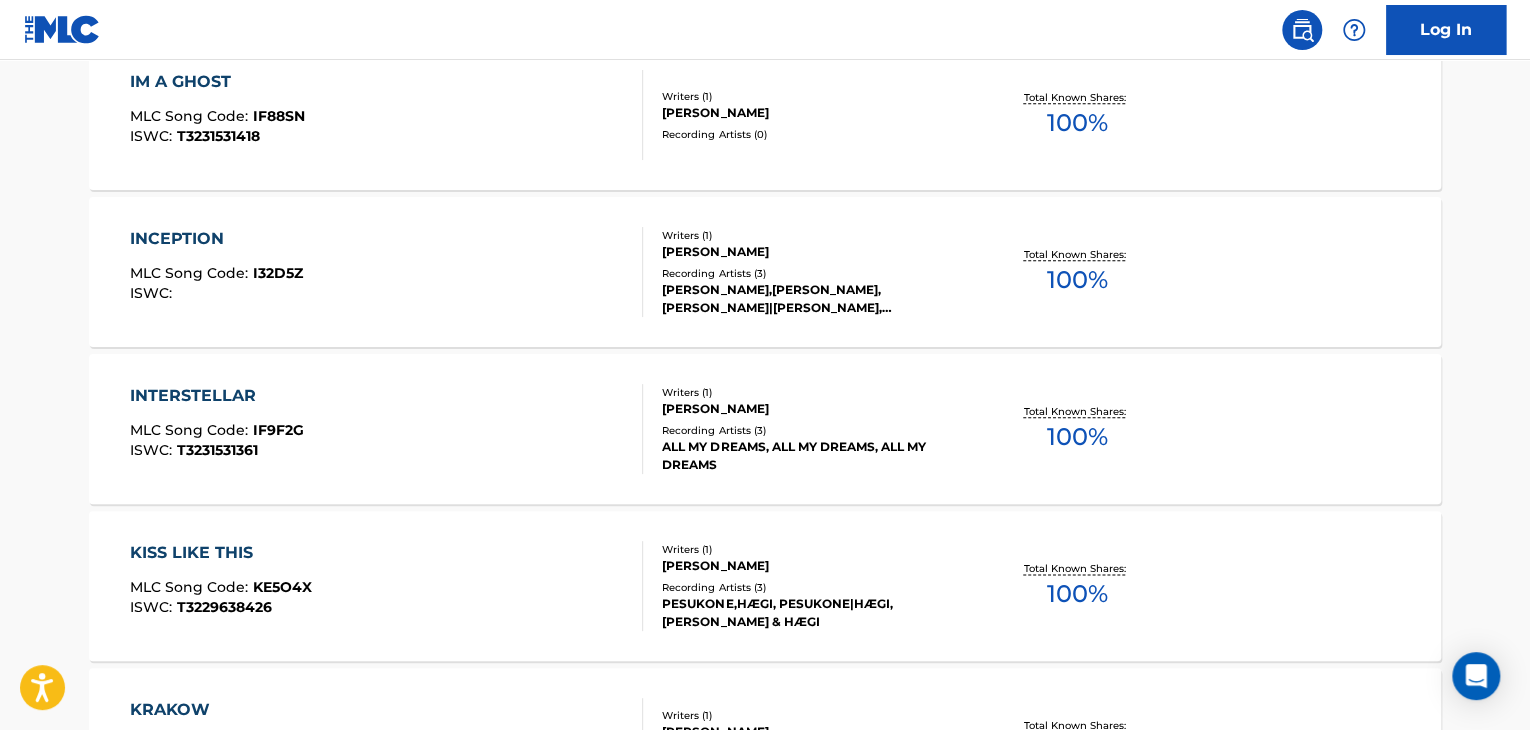 scroll, scrollTop: 399, scrollLeft: 0, axis: vertical 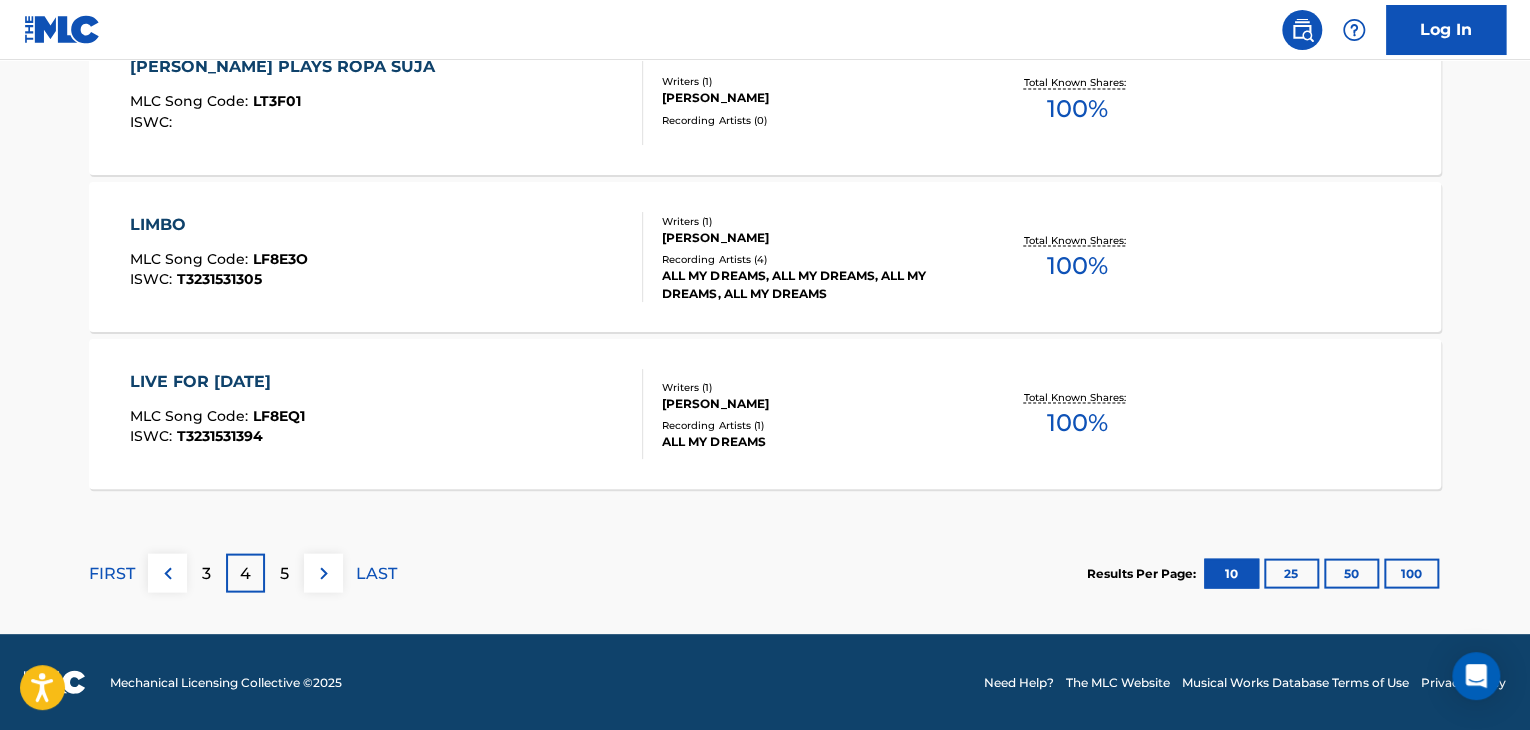 click on "5" at bounding box center (284, 572) 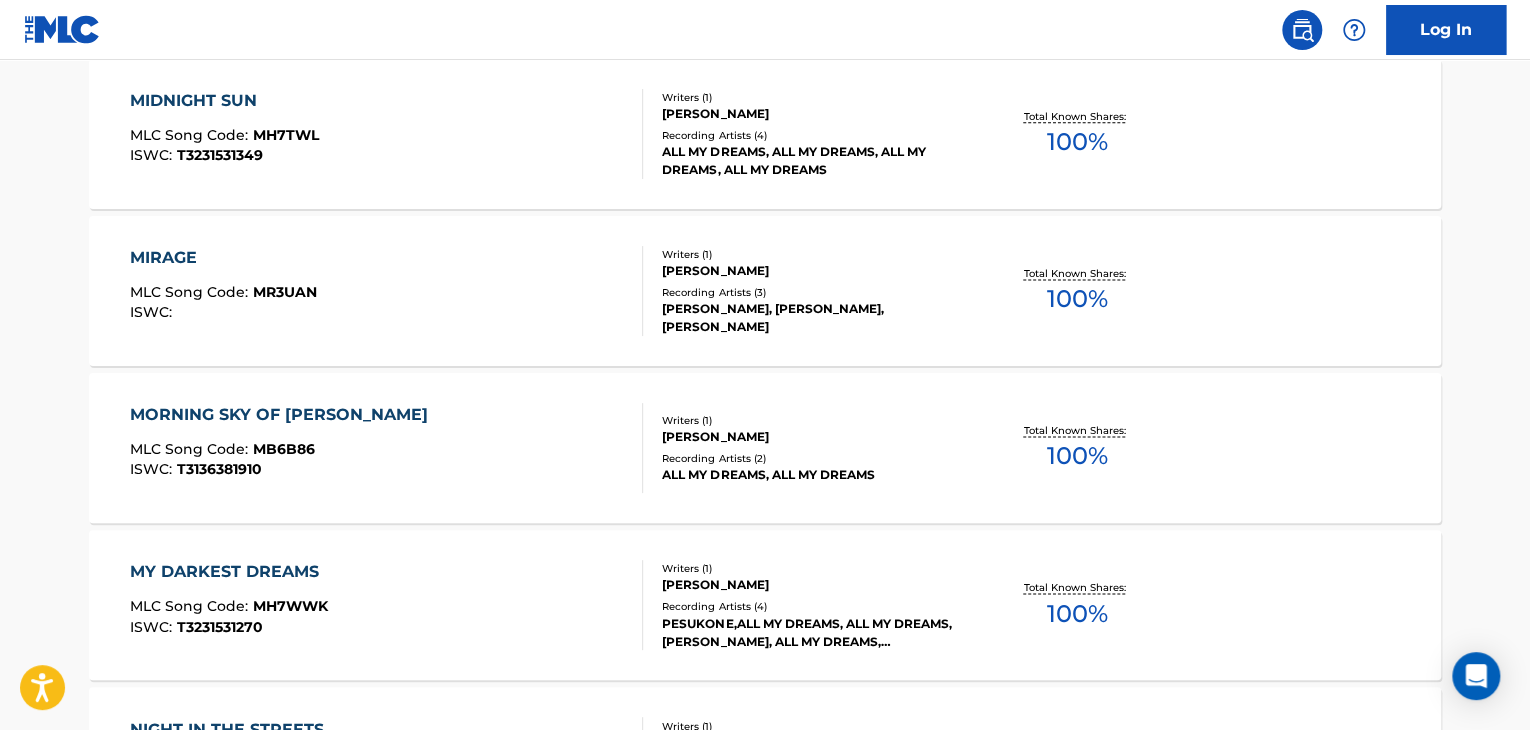 scroll, scrollTop: 1199, scrollLeft: 0, axis: vertical 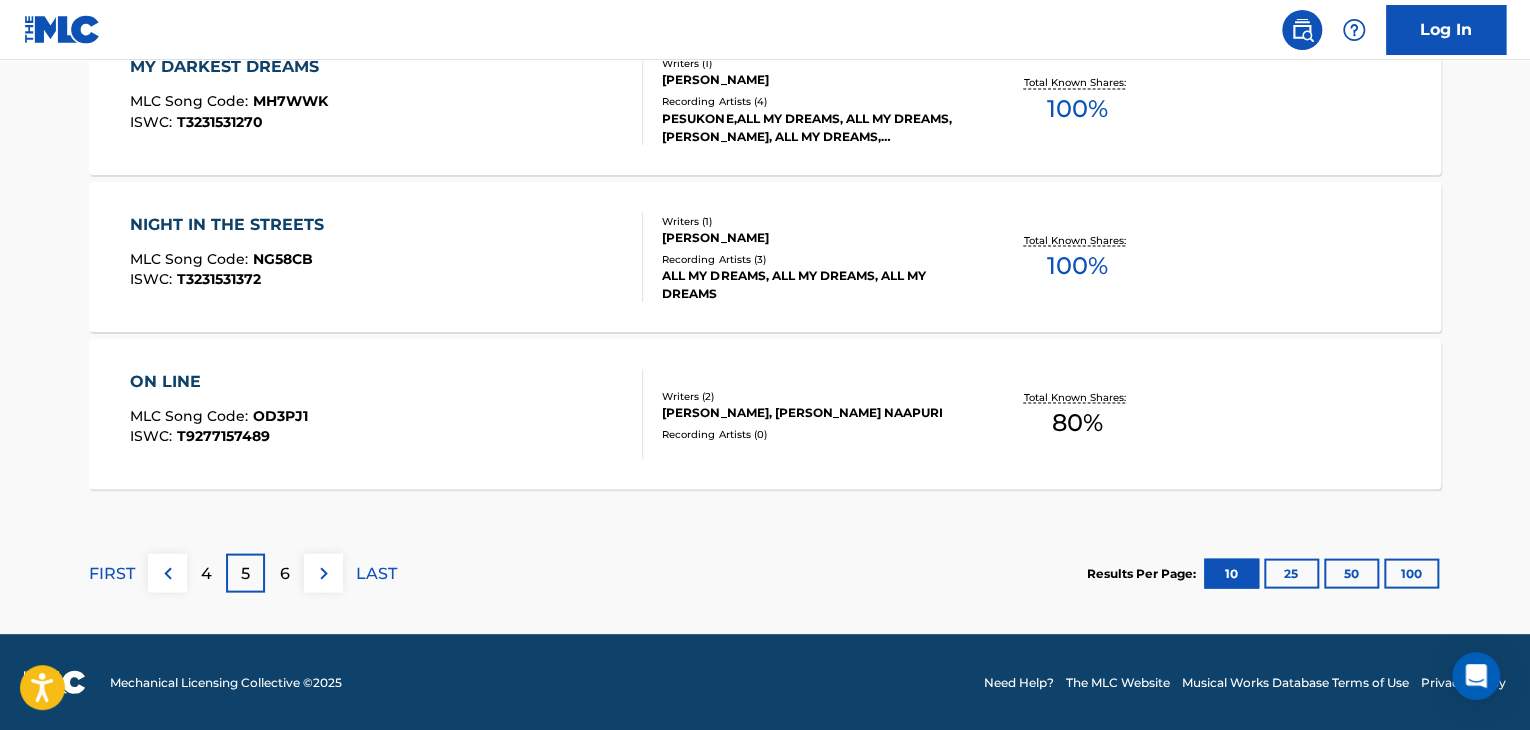 click on "6" at bounding box center (285, 573) 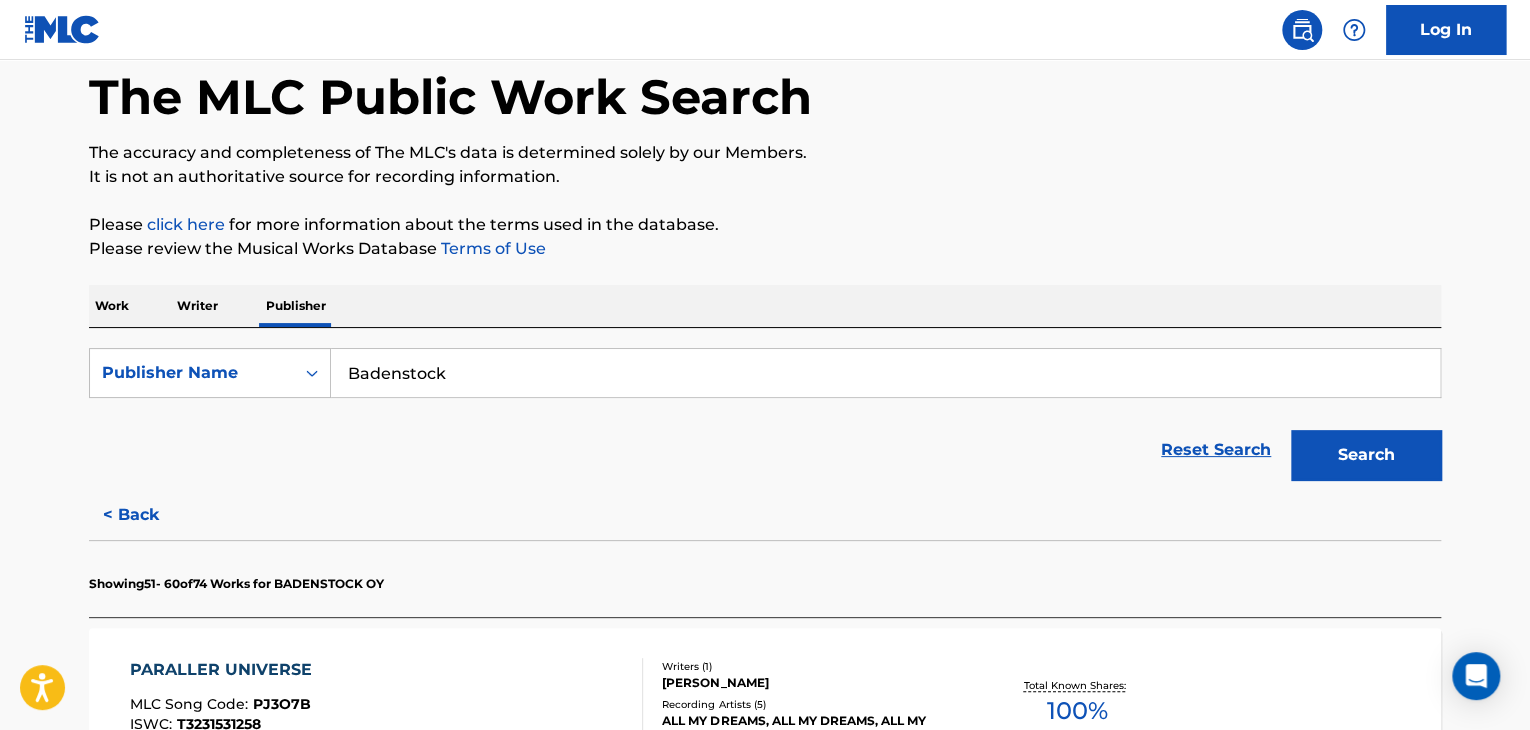 scroll, scrollTop: 0, scrollLeft: 0, axis: both 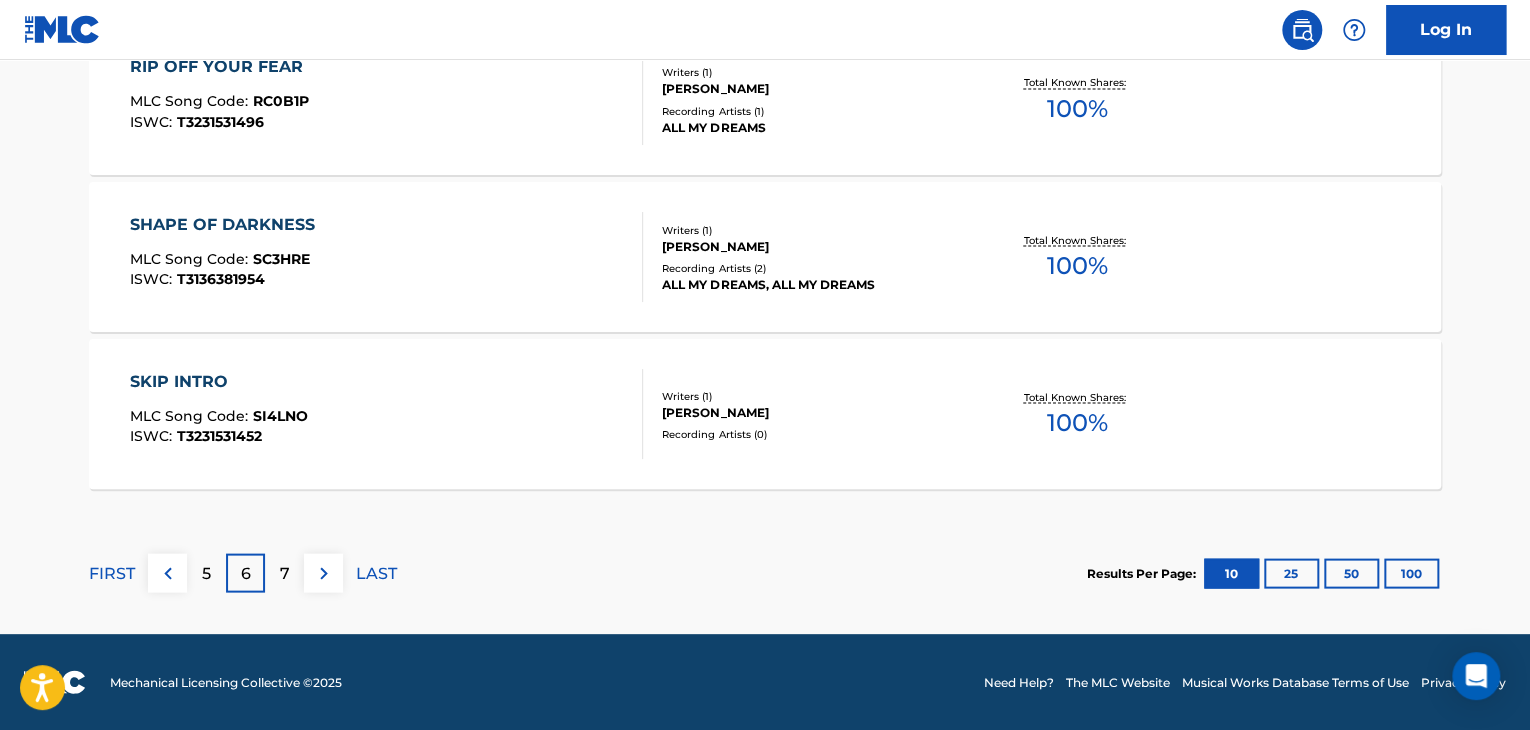 click on "7" at bounding box center [285, 573] 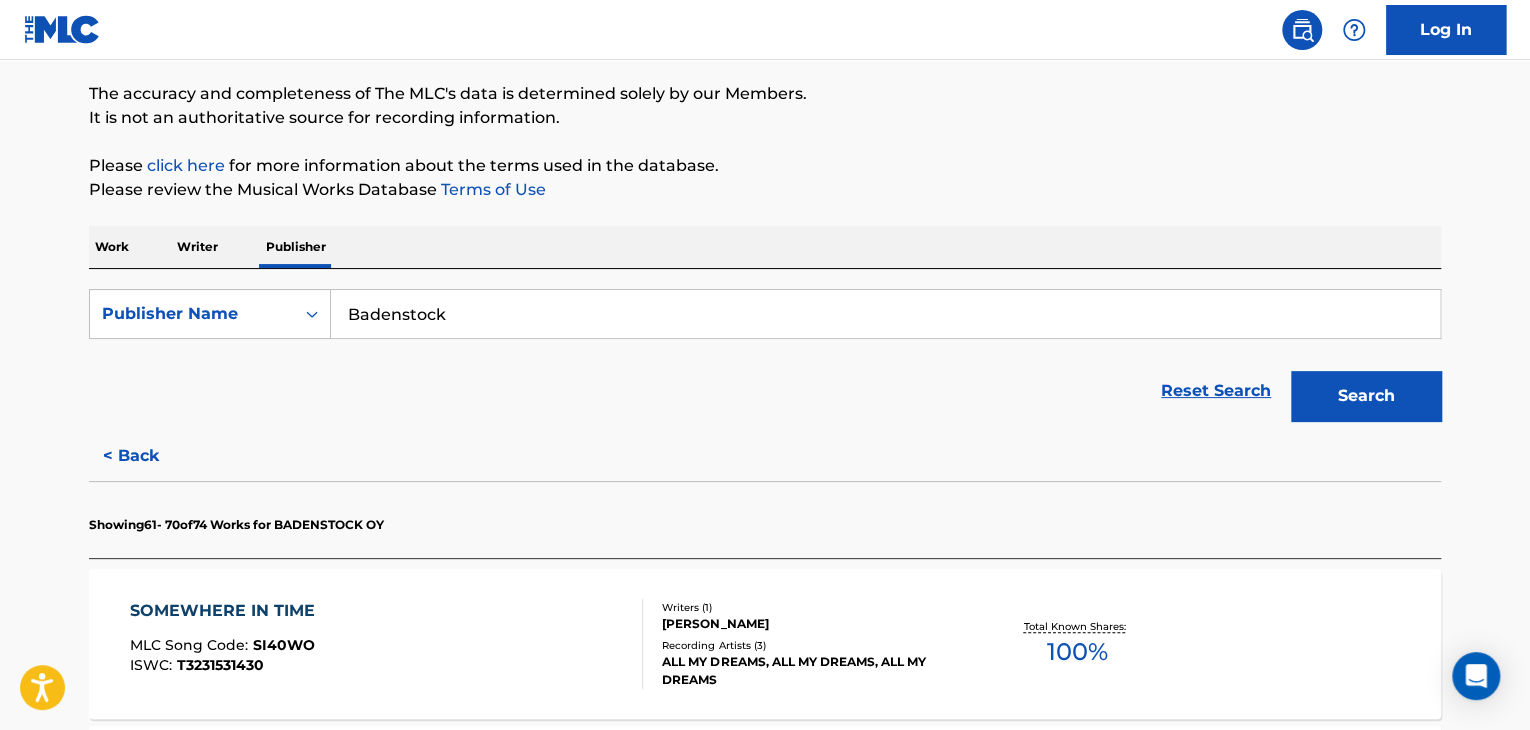 scroll, scrollTop: 1799, scrollLeft: 0, axis: vertical 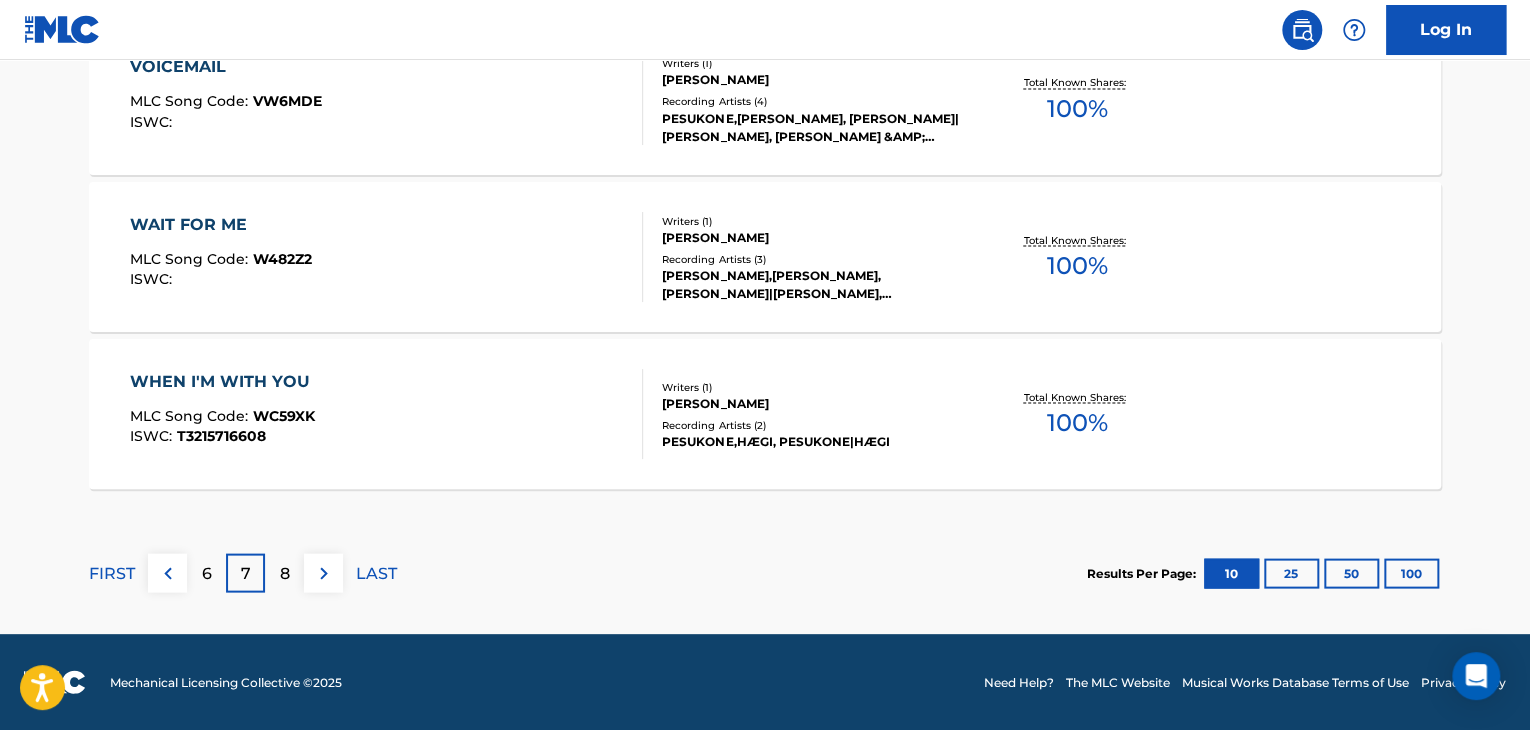 drag, startPoint x: 524, startPoint y: 545, endPoint x: 517, endPoint y: 536, distance: 11.401754 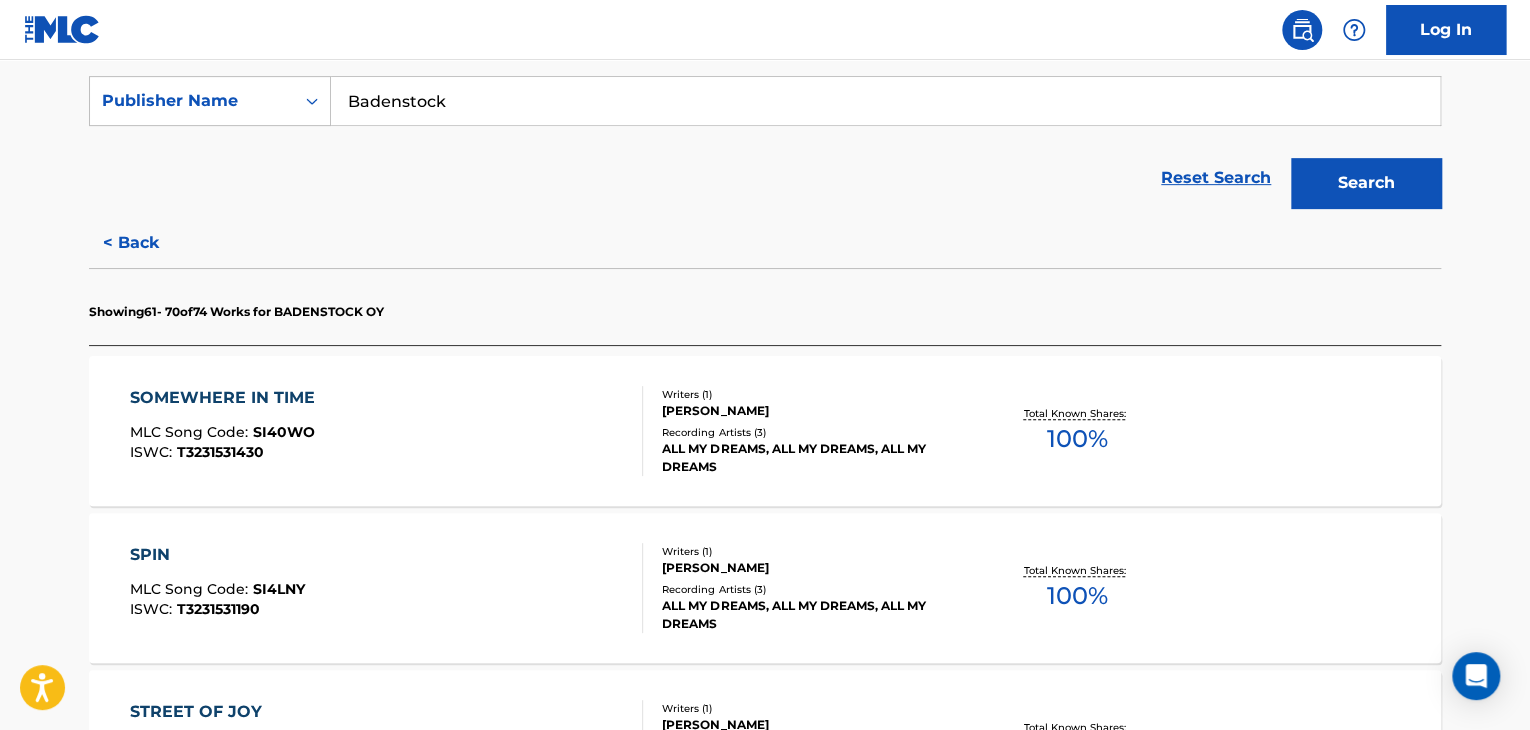 scroll, scrollTop: 0, scrollLeft: 0, axis: both 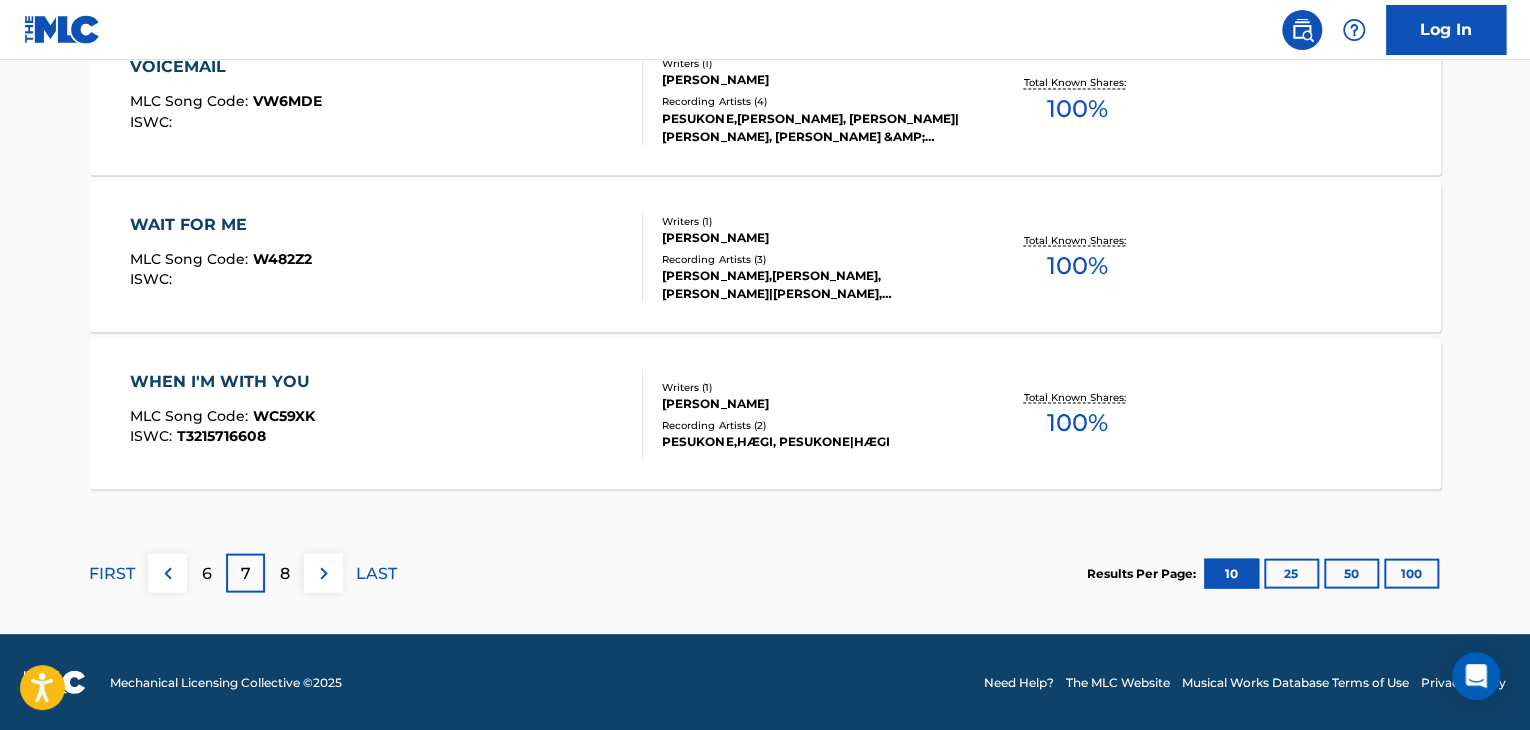click on "8" at bounding box center [285, 573] 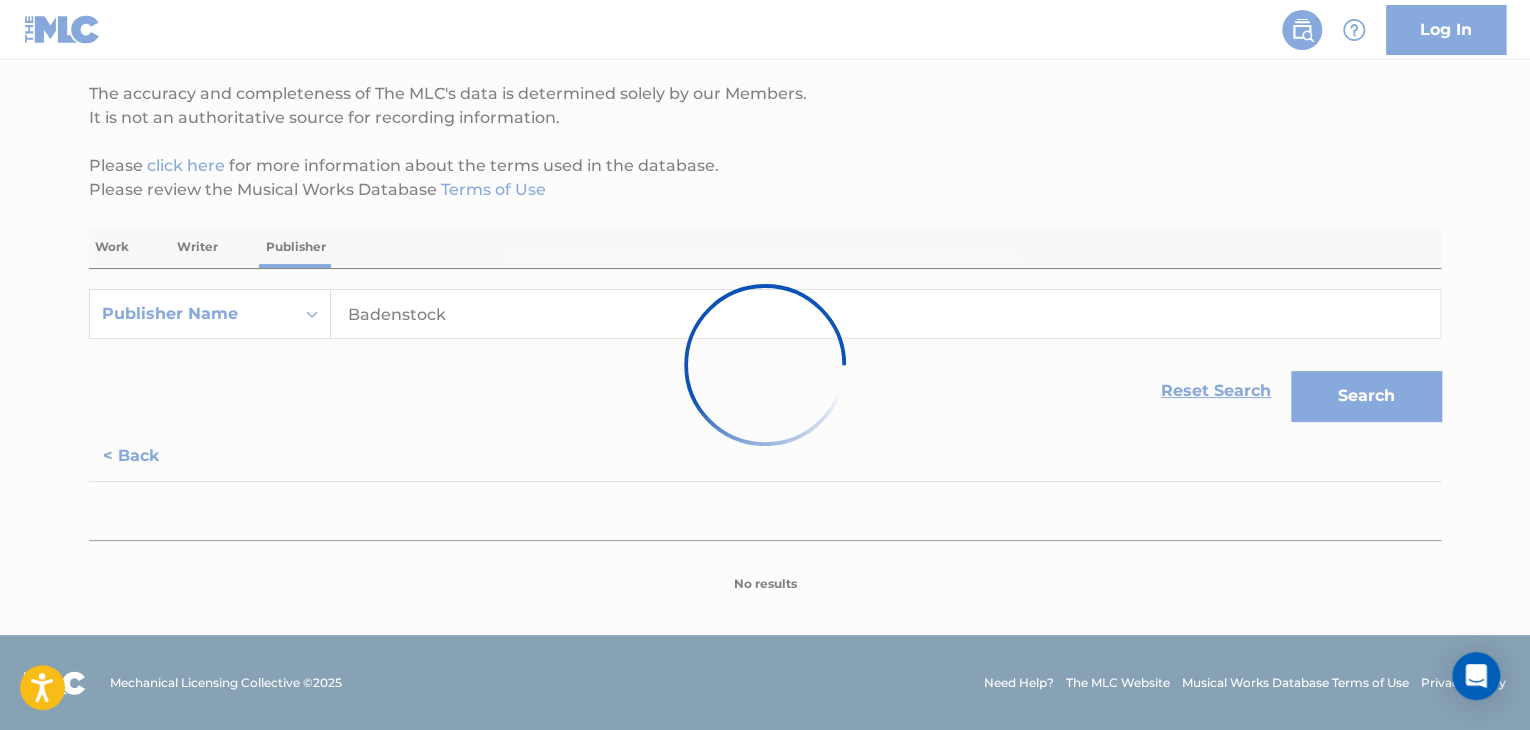 scroll, scrollTop: 856, scrollLeft: 0, axis: vertical 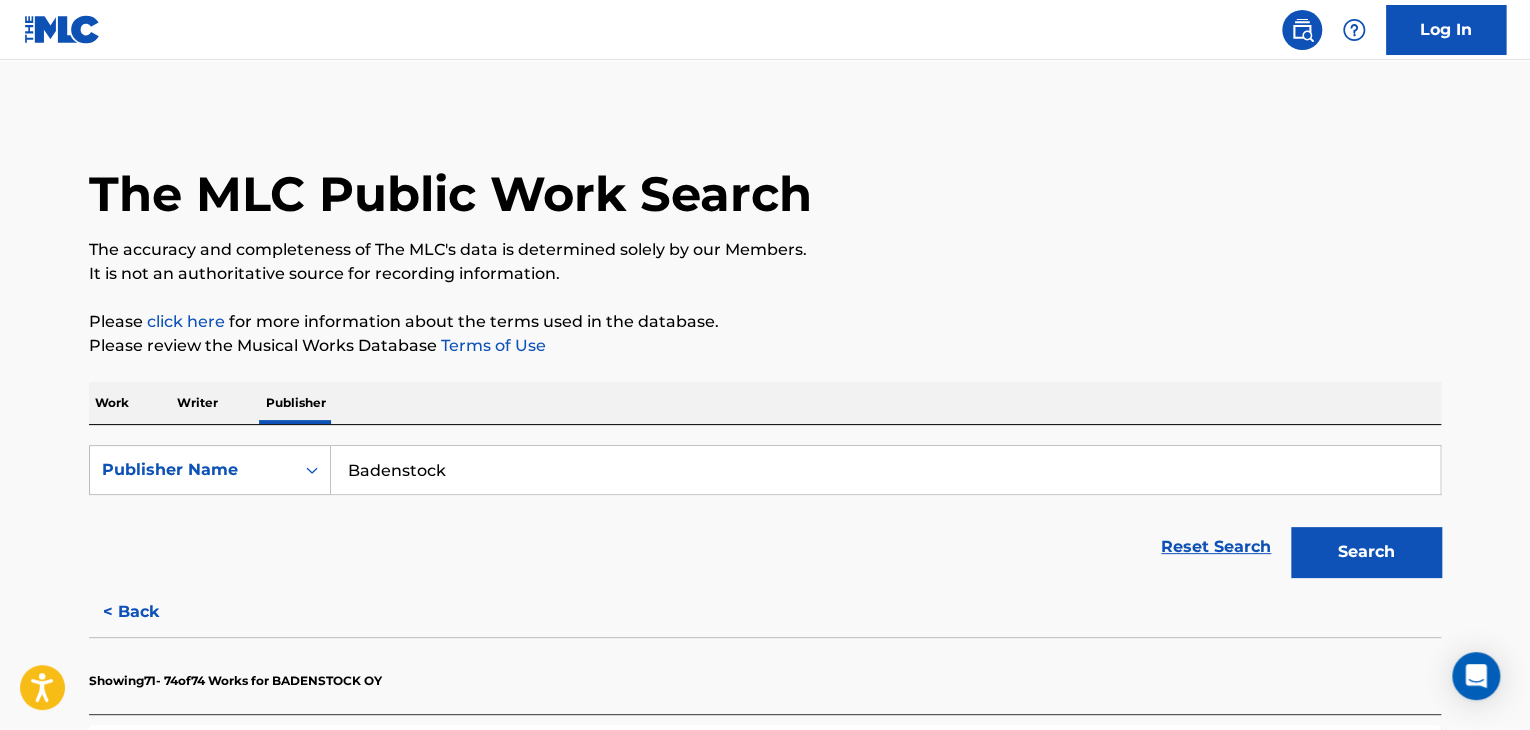 drag, startPoint x: 484, startPoint y: 513, endPoint x: 297, endPoint y: 145, distance: 412.78687 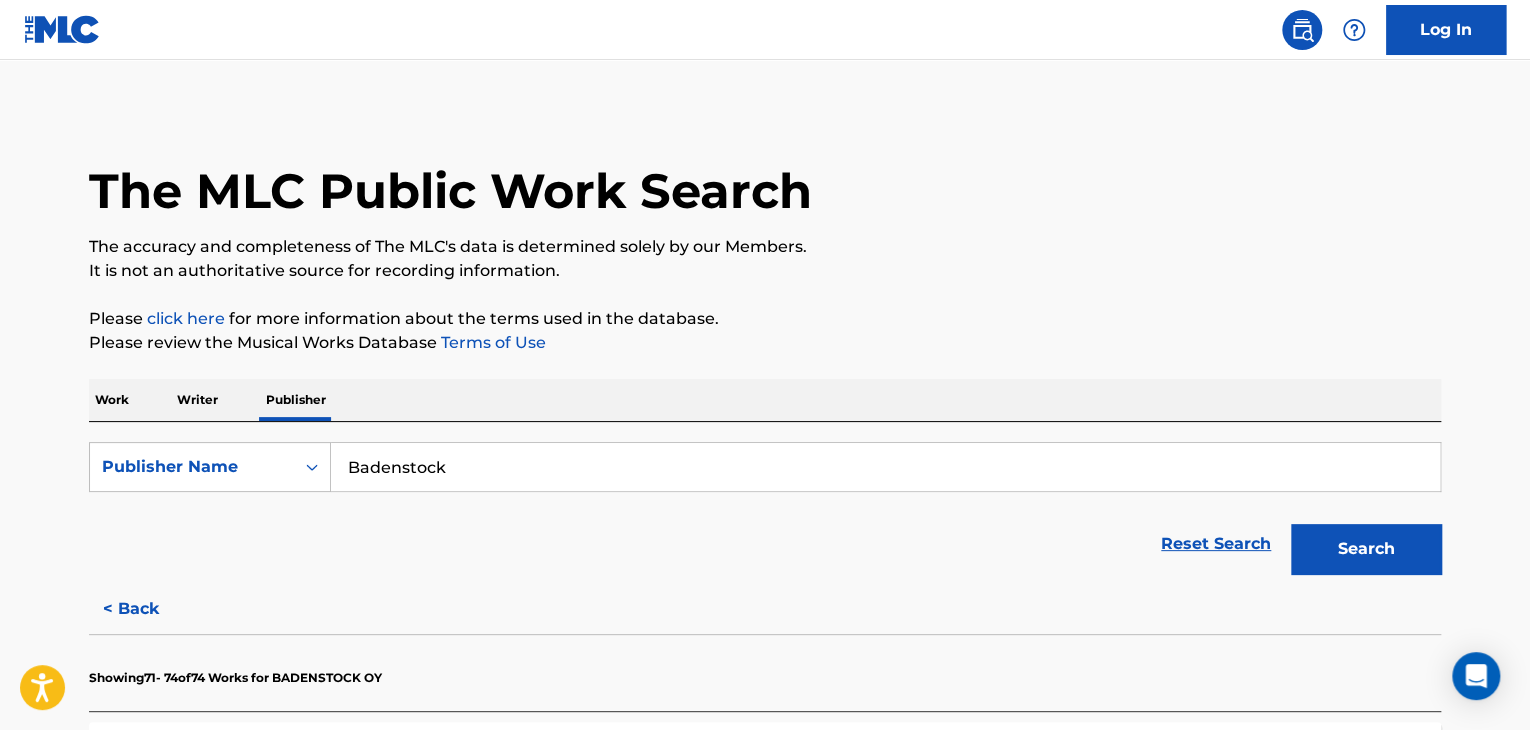 scroll, scrollTop: 0, scrollLeft: 0, axis: both 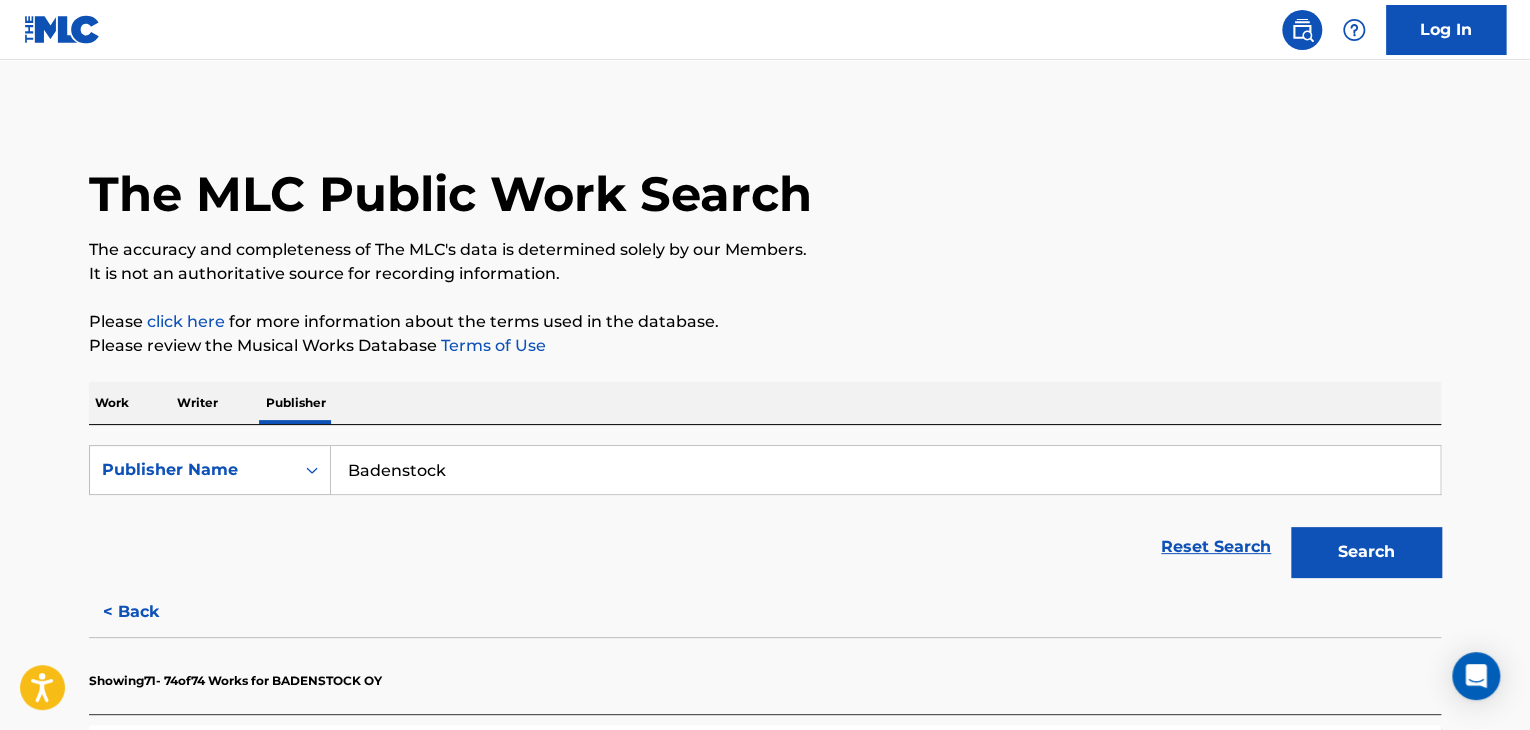 click on "Work" at bounding box center (112, 403) 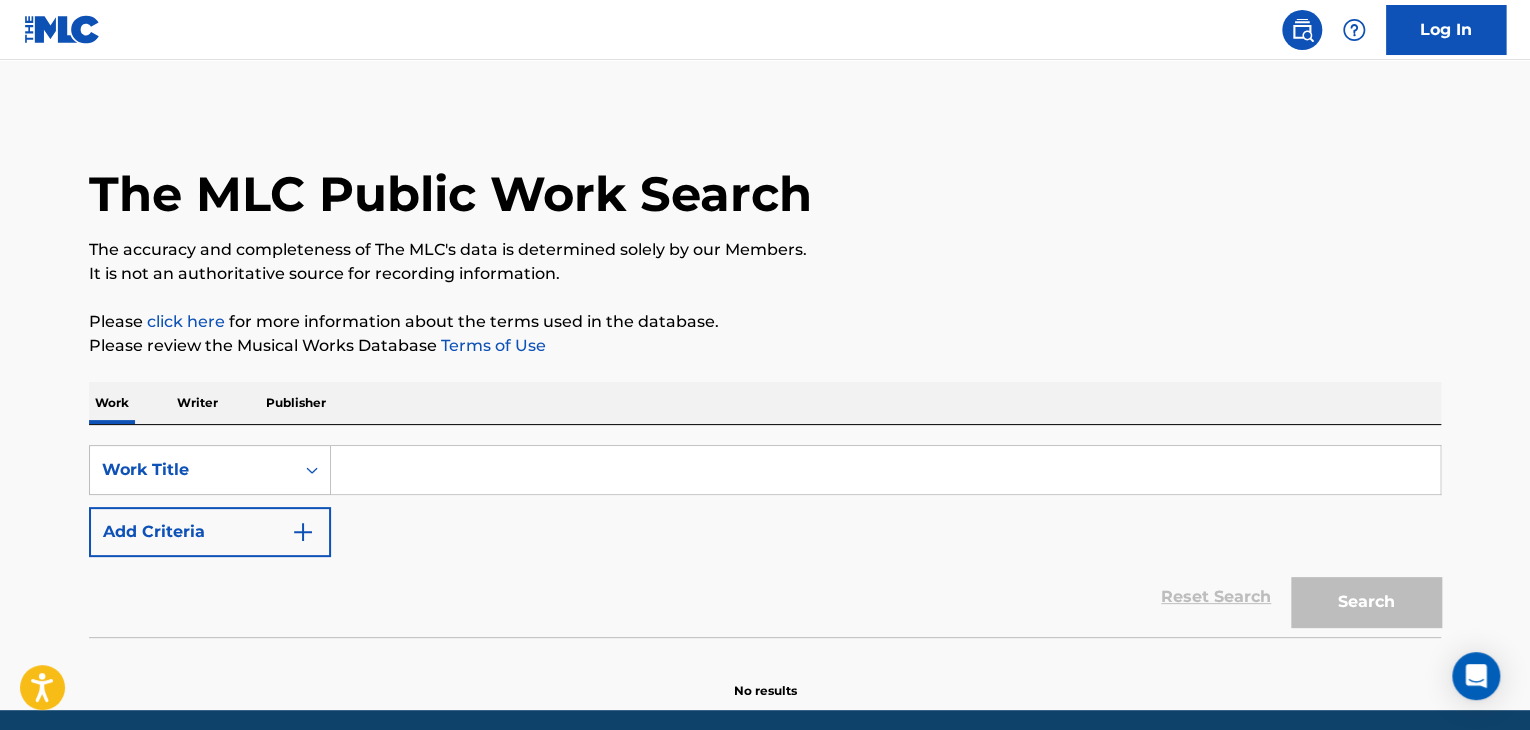 click on "Writer" at bounding box center [197, 403] 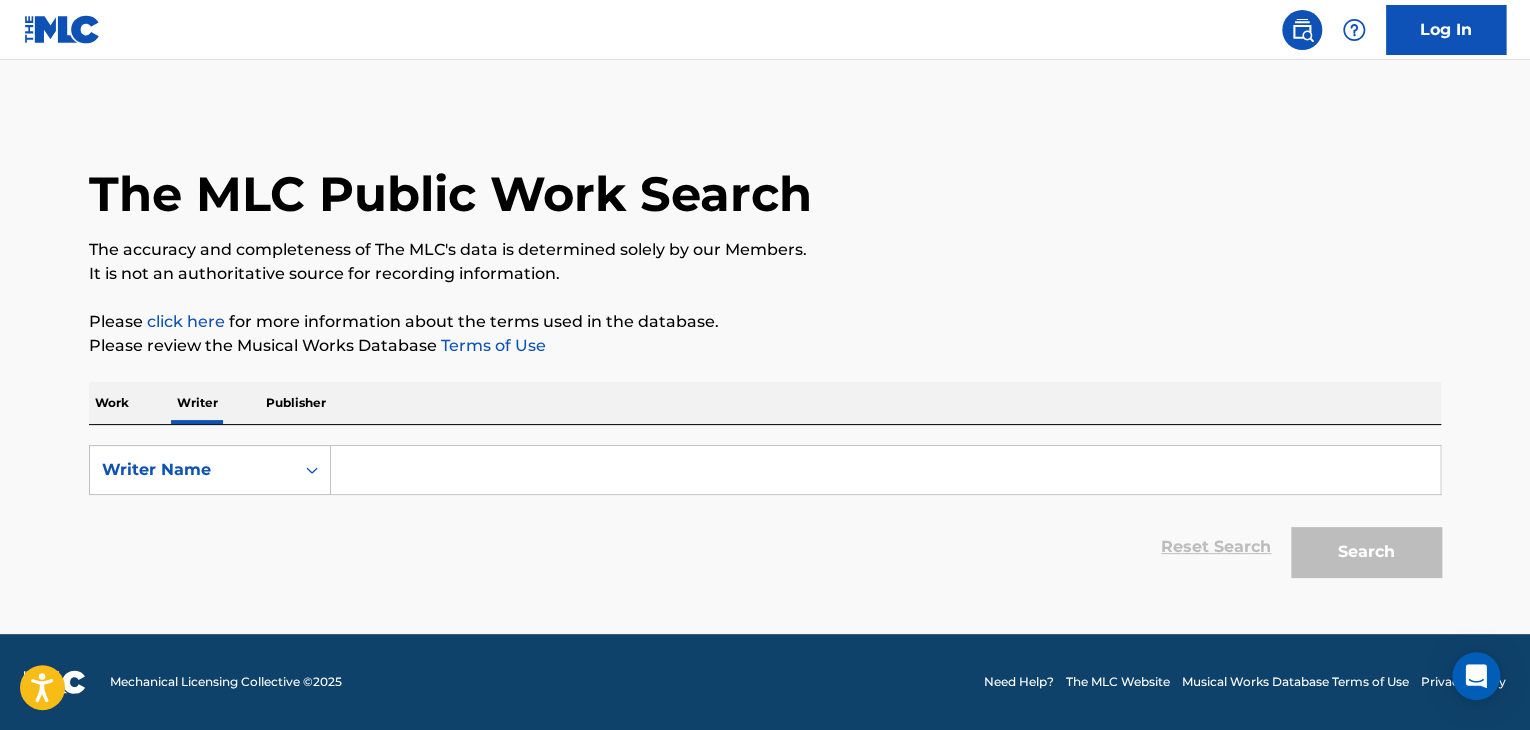 click at bounding box center (885, 470) 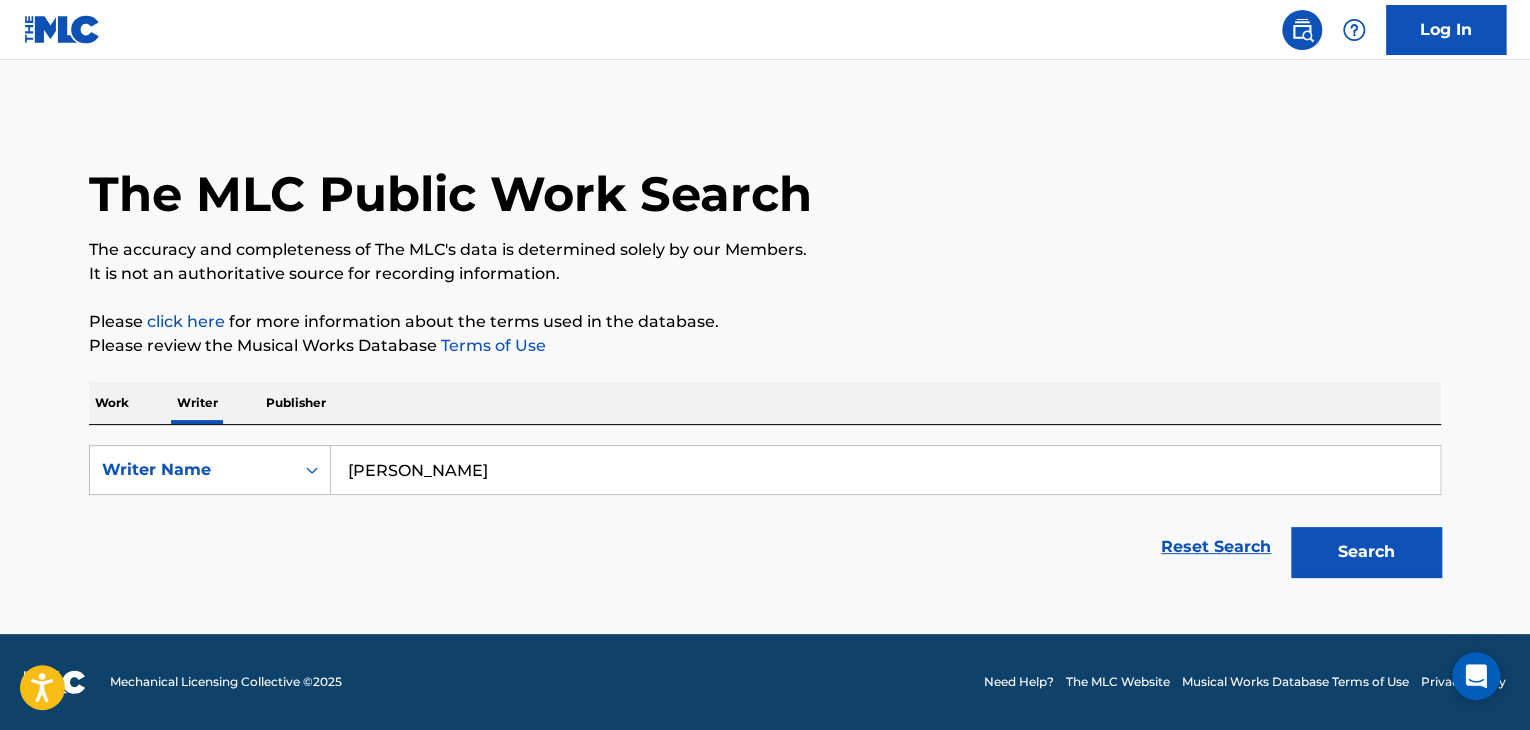 type on "Axel Samuli Surma-Aho" 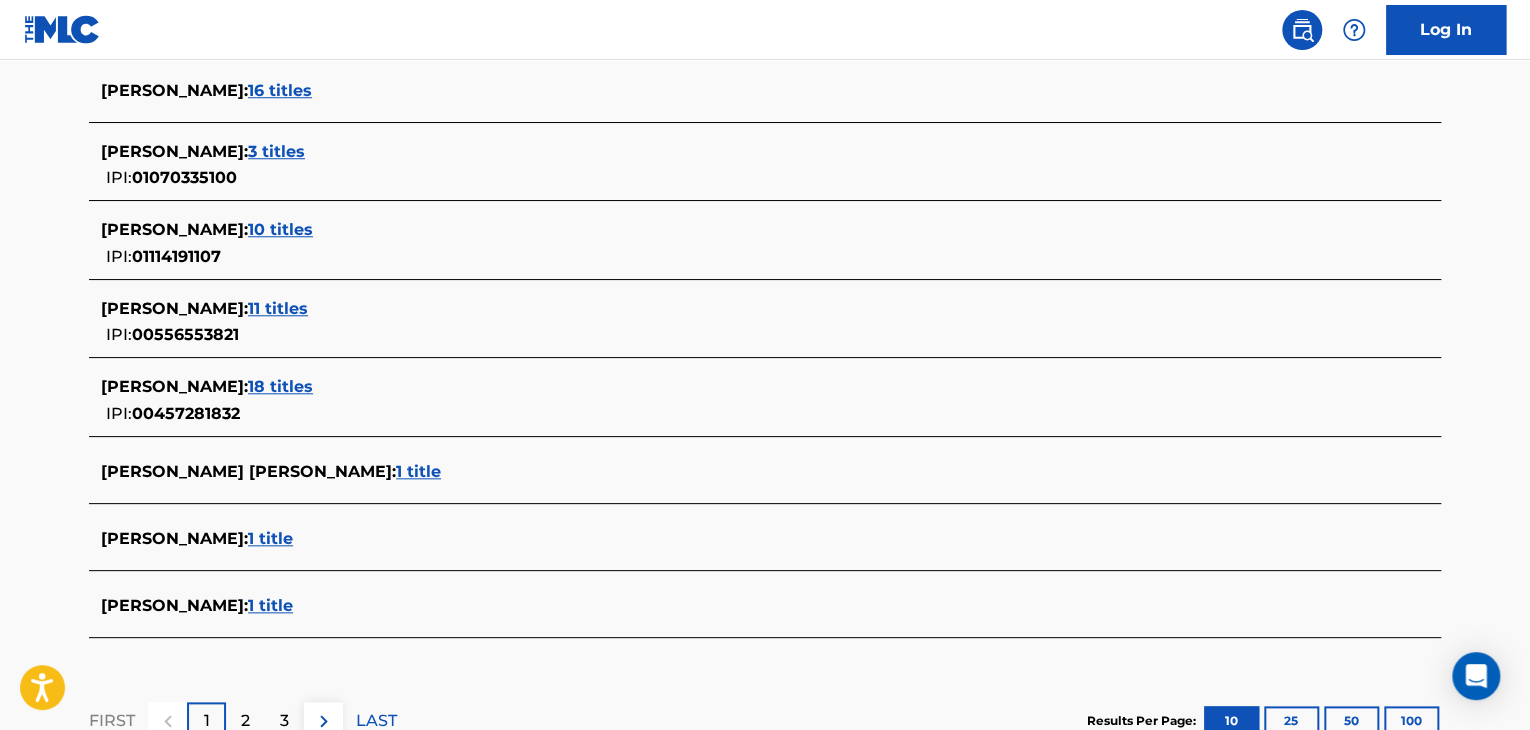 scroll, scrollTop: 300, scrollLeft: 0, axis: vertical 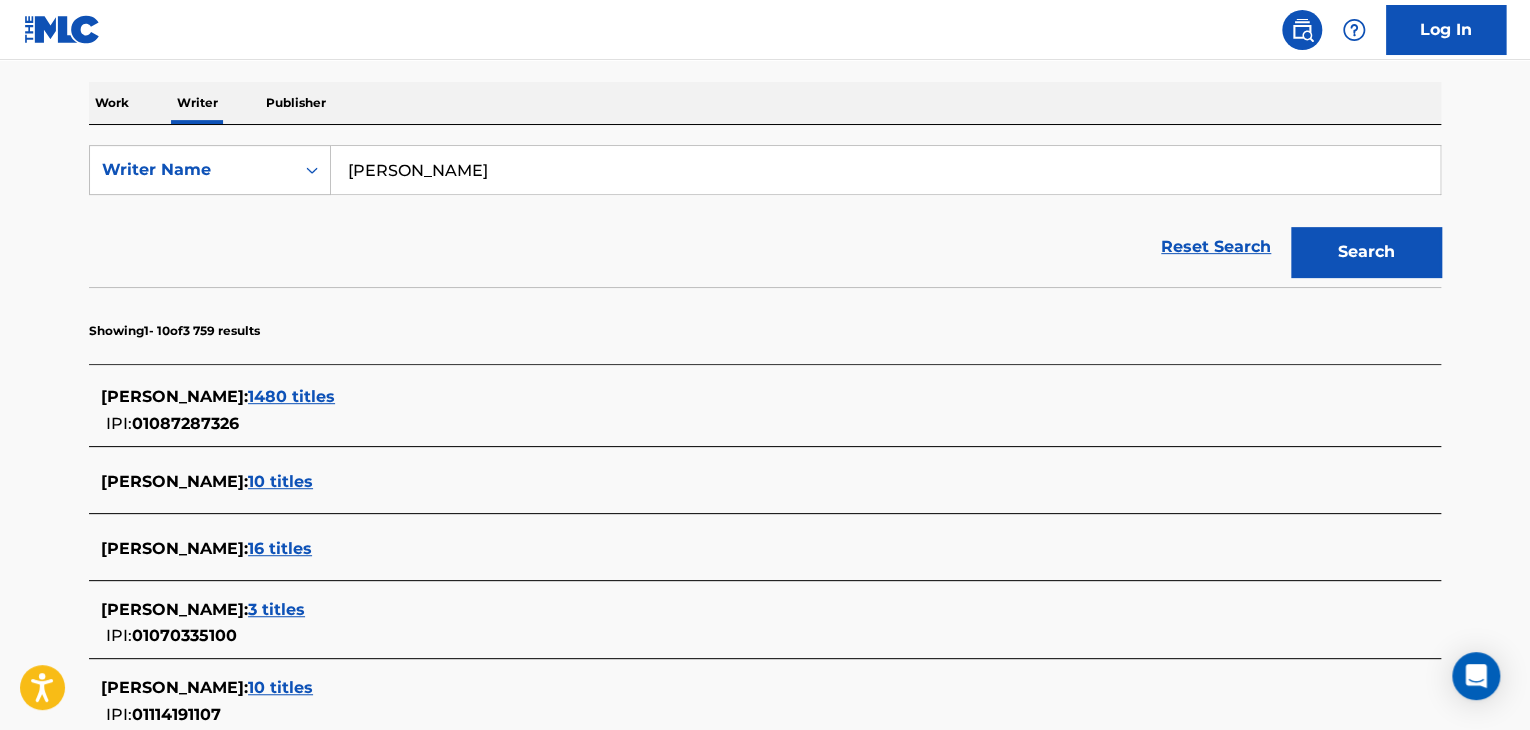 click on "1480 titles" at bounding box center (291, 396) 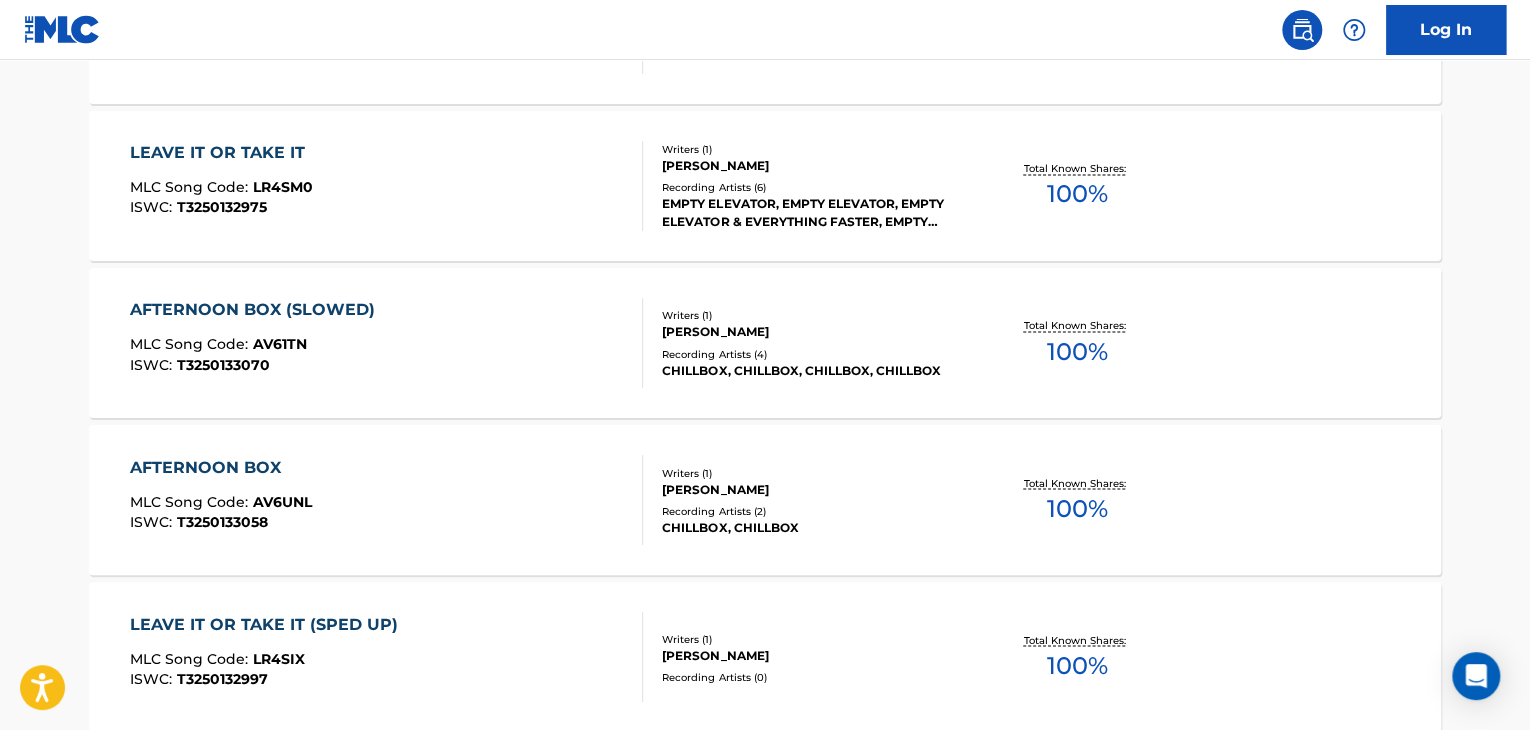 scroll, scrollTop: 1799, scrollLeft: 0, axis: vertical 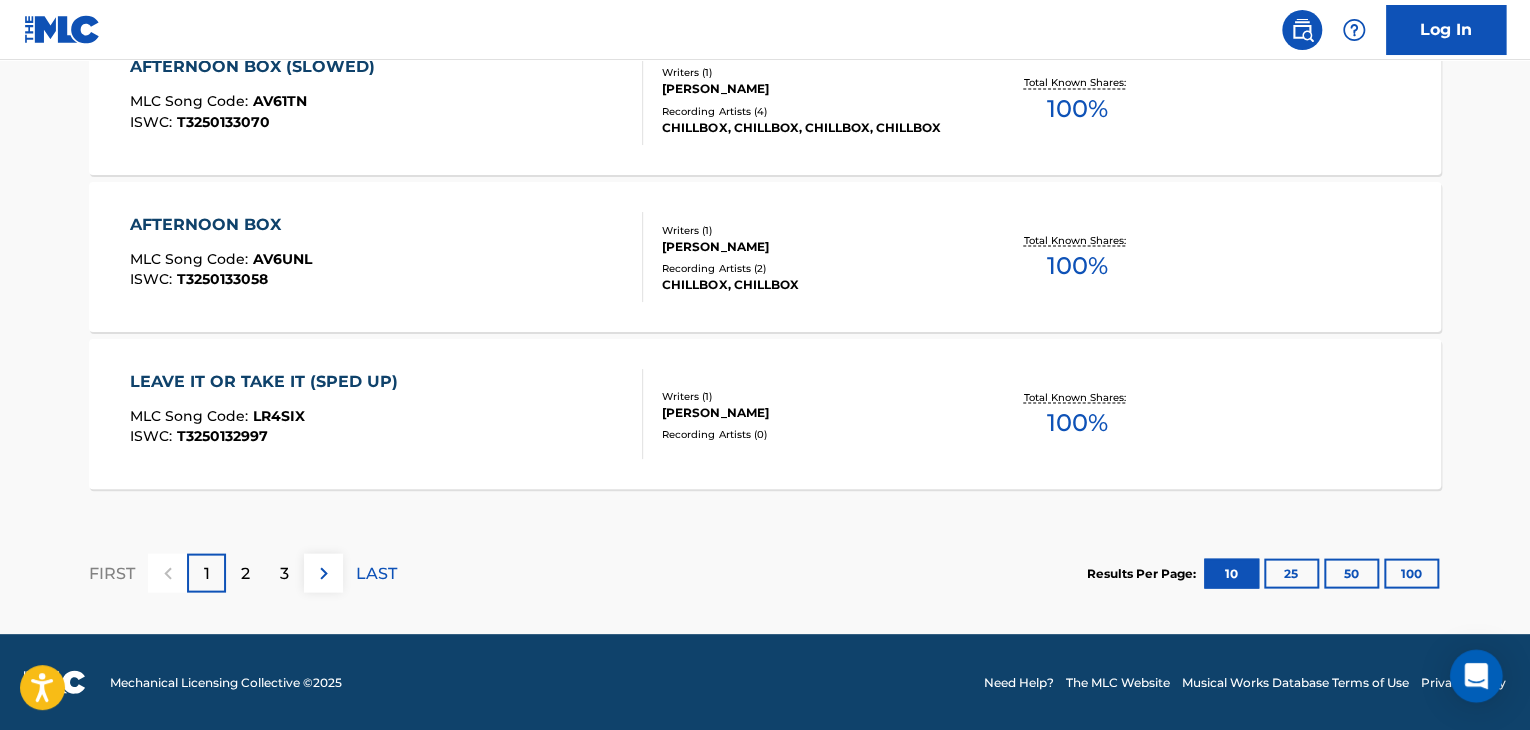 click at bounding box center (1476, 676) 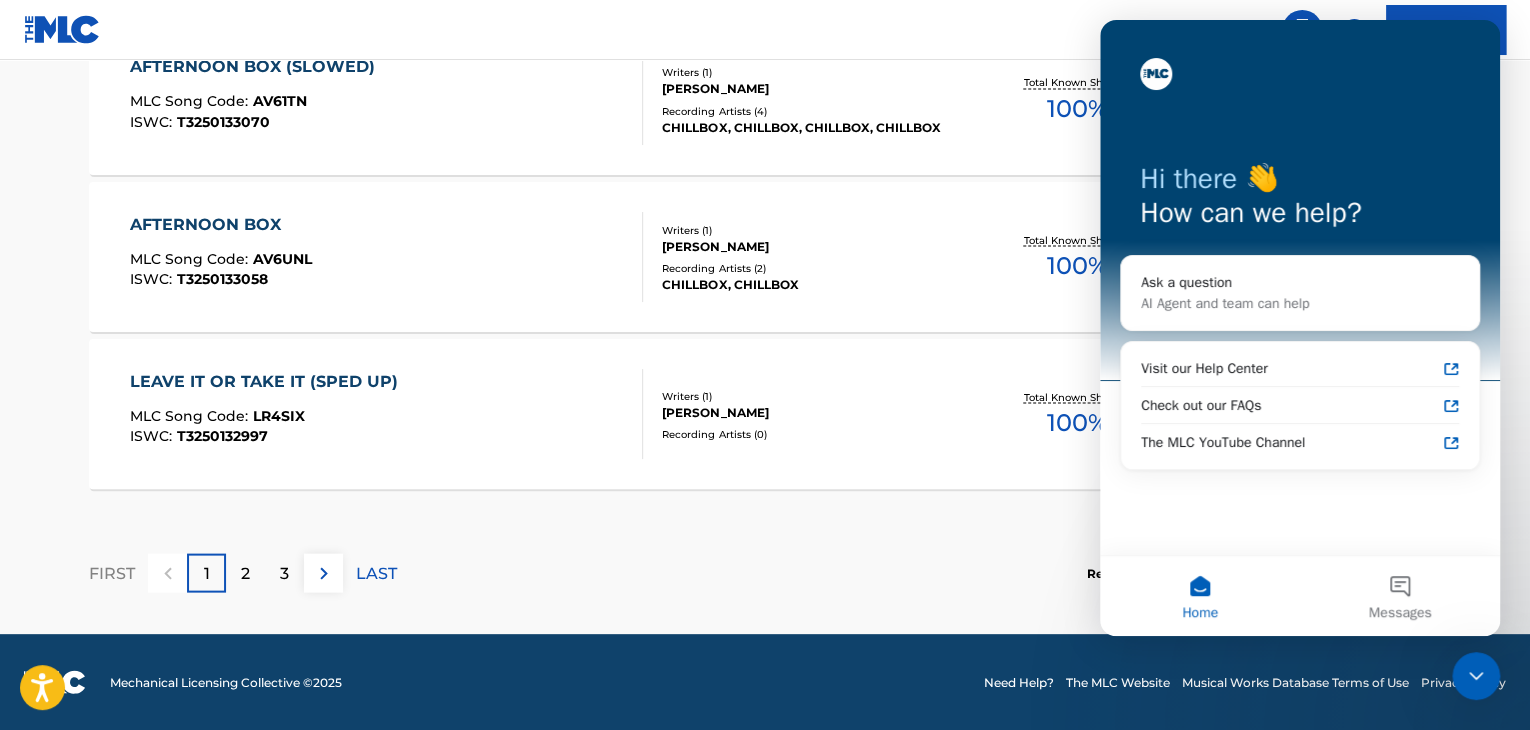 scroll, scrollTop: 0, scrollLeft: 0, axis: both 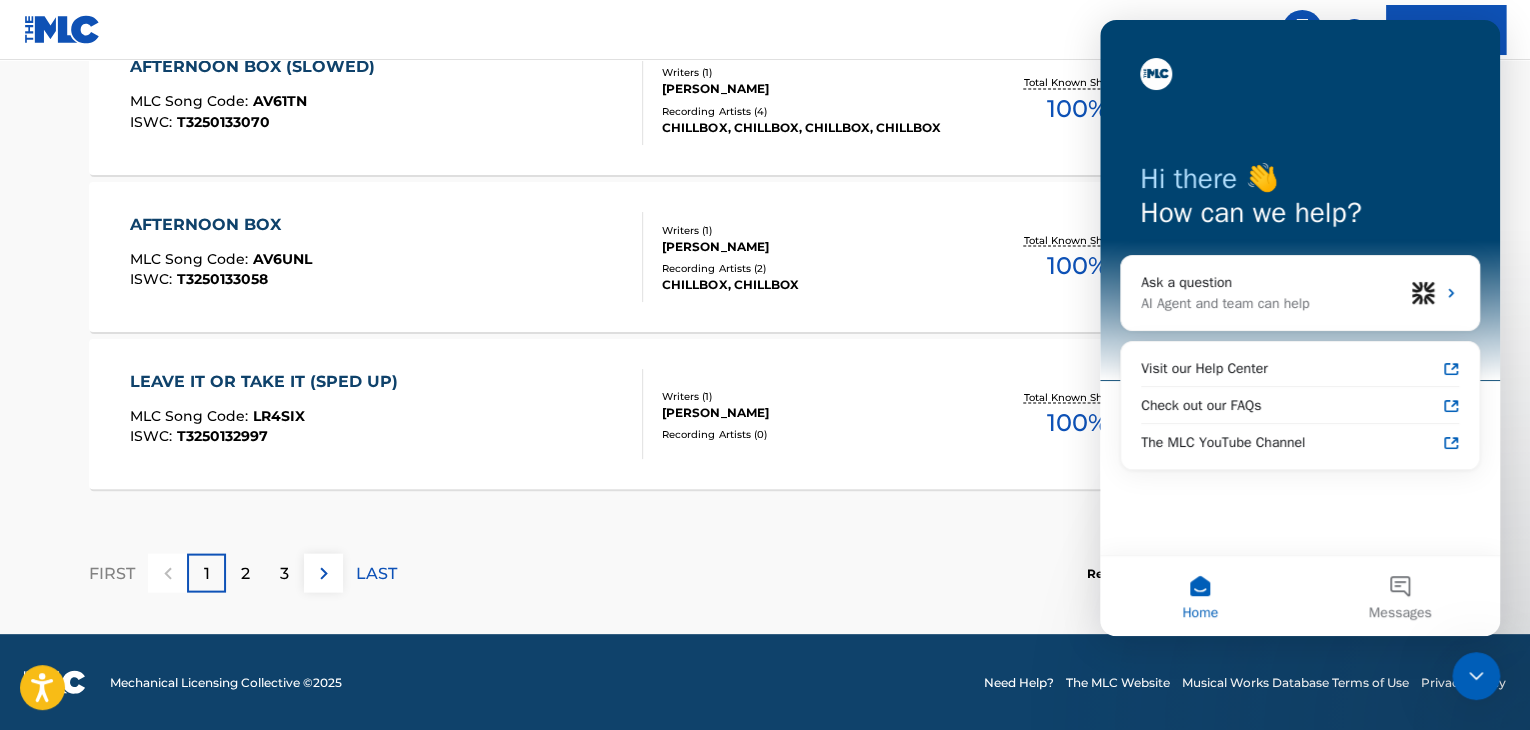 click 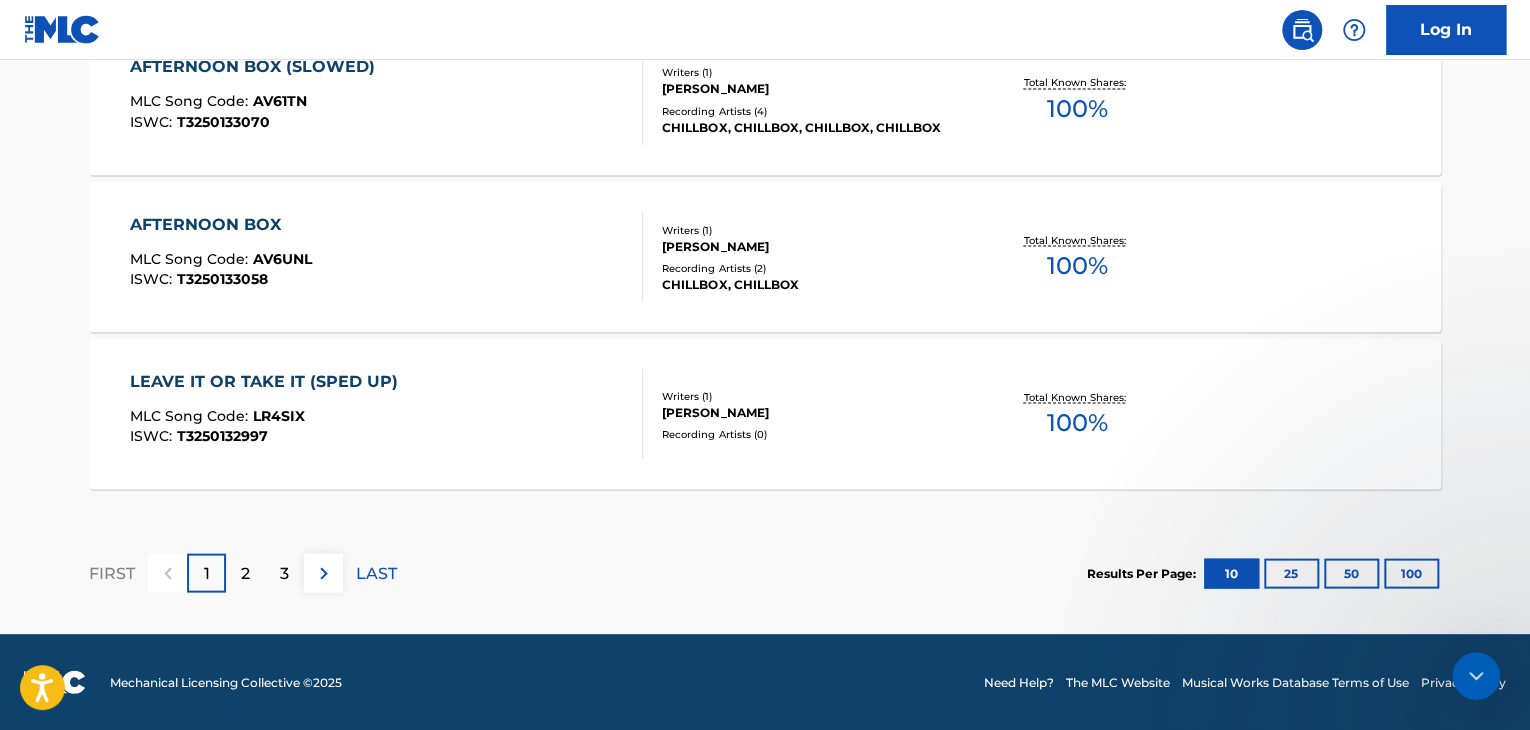 scroll, scrollTop: 0, scrollLeft: 0, axis: both 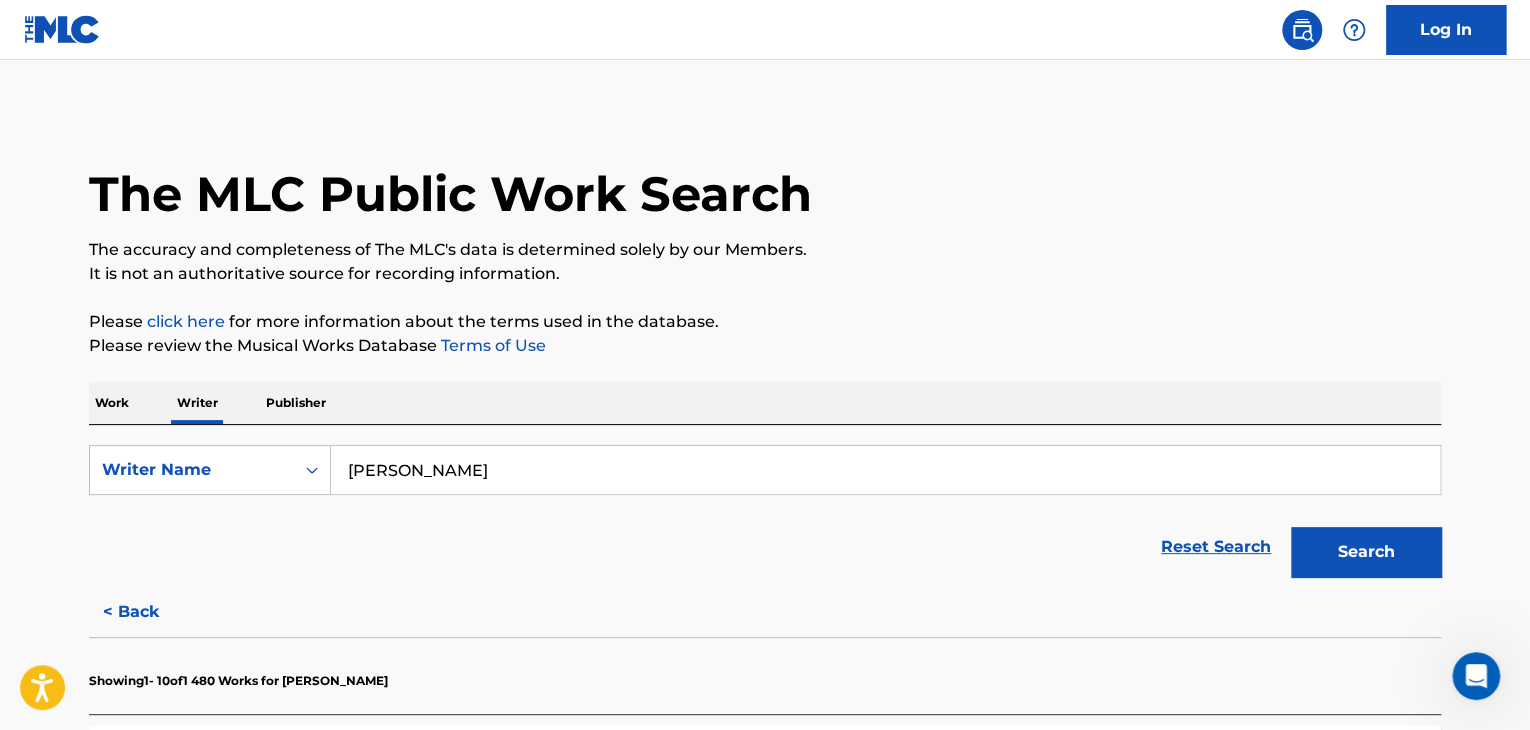 click on "Work" at bounding box center [112, 403] 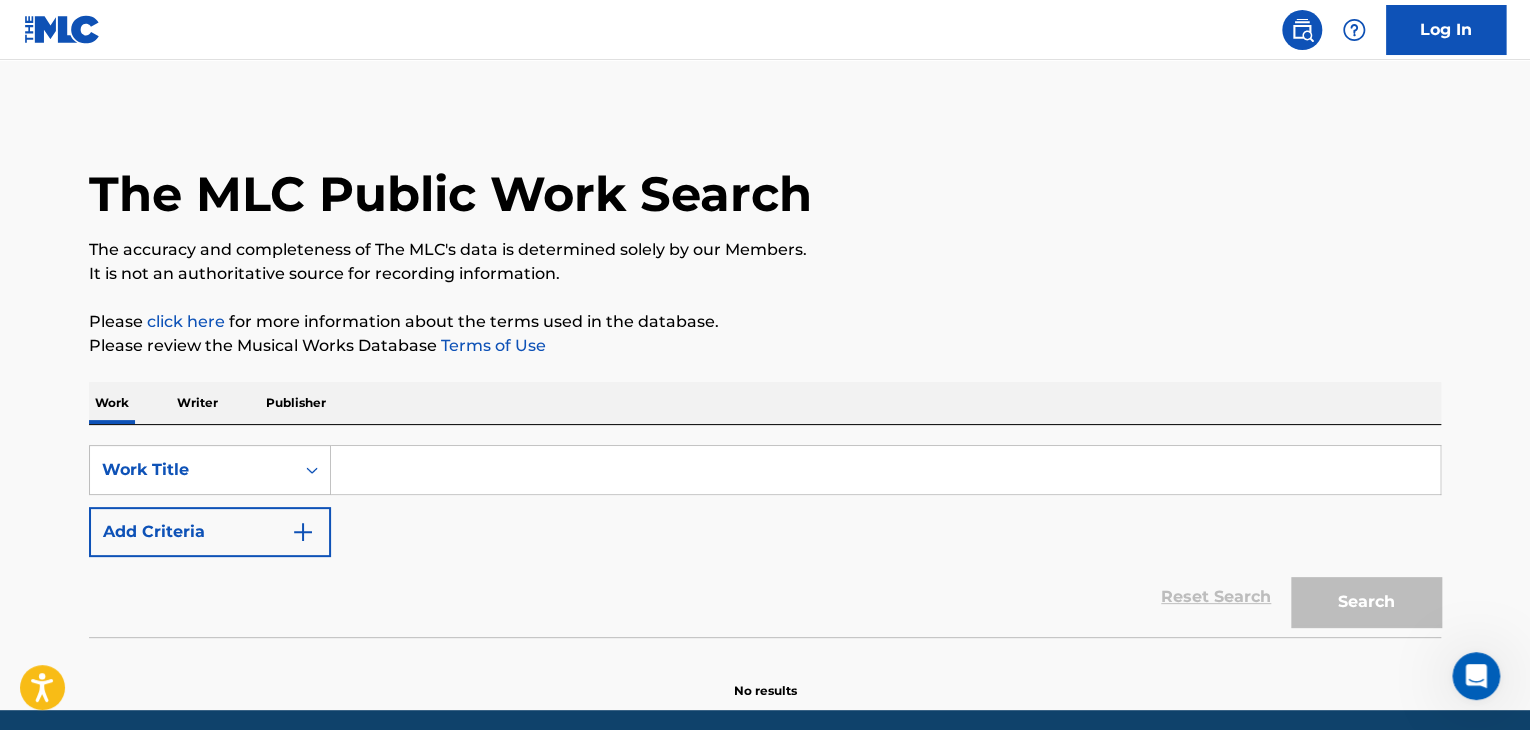 click at bounding box center [885, 470] 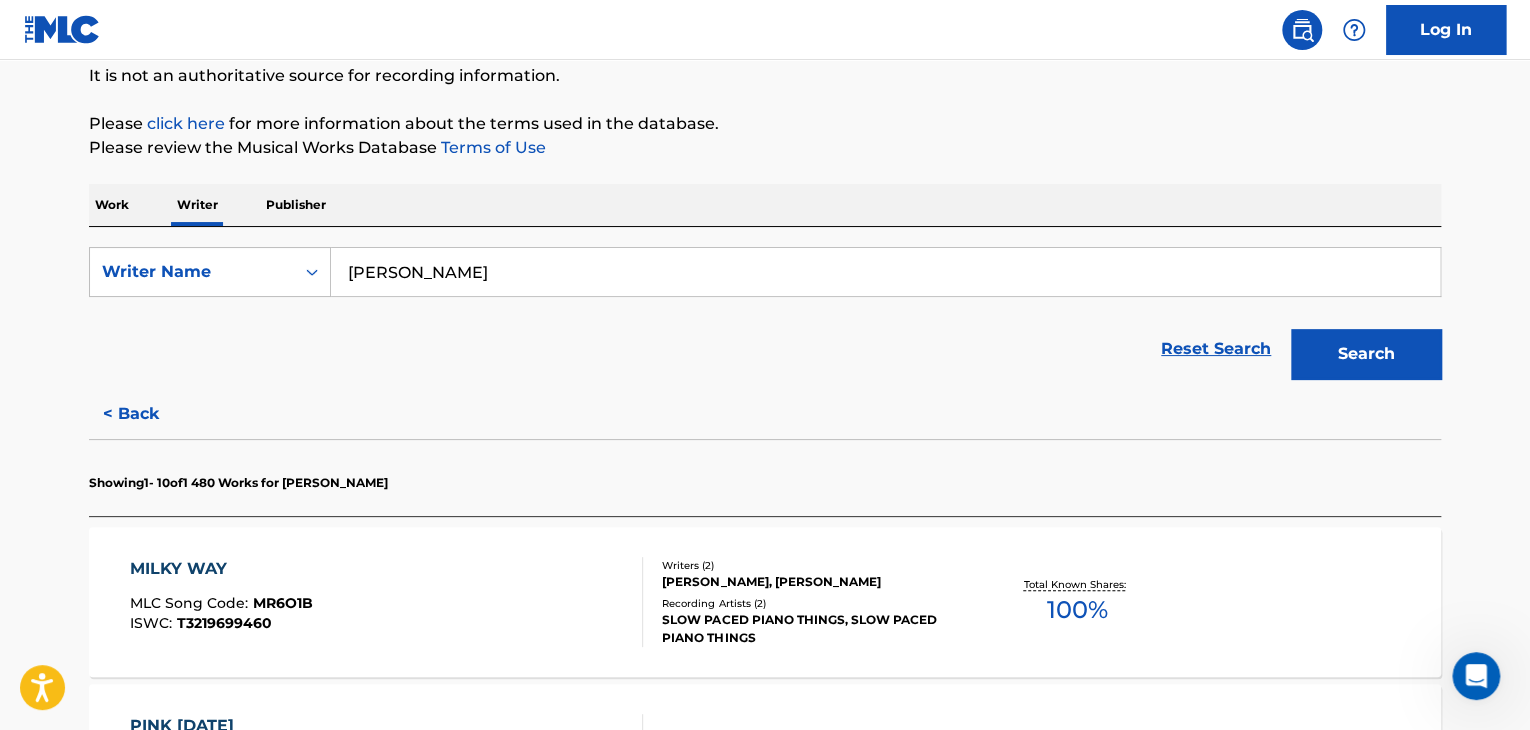 scroll, scrollTop: 200, scrollLeft: 0, axis: vertical 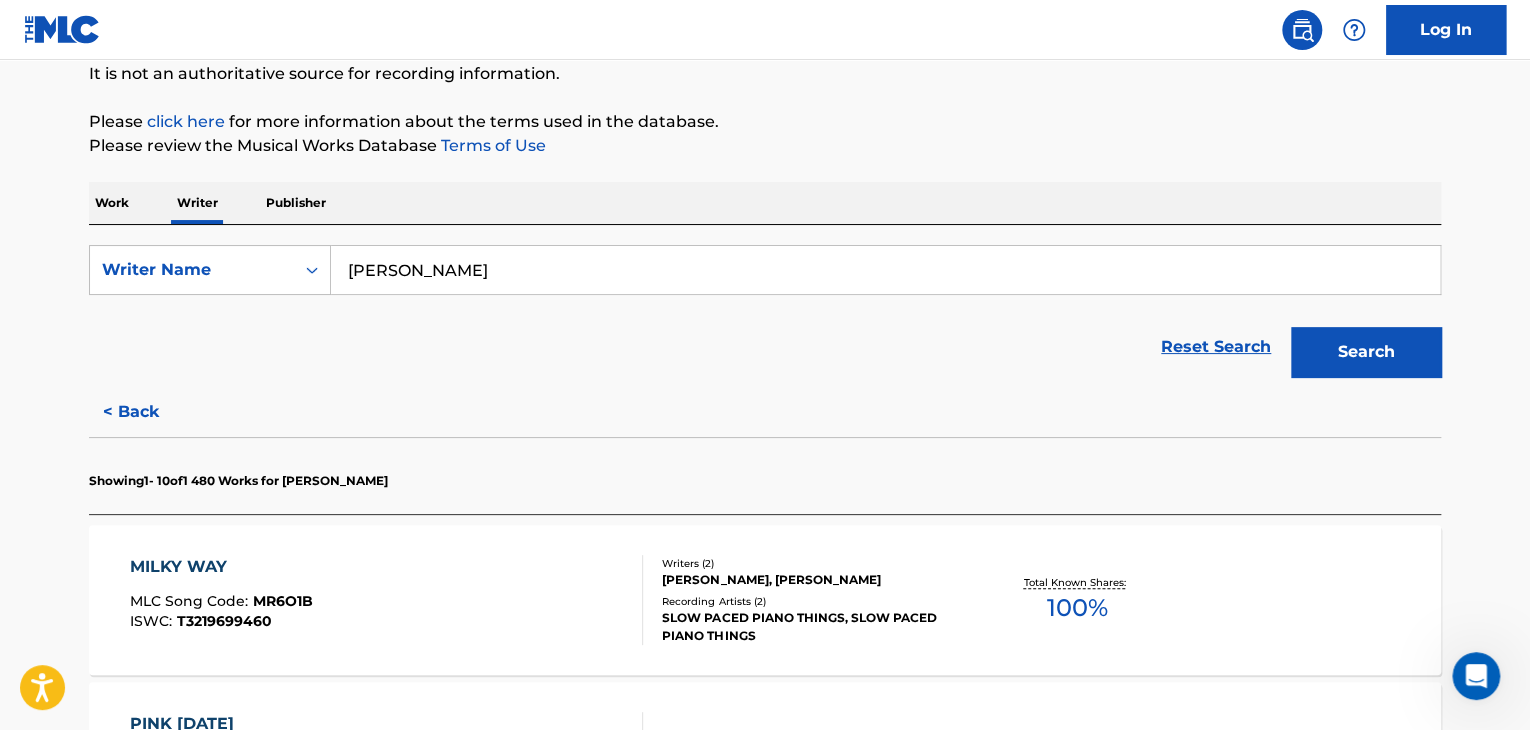 drag, startPoint x: 467, startPoint y: 485, endPoint x: 196, endPoint y: 490, distance: 271.0461 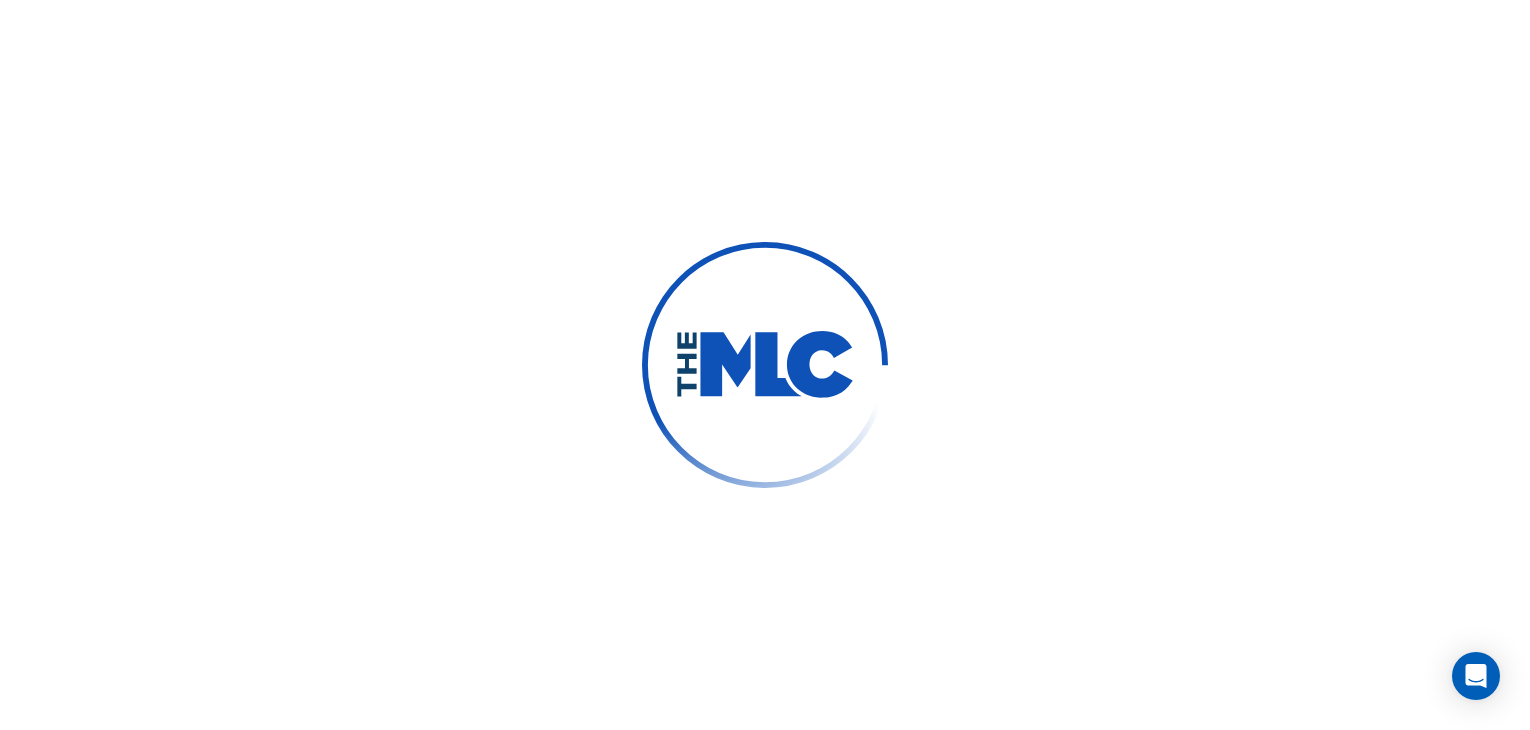 scroll, scrollTop: 0, scrollLeft: 0, axis: both 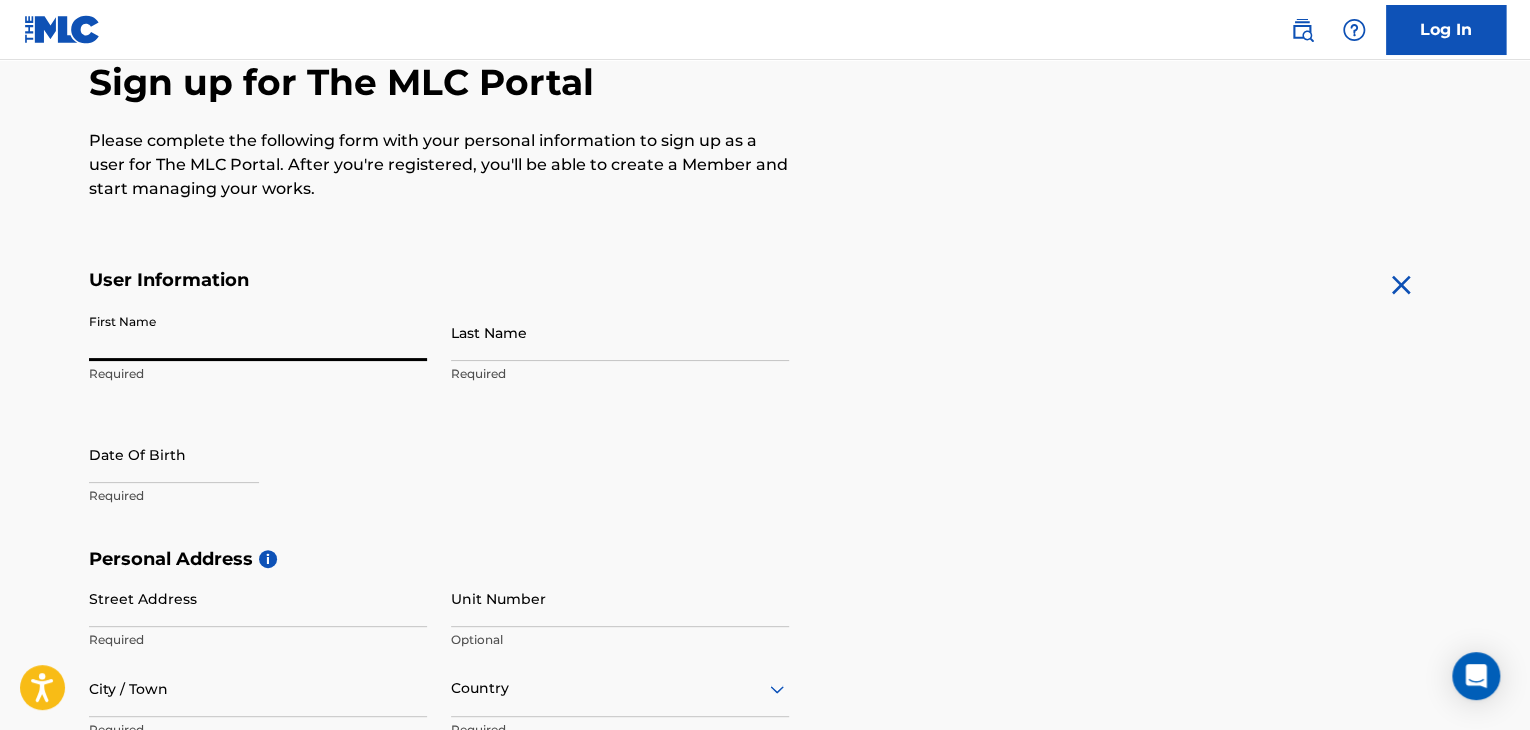click on "First Name" at bounding box center [258, 332] 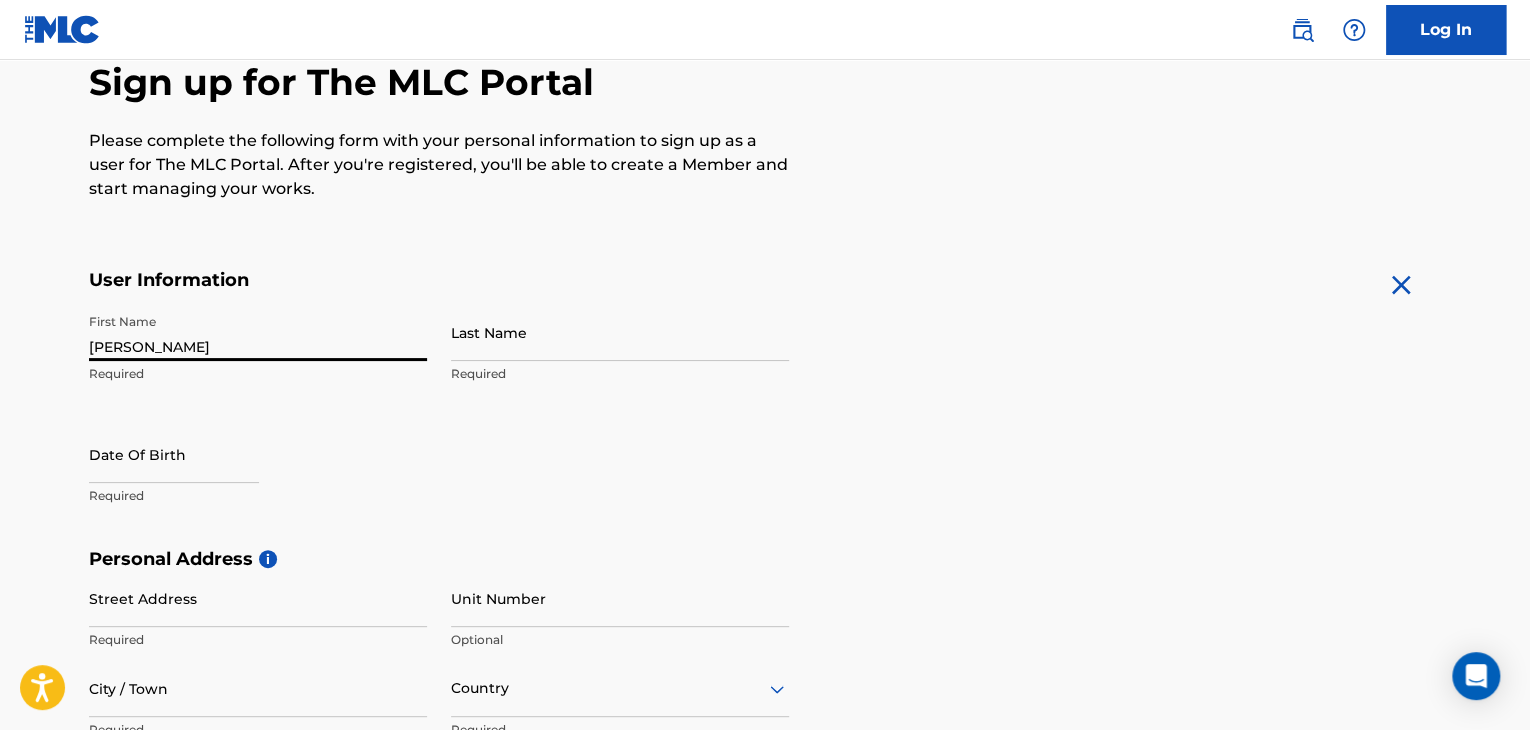 type on "[PERSON_NAME]" 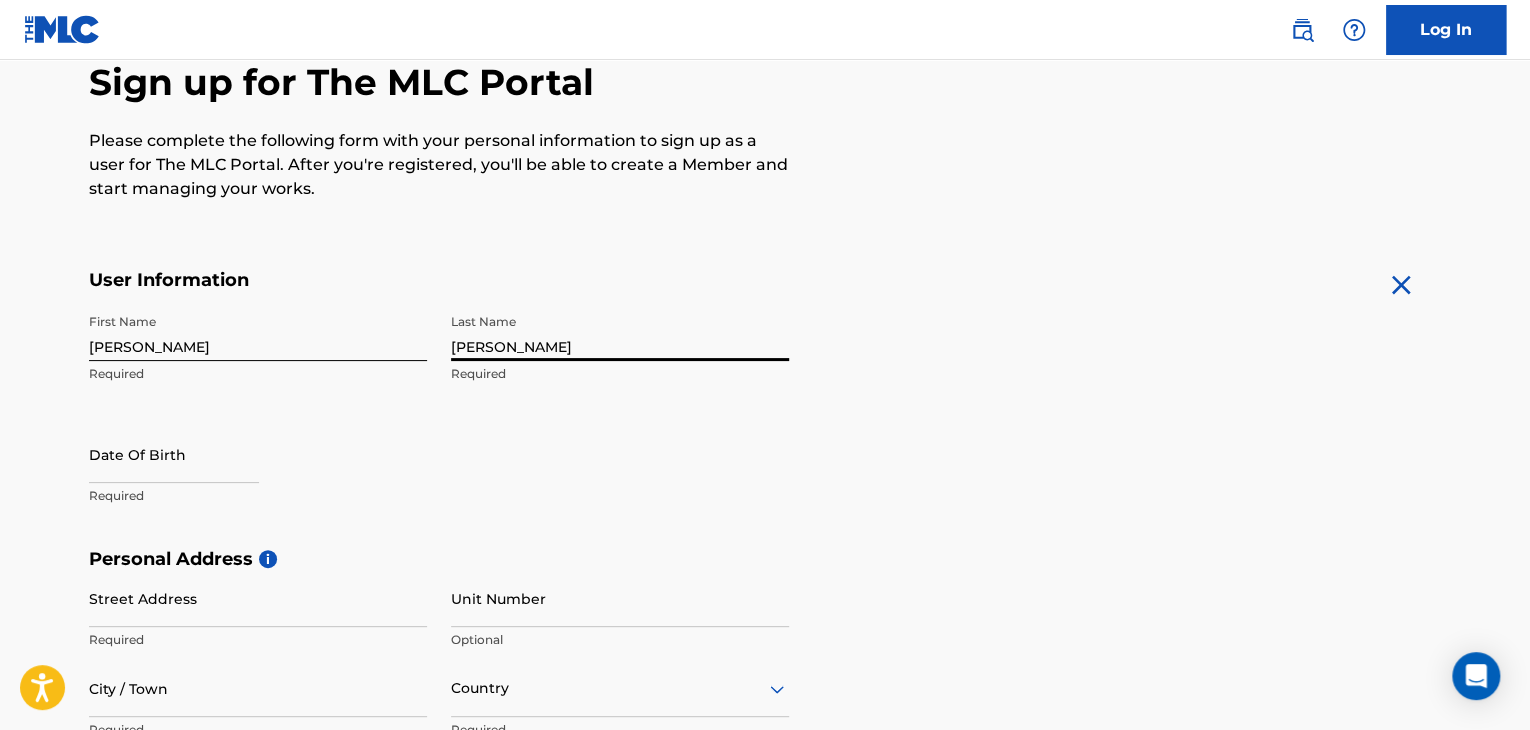 type on "[PERSON_NAME]" 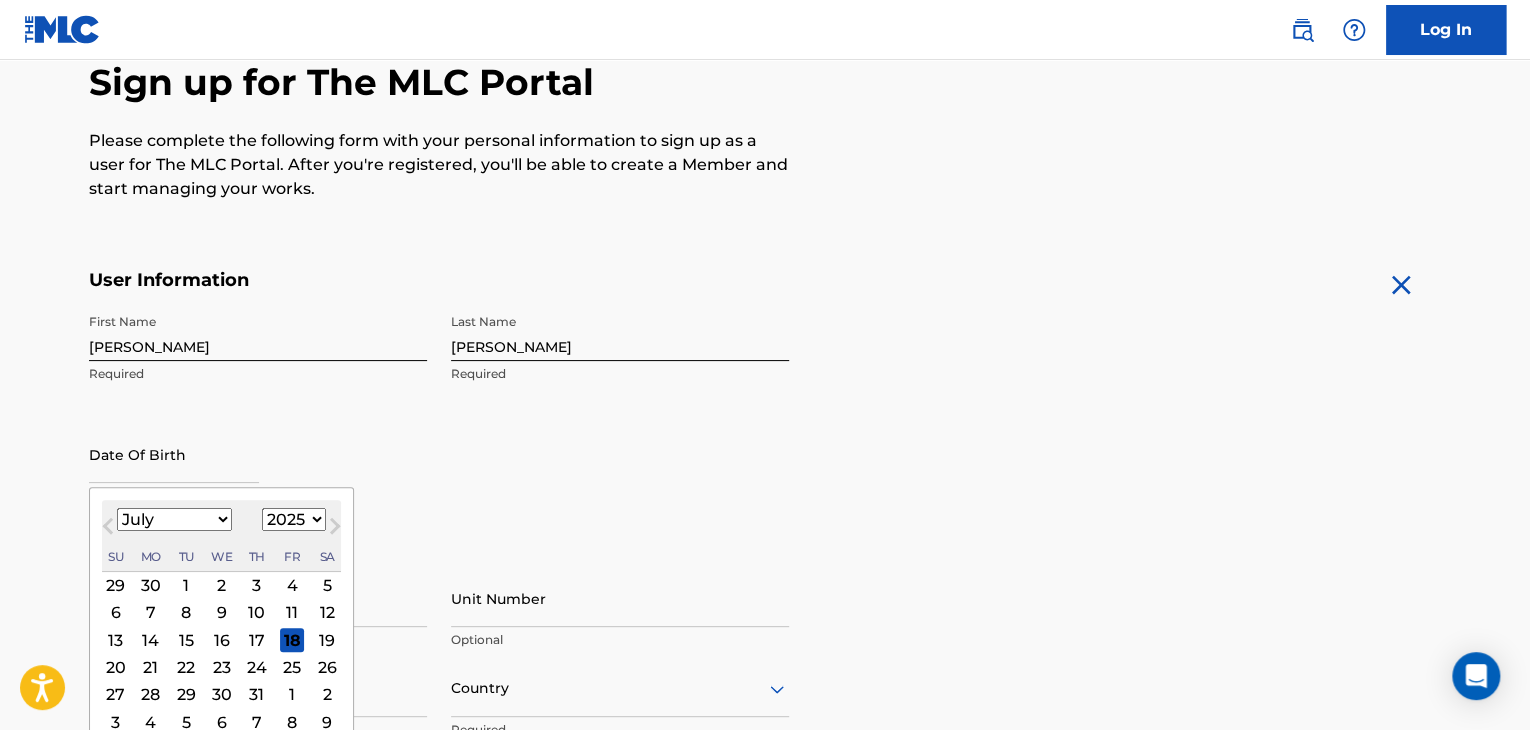 click at bounding box center [174, 454] 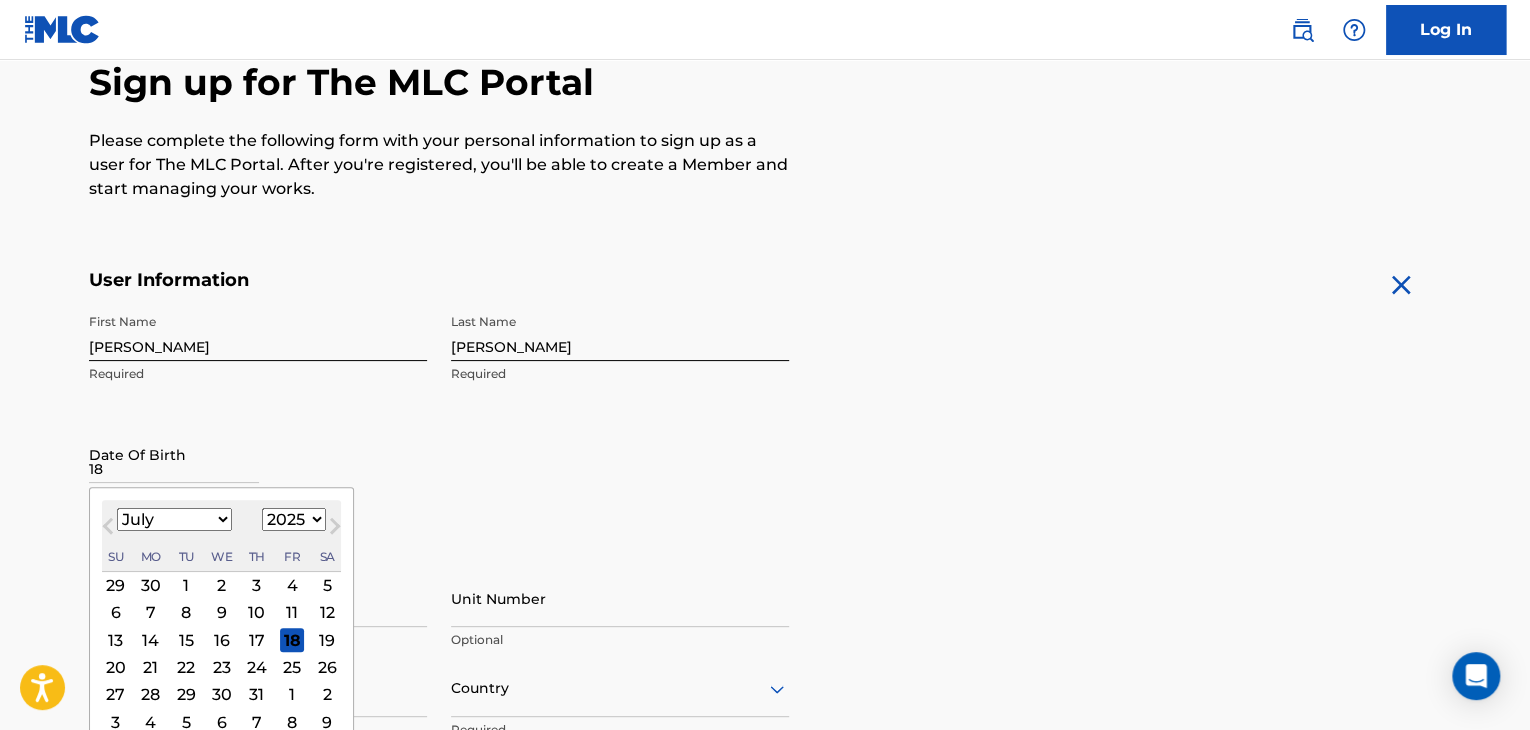 type on "18" 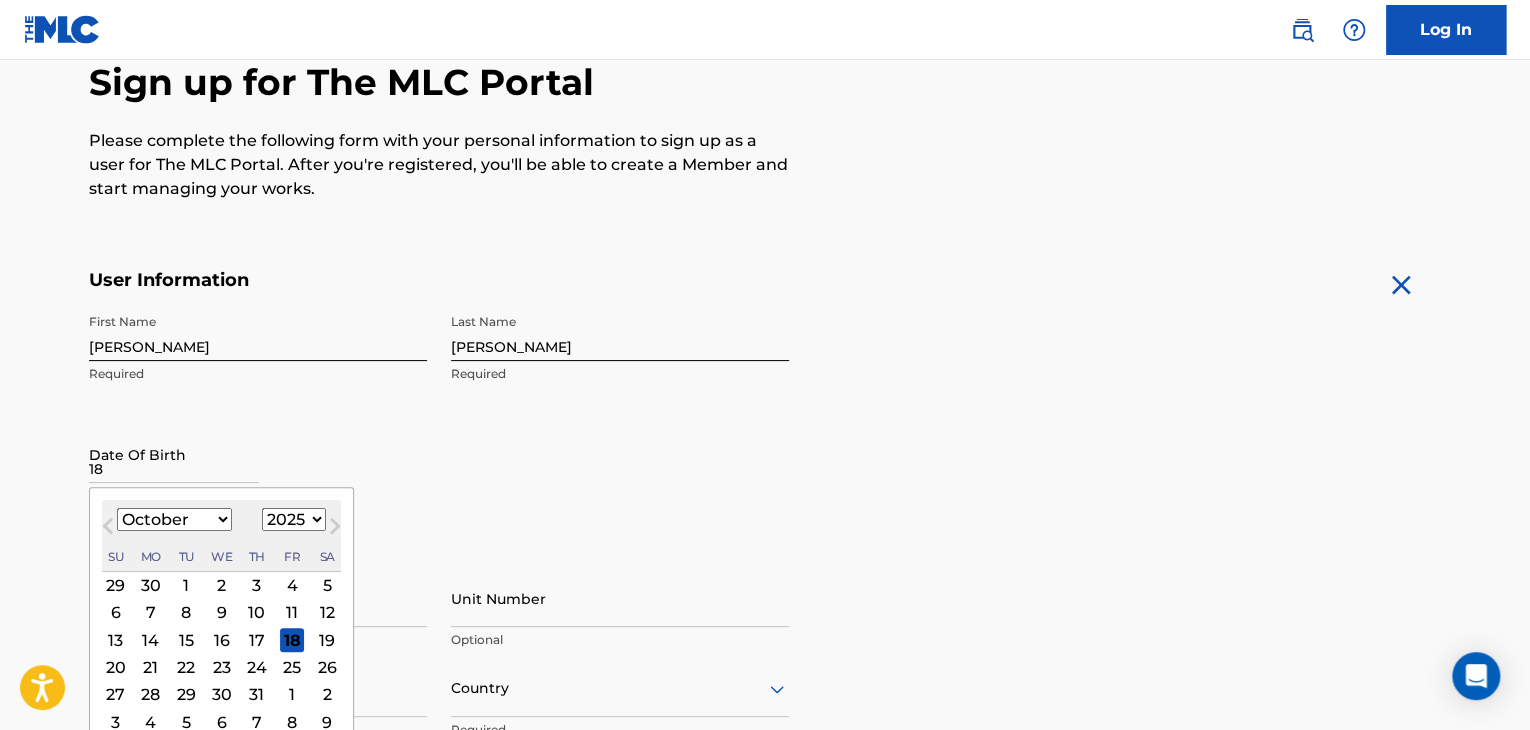click on "January February March April May June July August September October November December" at bounding box center [174, 519] 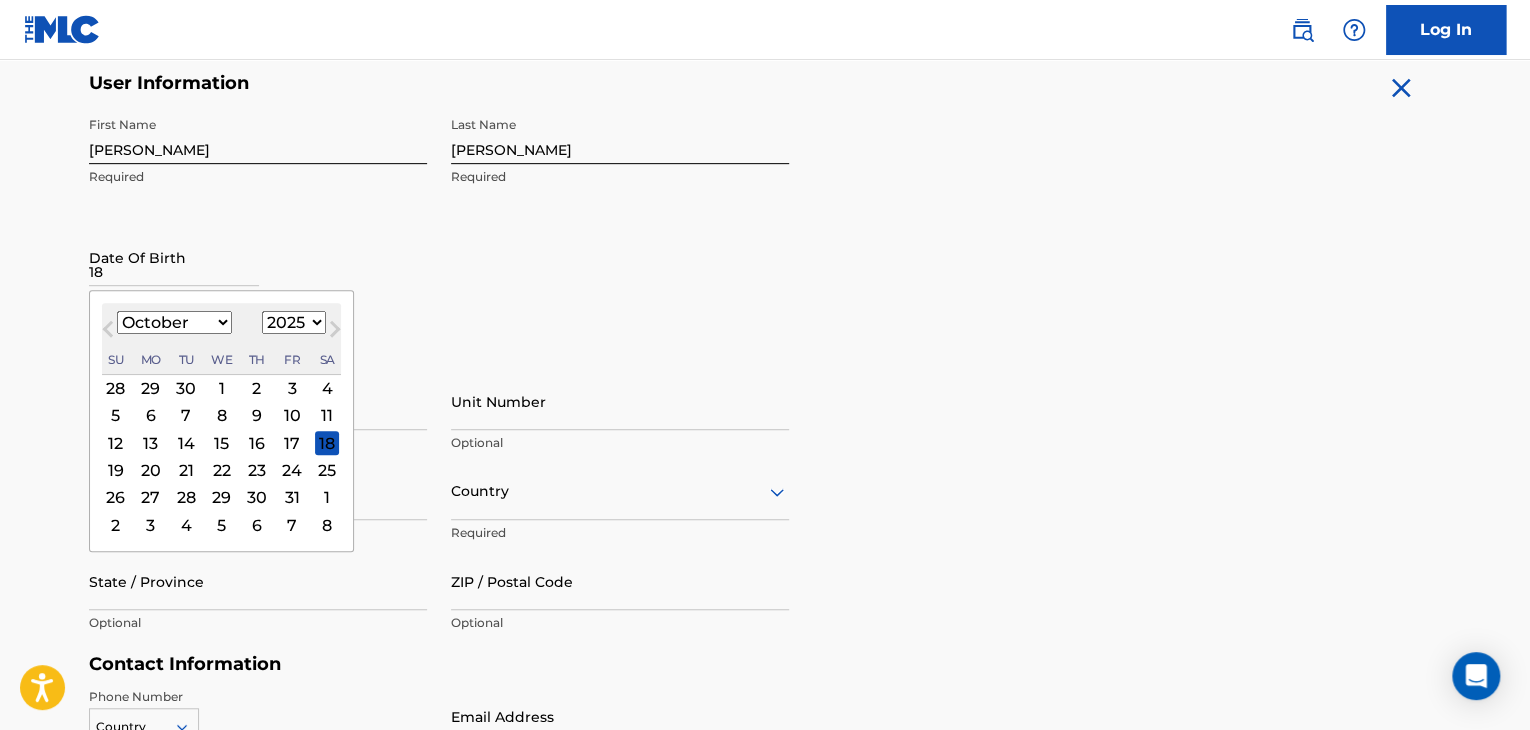 scroll, scrollTop: 400, scrollLeft: 0, axis: vertical 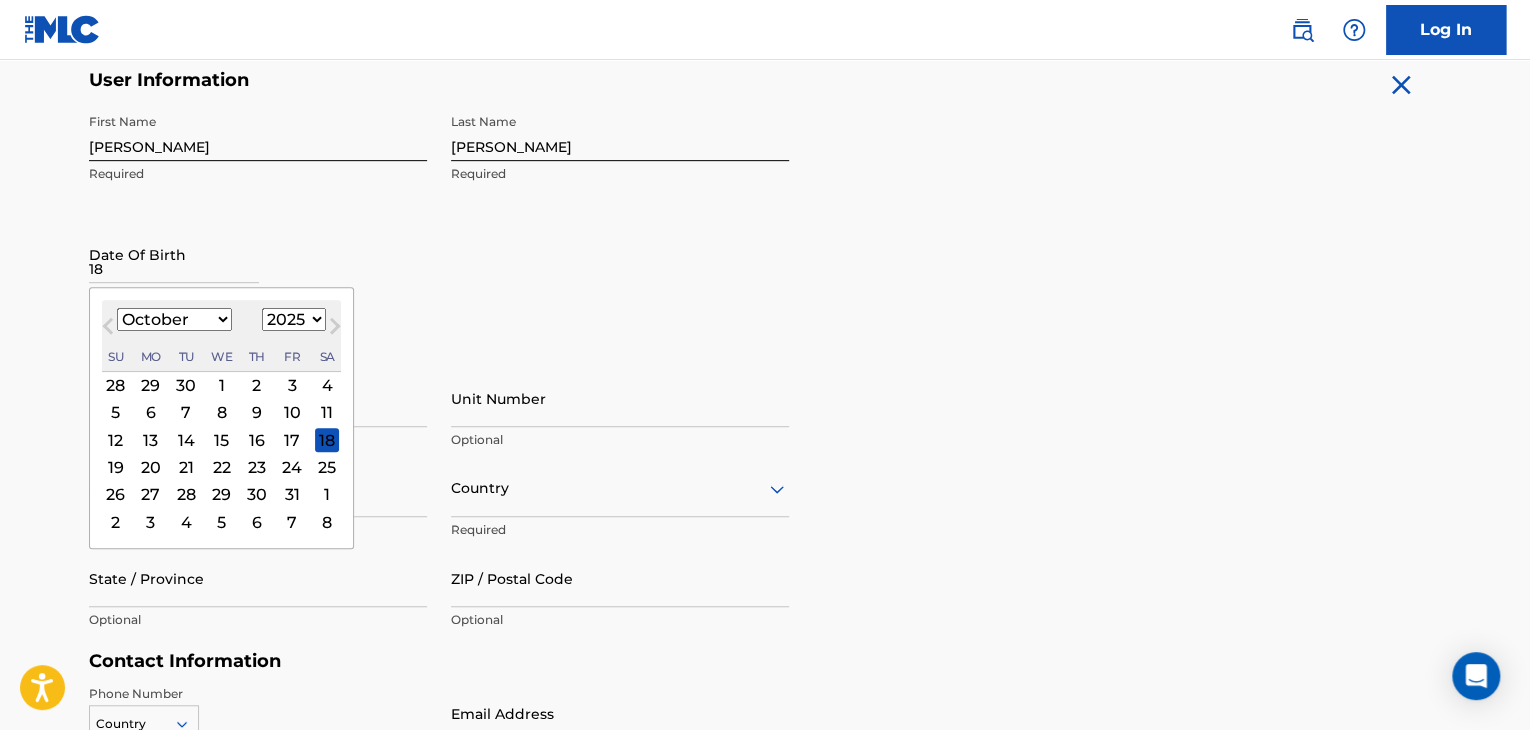 click on "1900 1901 1902 1903 1904 1905 1906 1907 1908 1909 1910 1911 1912 1913 1914 1915 1916 1917 1918 1919 1920 1921 1922 1923 1924 1925 1926 1927 1928 1929 1930 1931 1932 1933 1934 1935 1936 1937 1938 1939 1940 1941 1942 1943 1944 1945 1946 1947 1948 1949 1950 1951 1952 1953 1954 1955 1956 1957 1958 1959 1960 1961 1962 1963 1964 1965 1966 1967 1968 1969 1970 1971 1972 1973 1974 1975 1976 1977 1978 1979 1980 1981 1982 1983 1984 1985 1986 1987 1988 1989 1990 1991 1992 1993 1994 1995 1996 1997 1998 1999 2000 2001 2002 2003 2004 2005 2006 2007 2008 2009 2010 2011 2012 2013 2014 2015 2016 2017 2018 2019 2020 2021 2022 2023 2024 2025 2026 2027 2028 2029 2030 2031 2032 2033 2034 2035 2036 2037 2038 2039 2040 2041 2042 2043 2044 2045 2046 2047 2048 2049 2050 2051 2052 2053 2054 2055 2056 2057 2058 2059 2060 2061 2062 2063 2064 2065 2066 2067 2068 2069 2070 2071 2072 2073 2074 2075 2076 2077 2078 2079 2080 2081 2082 2083 2084 2085 2086 2087 2088 2089 2090 2091 2092 2093 2094 2095 2096 2097 2098 2099 2100" at bounding box center [294, 319] 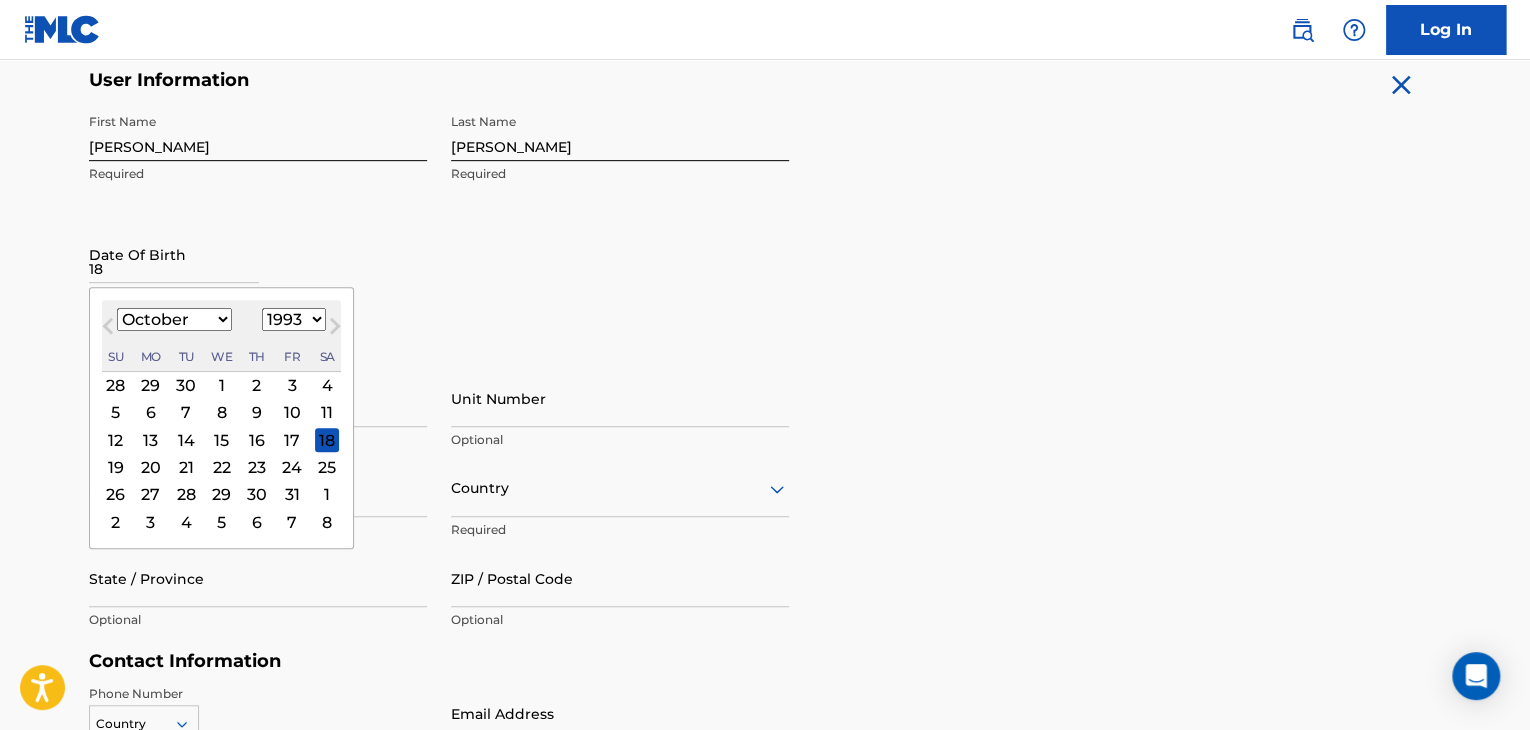 click on "1900 1901 1902 1903 1904 1905 1906 1907 1908 1909 1910 1911 1912 1913 1914 1915 1916 1917 1918 1919 1920 1921 1922 1923 1924 1925 1926 1927 1928 1929 1930 1931 1932 1933 1934 1935 1936 1937 1938 1939 1940 1941 1942 1943 1944 1945 1946 1947 1948 1949 1950 1951 1952 1953 1954 1955 1956 1957 1958 1959 1960 1961 1962 1963 1964 1965 1966 1967 1968 1969 1970 1971 1972 1973 1974 1975 1976 1977 1978 1979 1980 1981 1982 1983 1984 1985 1986 1987 1988 1989 1990 1991 1992 1993 1994 1995 1996 1997 1998 1999 2000 2001 2002 2003 2004 2005 2006 2007 2008 2009 2010 2011 2012 2013 2014 2015 2016 2017 2018 2019 2020 2021 2022 2023 2024 2025 2026 2027 2028 2029 2030 2031 2032 2033 2034 2035 2036 2037 2038 2039 2040 2041 2042 2043 2044 2045 2046 2047 2048 2049 2050 2051 2052 2053 2054 2055 2056 2057 2058 2059 2060 2061 2062 2063 2064 2065 2066 2067 2068 2069 2070 2071 2072 2073 2074 2075 2076 2077 2078 2079 2080 2081 2082 2083 2084 2085 2086 2087 2088 2089 2090 2091 2092 2093 2094 2095 2096 2097 2098 2099 2100" at bounding box center [294, 319] 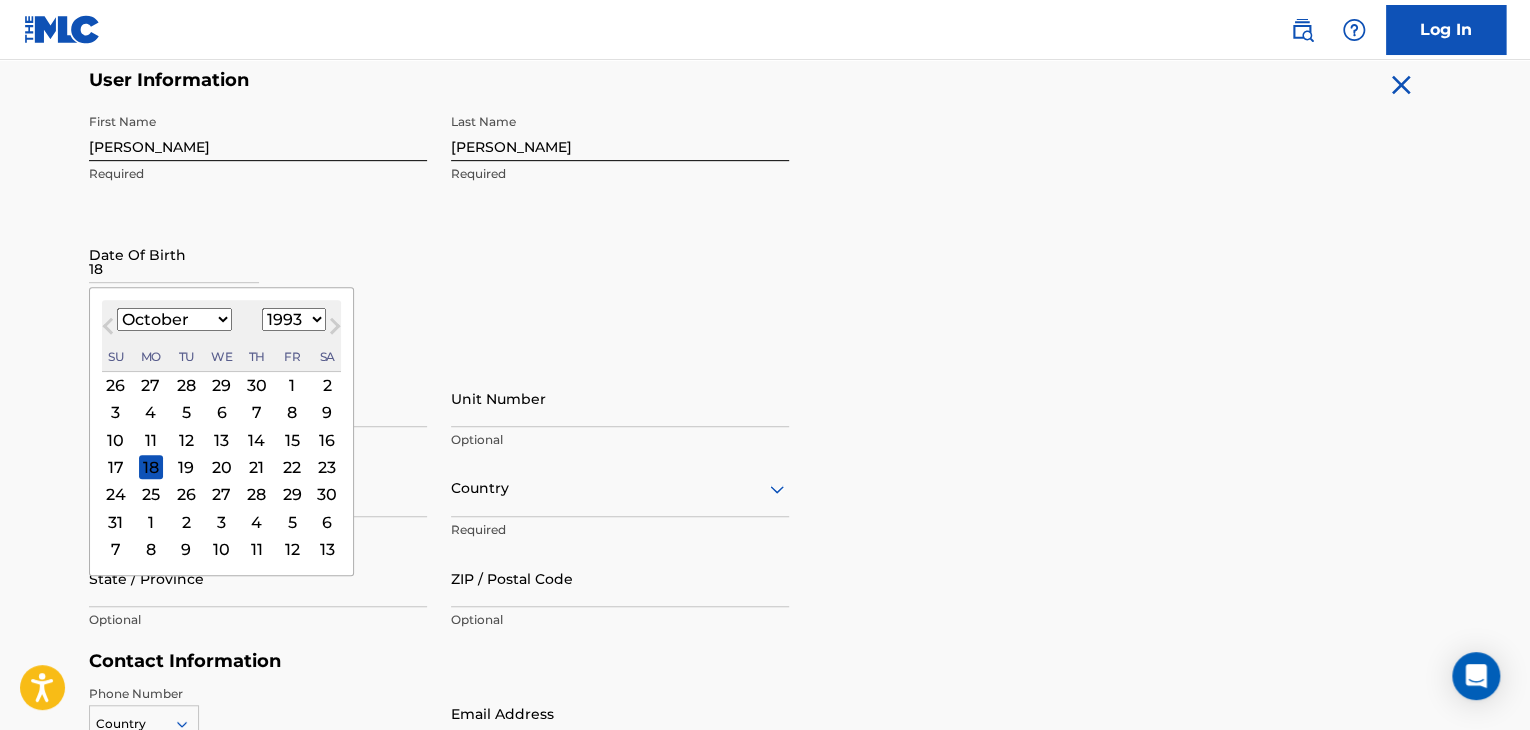 click on "18" at bounding box center (151, 467) 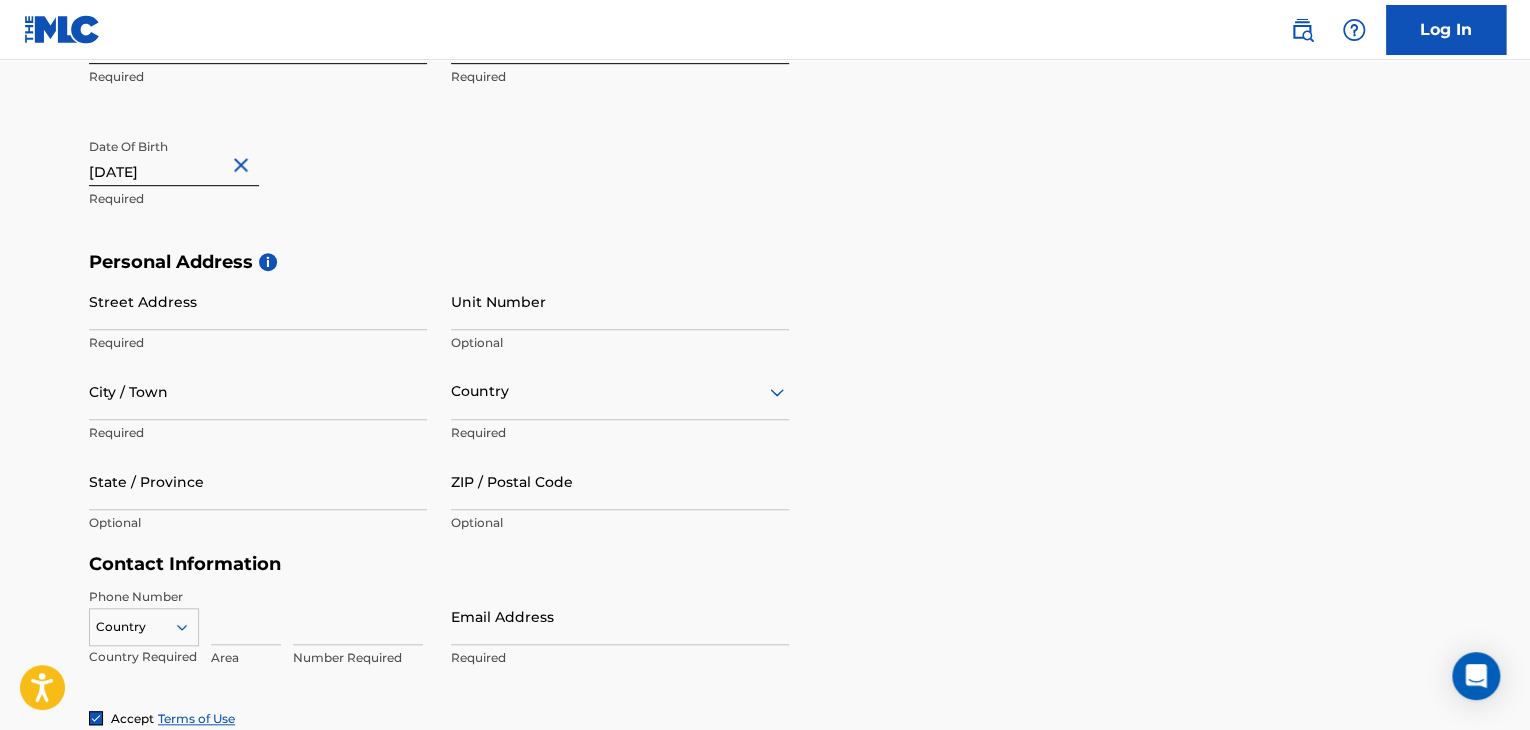 scroll, scrollTop: 500, scrollLeft: 0, axis: vertical 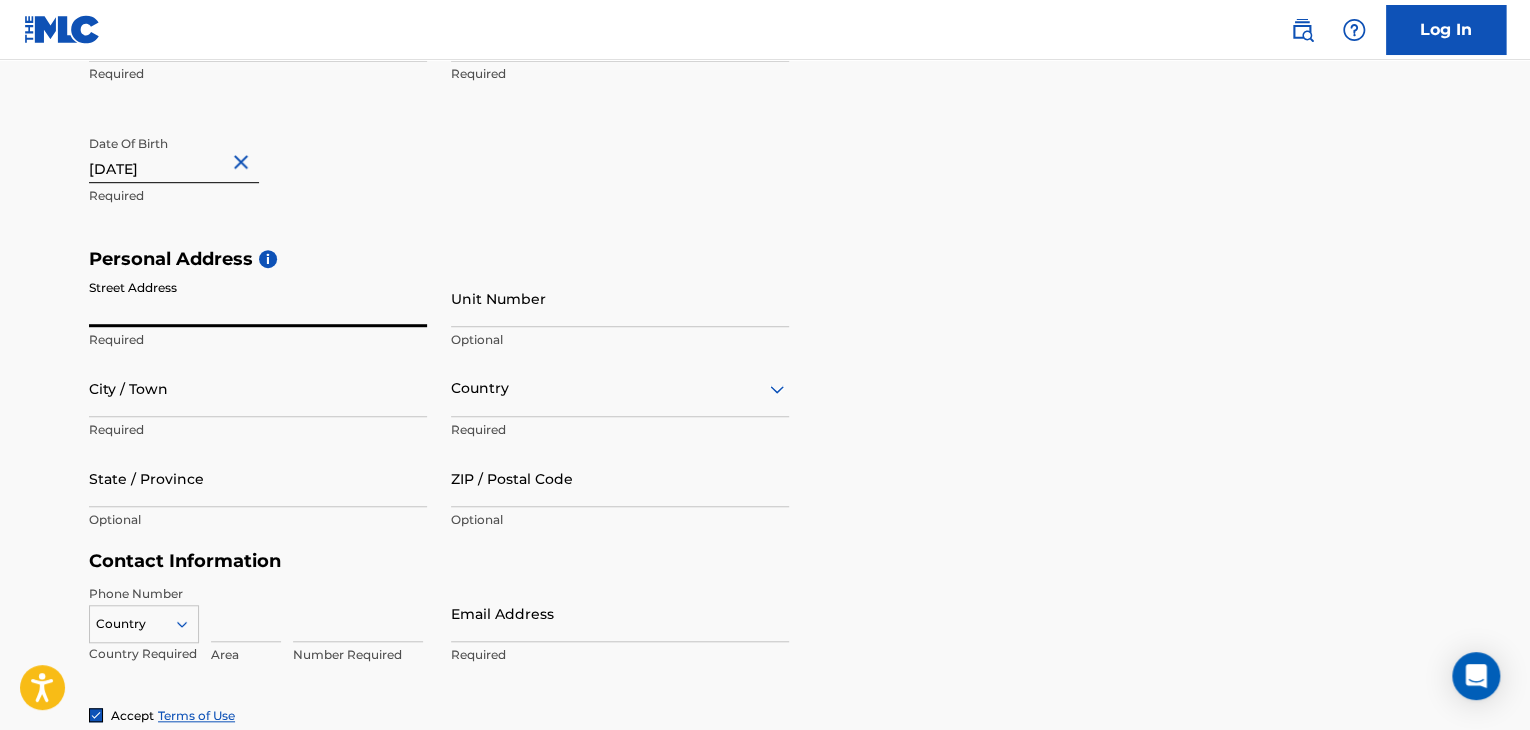 click on "Street Address" at bounding box center (258, 298) 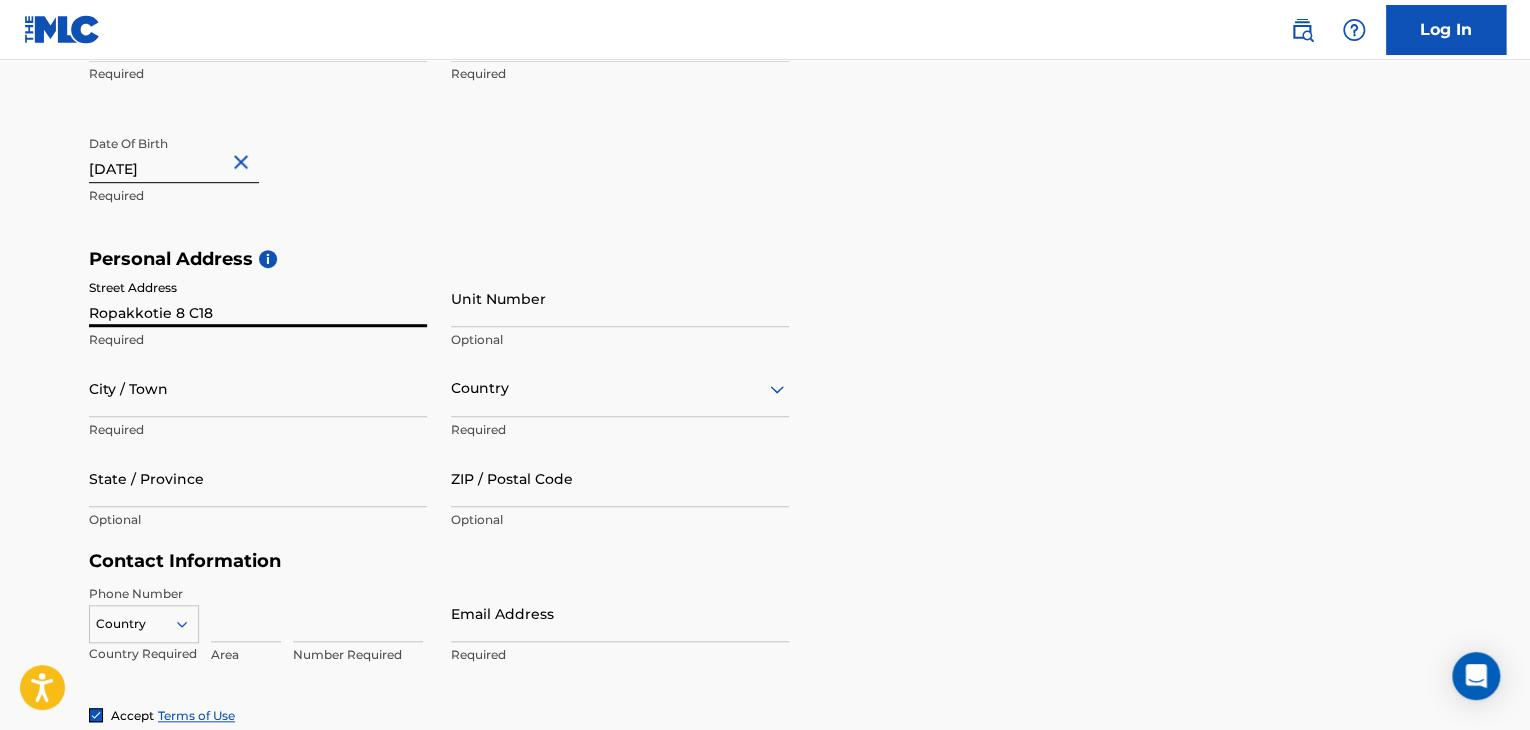 type on "Klaukkala" 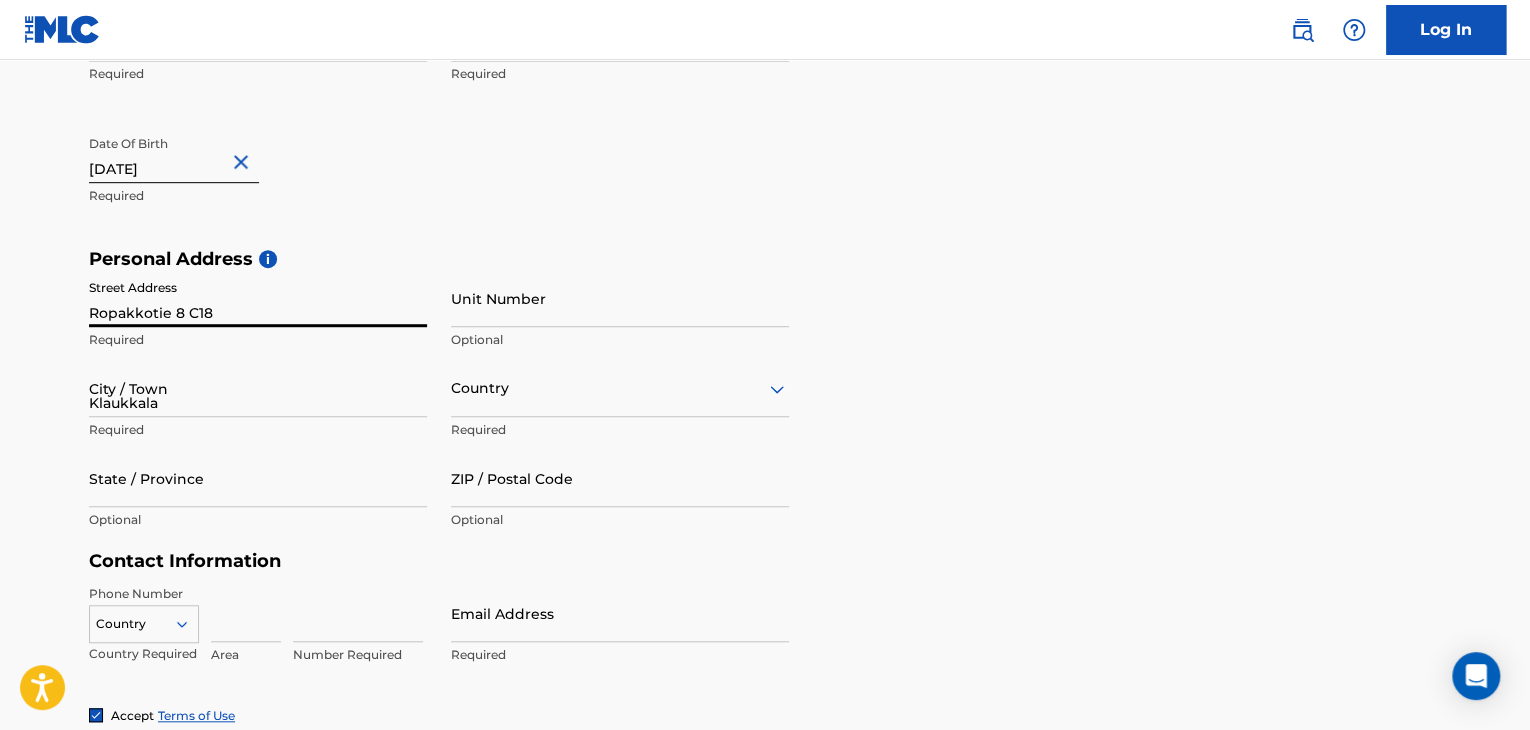 type on "Suomi" 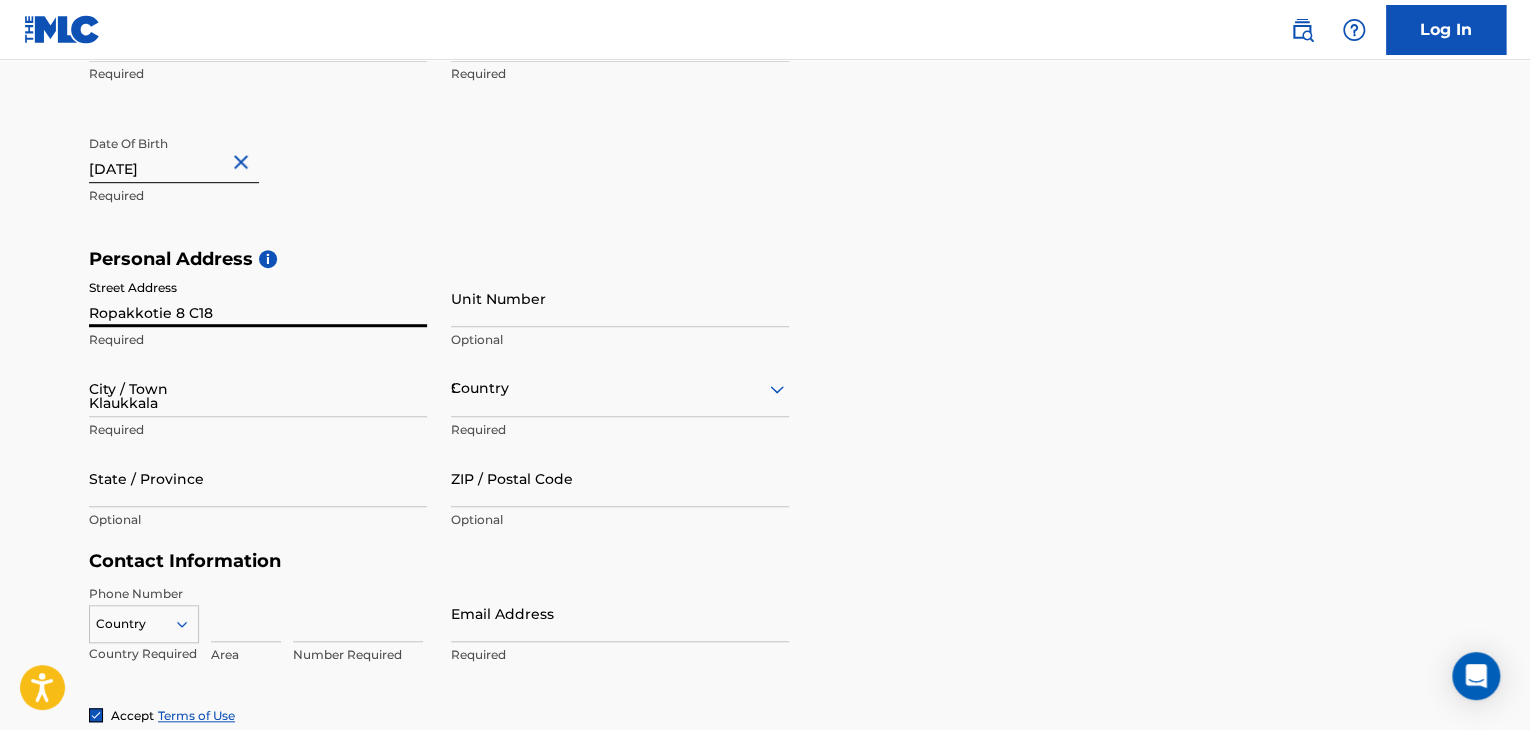type on "01800" 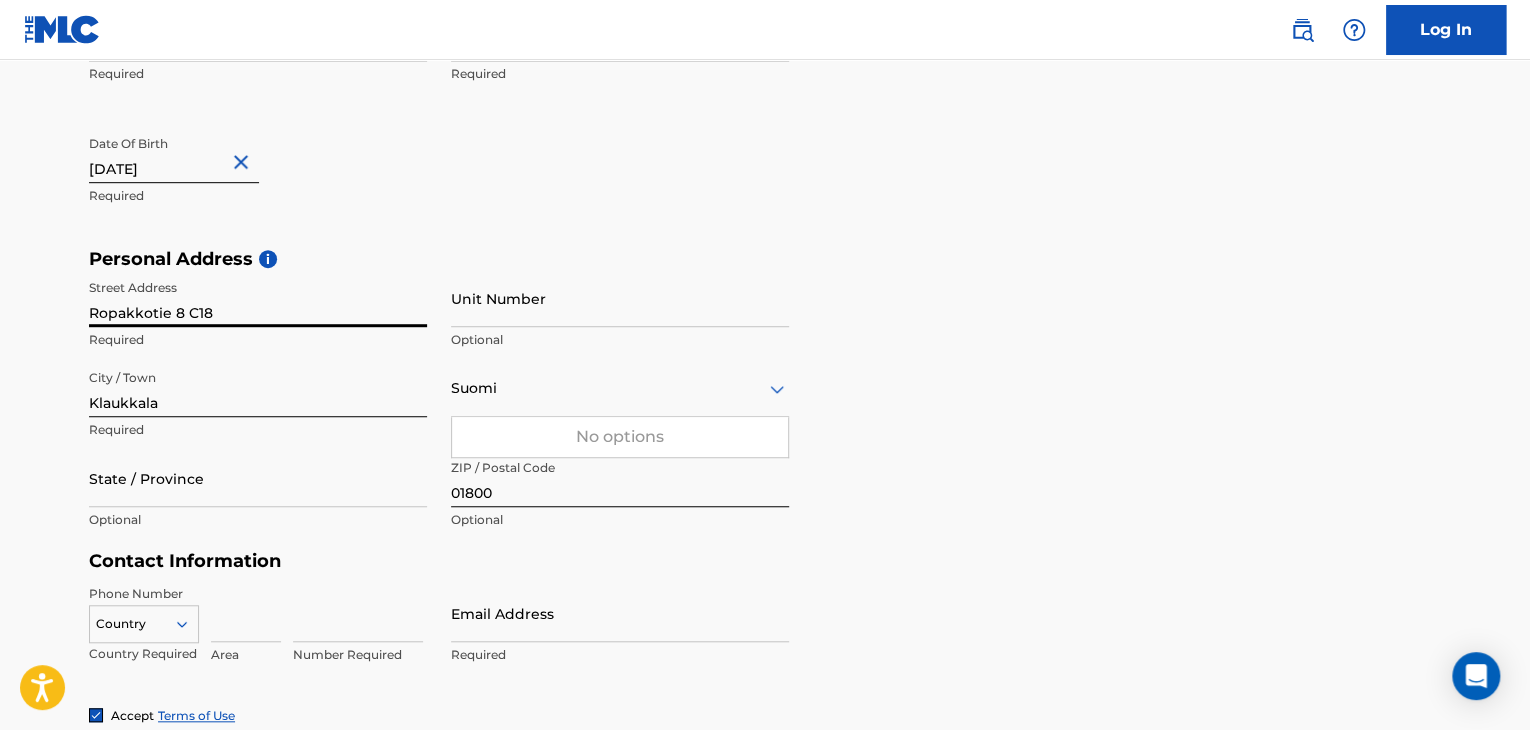 click on "Ropakkotie 8 C18" at bounding box center [258, 298] 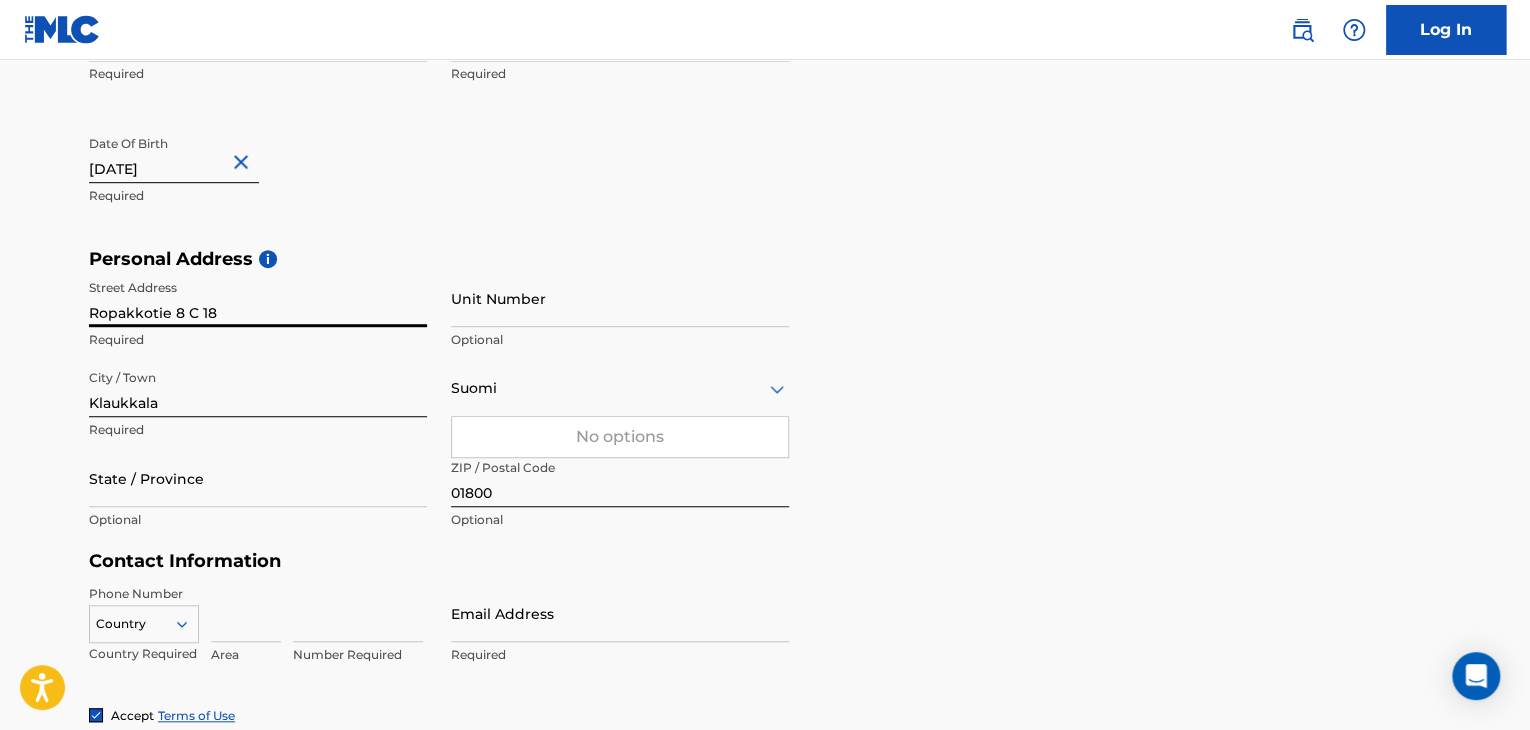 type on "Ropakkotie 8 C 18" 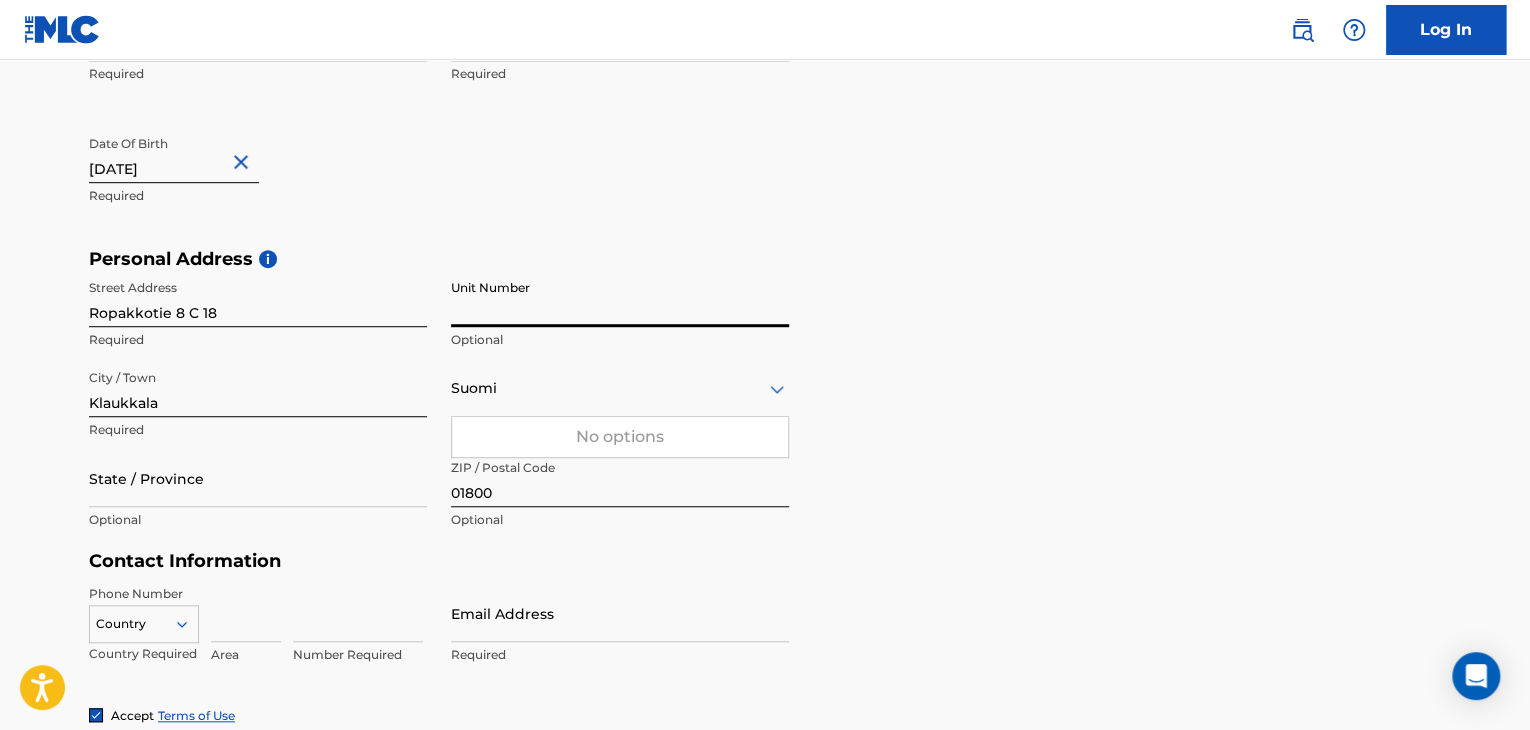 click on "First Name [PERSON_NAME] Required Last Name [PERSON_NAME] Required Date Of Birth [DEMOGRAPHIC_DATA] Required" at bounding box center [439, 126] 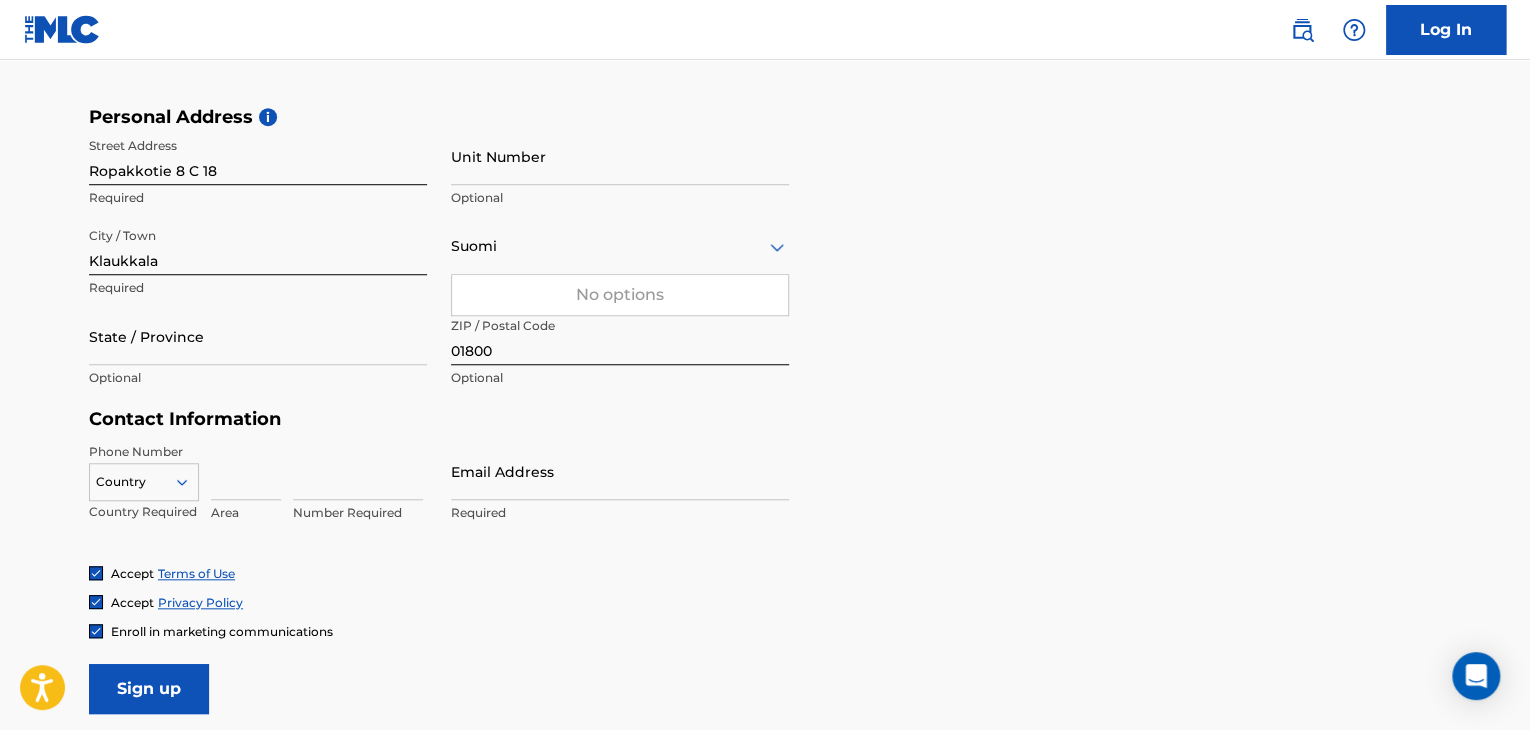 scroll, scrollTop: 700, scrollLeft: 0, axis: vertical 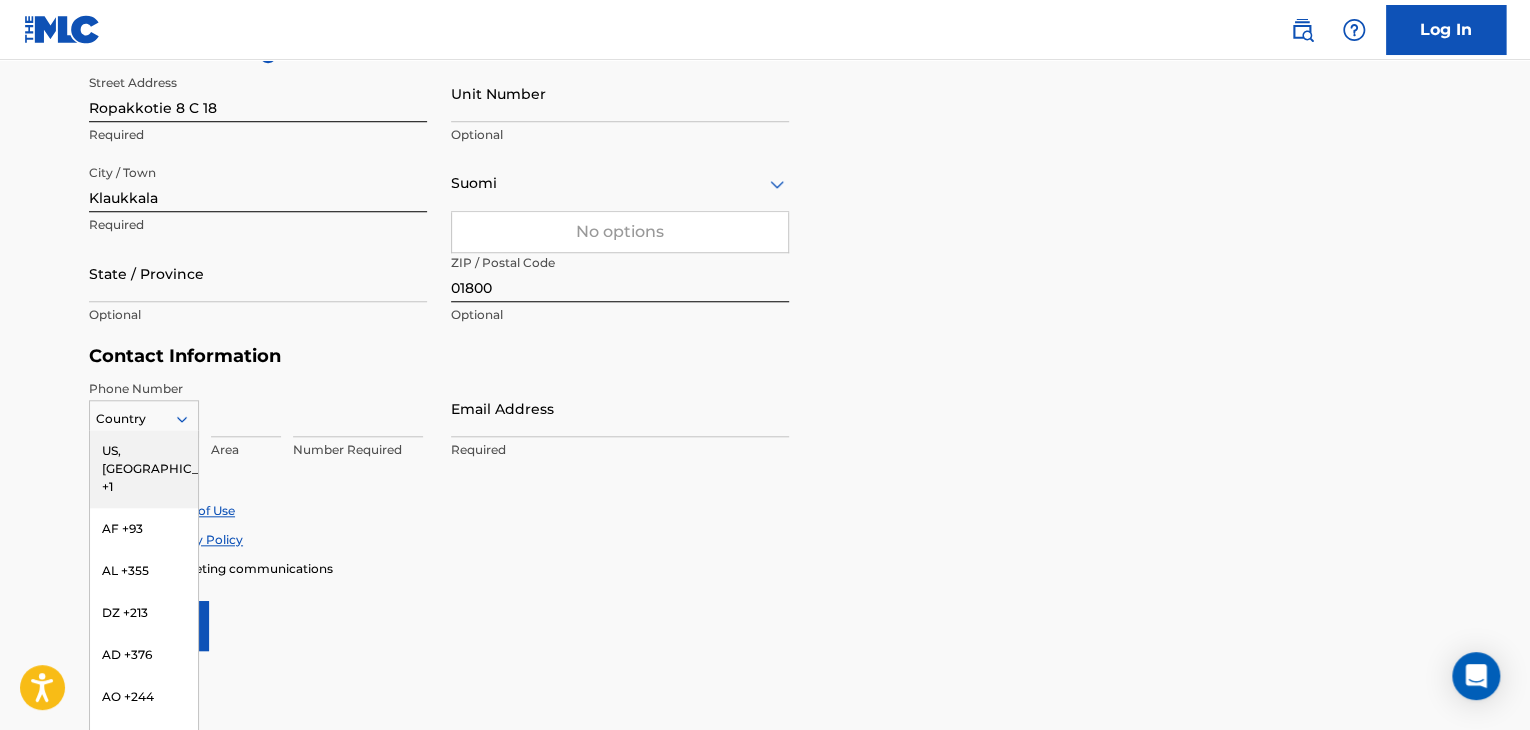 click on "216 results available. Use Up and Down to choose options, press Enter to select the currently focused option, press Escape to exit the menu, press Tab to select the option and exit the menu. Country [GEOGRAPHIC_DATA], [GEOGRAPHIC_DATA] +1 AF +93 AL +355 DZ +213 AD +376 AO +244 AI +1264 AG +1268 AR +54 AM +374 AW +297 AU +61 AT +43 AZ +994 BS +1242 BH +973 BD +880 BB +1246 BY +375 BE +32 BZ +501 BJ +229 BM +1441 BT +975 BO +591 BA +387 BW +267 BR +55 BN +673 BG +359 BF +226 BI +257 KH +855 CM +237 CV +238 KY +1345 CF +236 TD +235 CL +56 CN +86 CO +57 KM +269 CG, CD +242 CK +682 CR +506 CI +225 HR +385 CU +53 CY +357 CZ +420 DK +45 DJ +253 DM +1767 DO +1809 EC +593 EG +20 SV +503 GQ +240 ER +291 EE +372 ET +251 FK +500 FO +298 FJ +679 FI +358 FR +33 GF +594 PF +689 GA +241 GM +220 GE +995 DE +49 GH +233 GI +350 GR +30 GL +299 GD +1473 GP +590 GT +502 GN +224 GW +245 GY +592 HT +509 VA, IT +39 HN +504 HK +852 HU +36 IS +354 IN +91 ID +62 IR +98 IQ +964 IE +353 IL +972 JM +1876 JP +81 JO +962 KZ +7 KE +254 KI +686 KP +850 KR +82 KW +965" at bounding box center (144, 415) 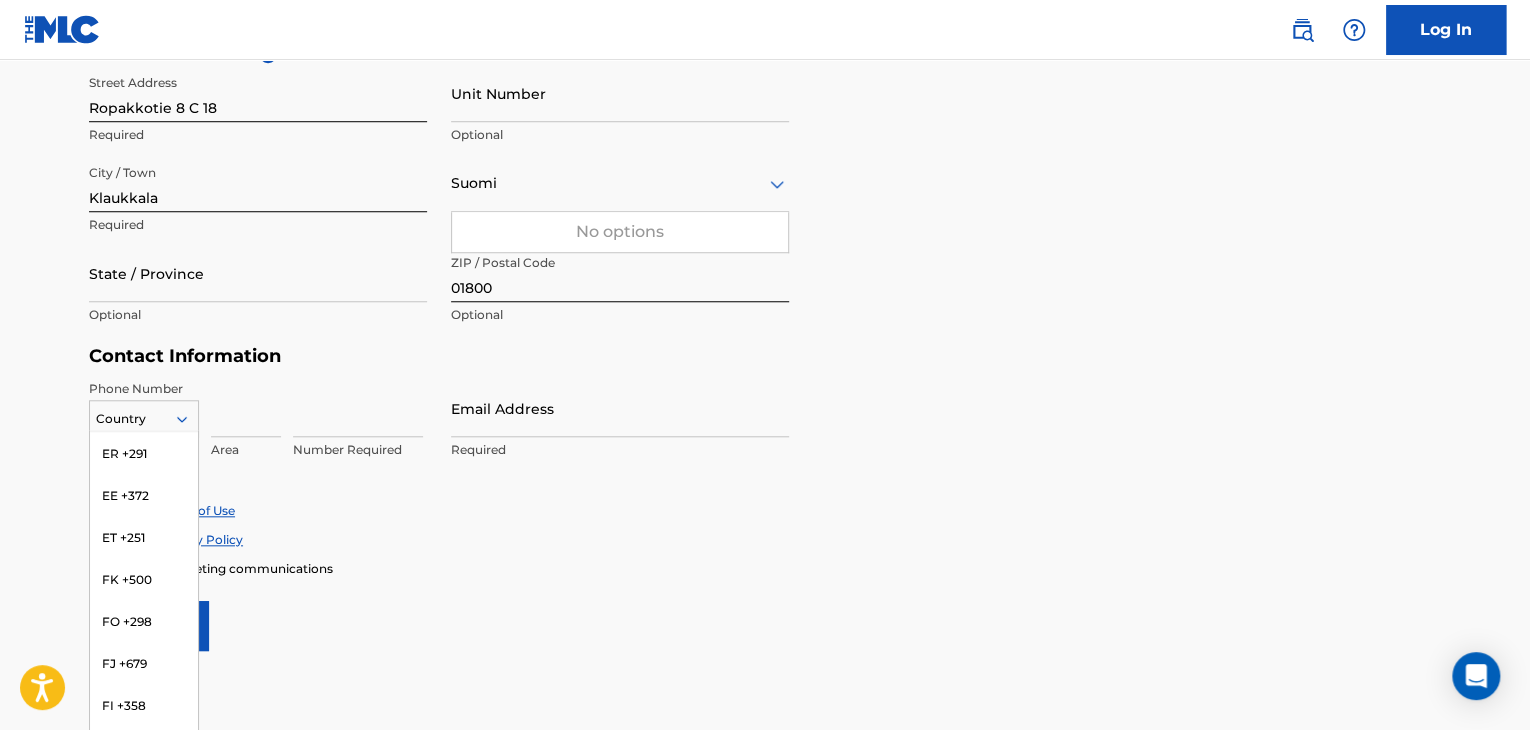 scroll, scrollTop: 2500, scrollLeft: 0, axis: vertical 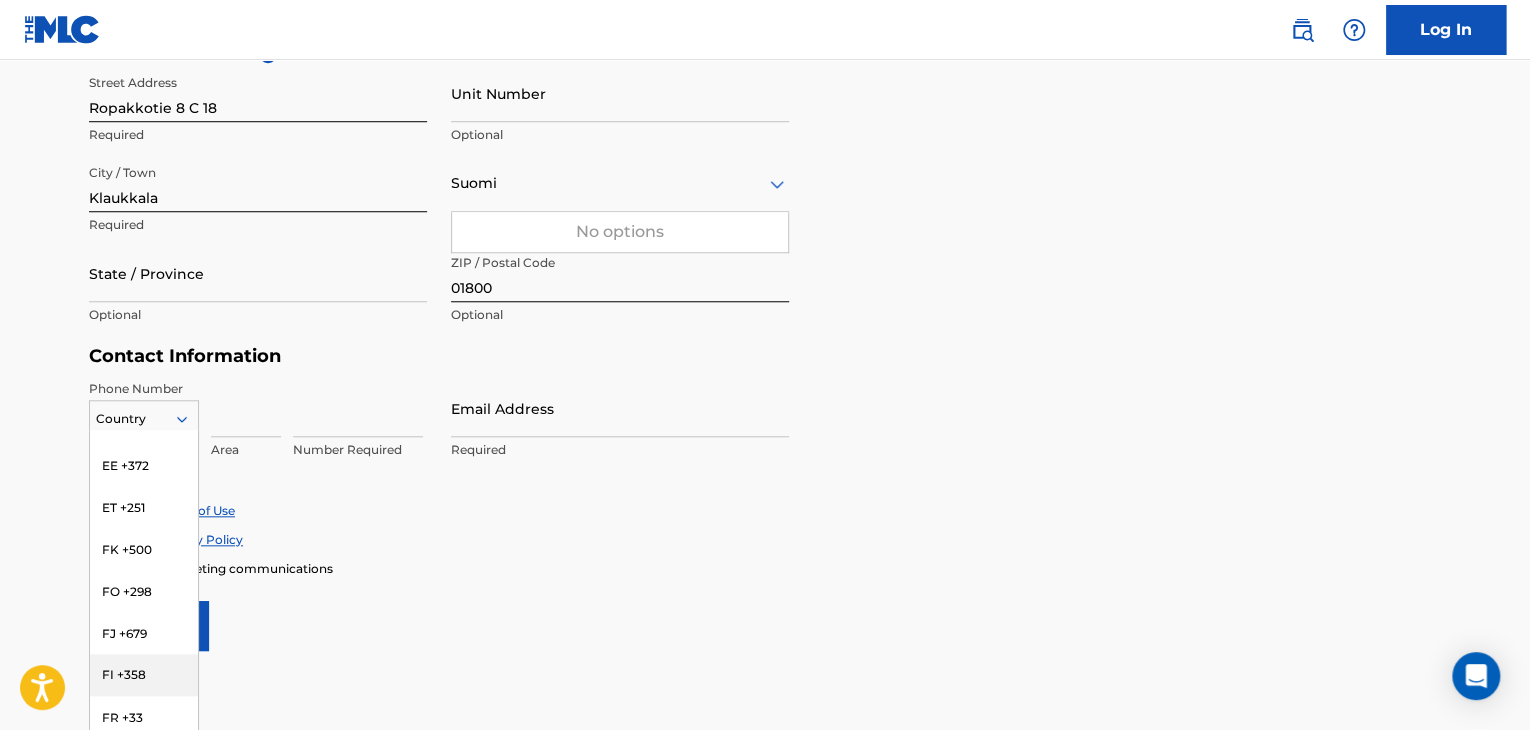 click on "FI +358" at bounding box center (144, 675) 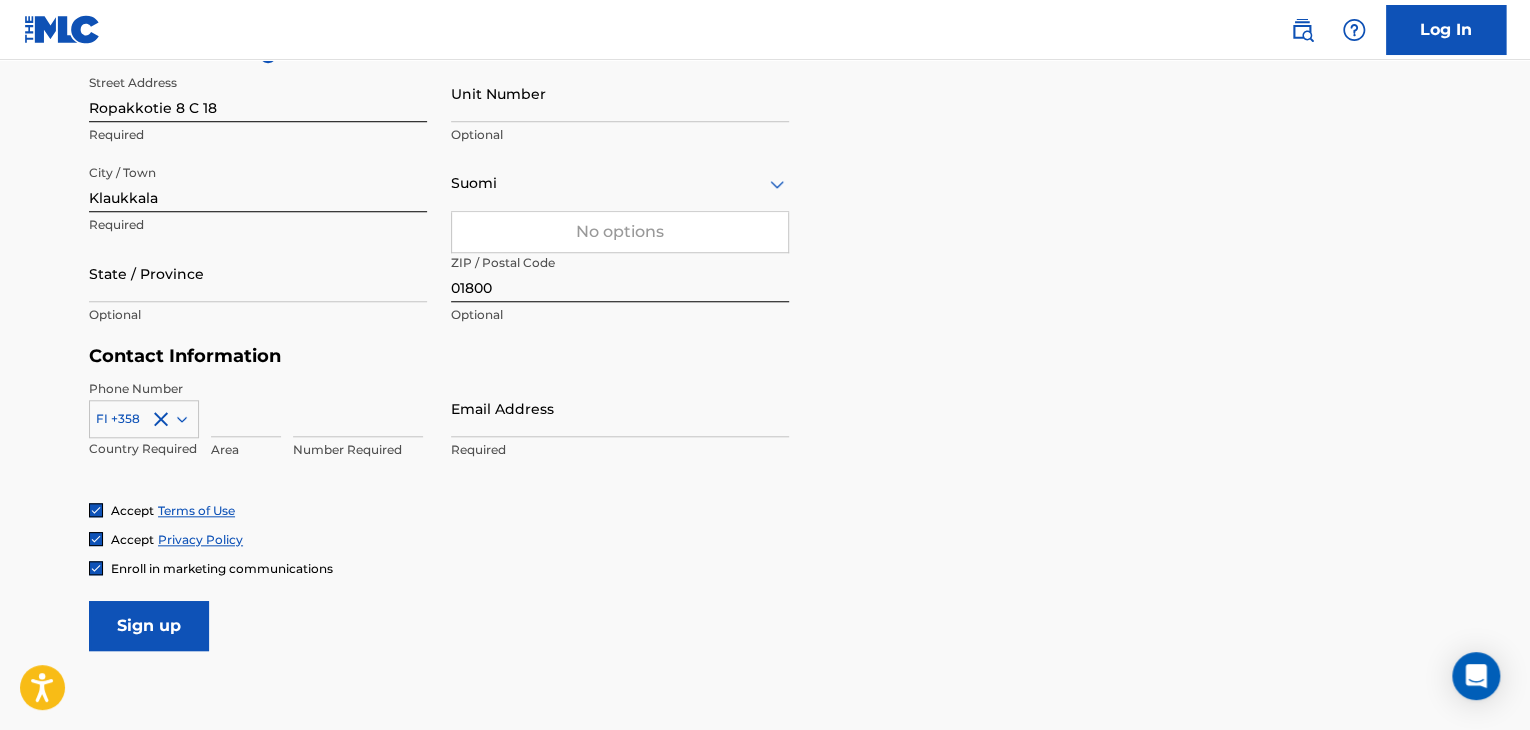 click at bounding box center [358, 408] 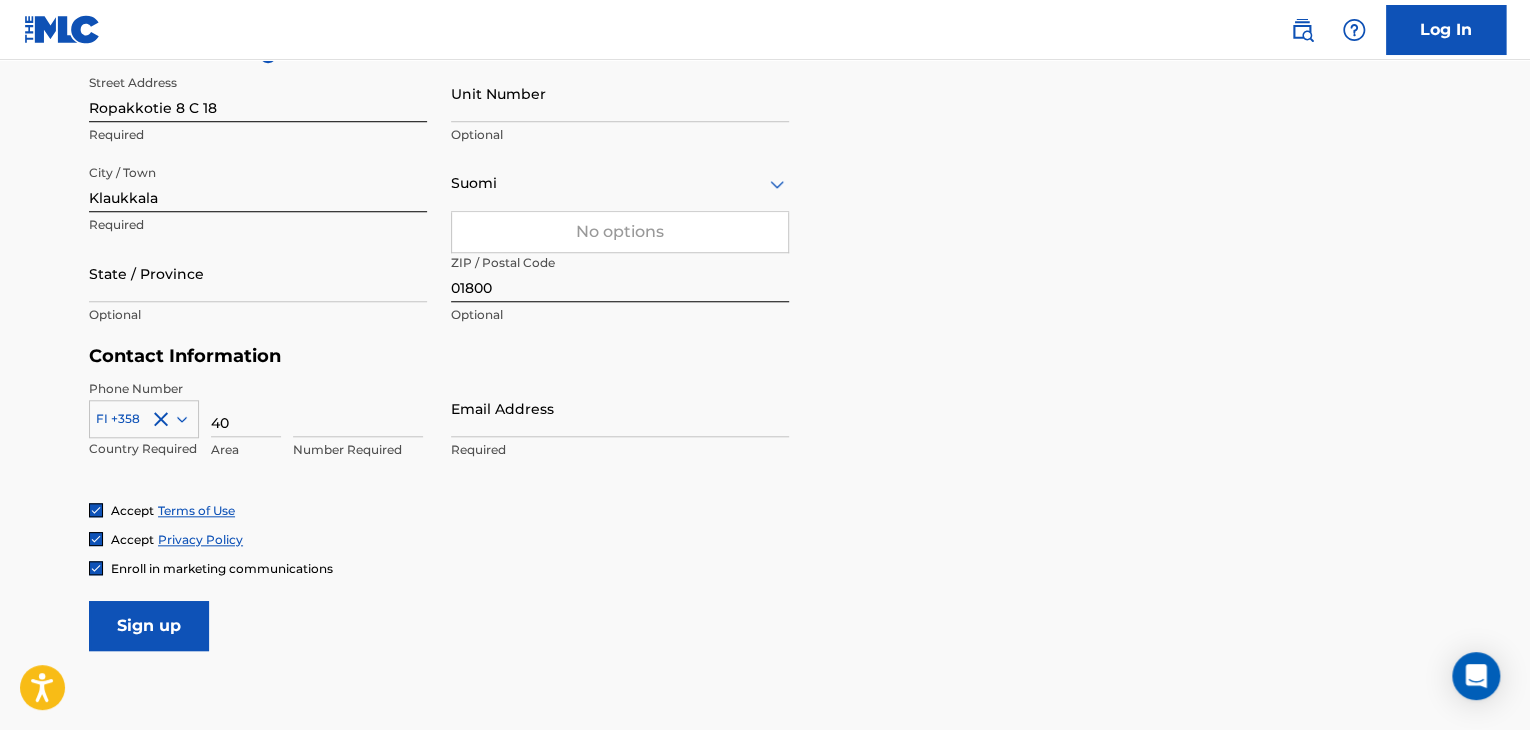 type on "40" 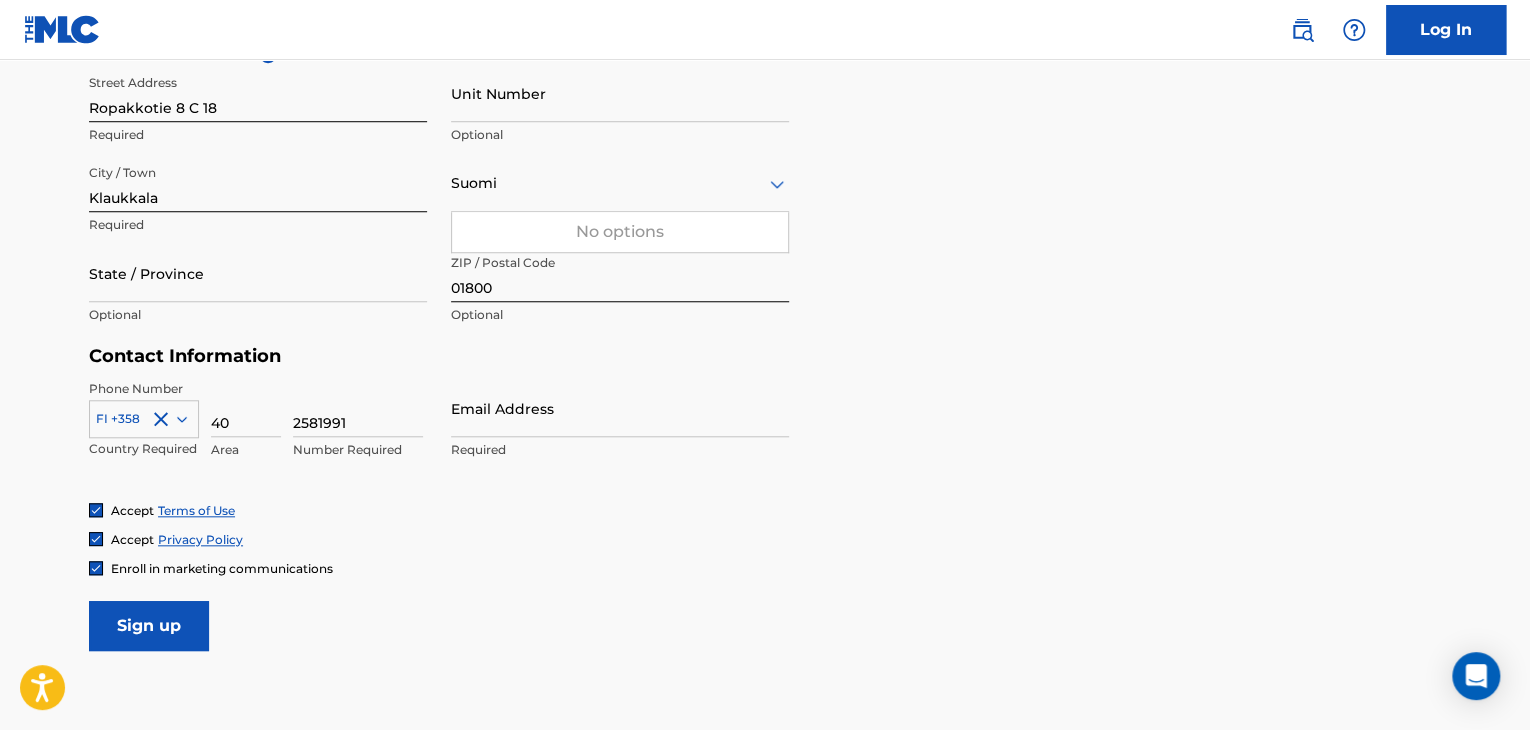 type on "2581991" 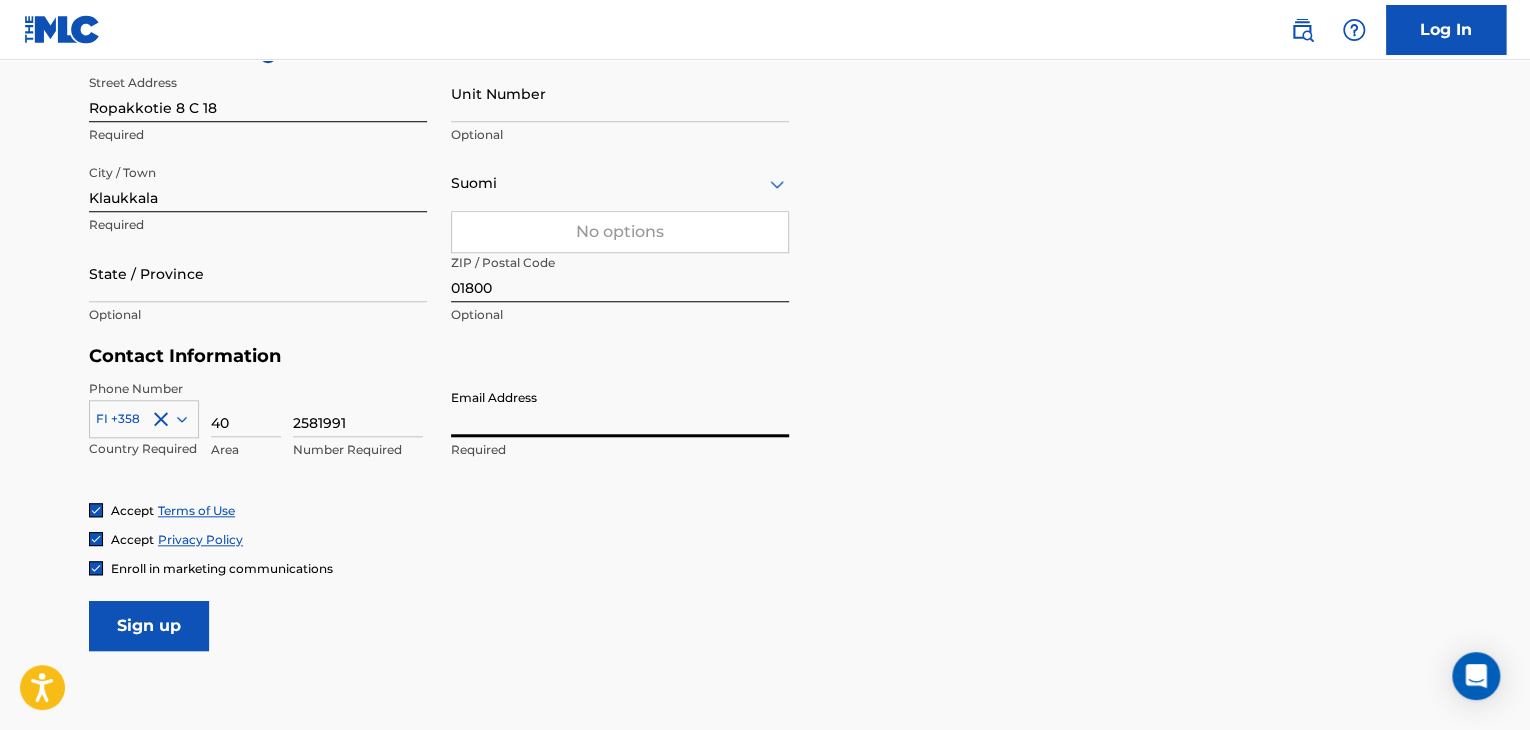 click on "Email Address" at bounding box center [620, 408] 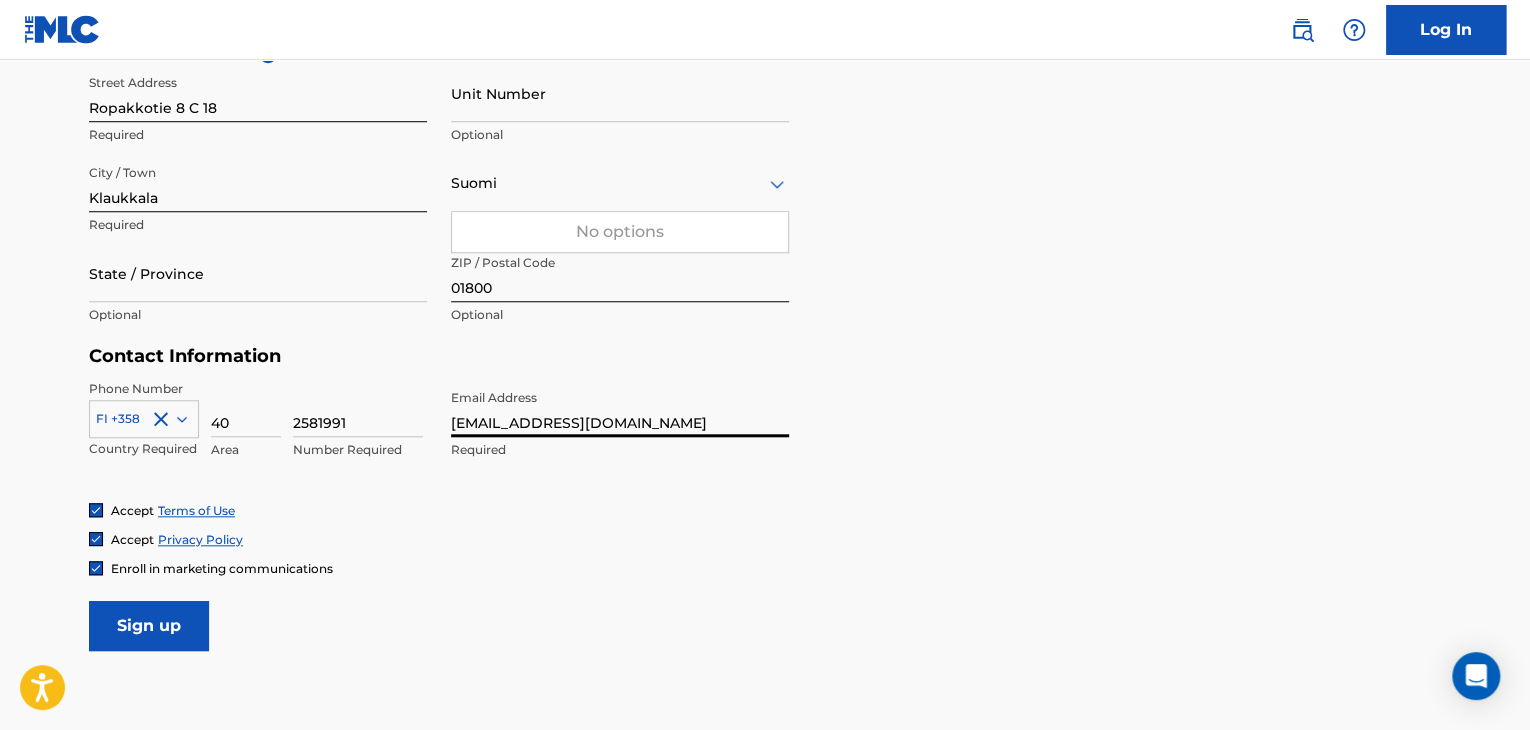 type on "[EMAIL_ADDRESS][DOMAIN_NAME]" 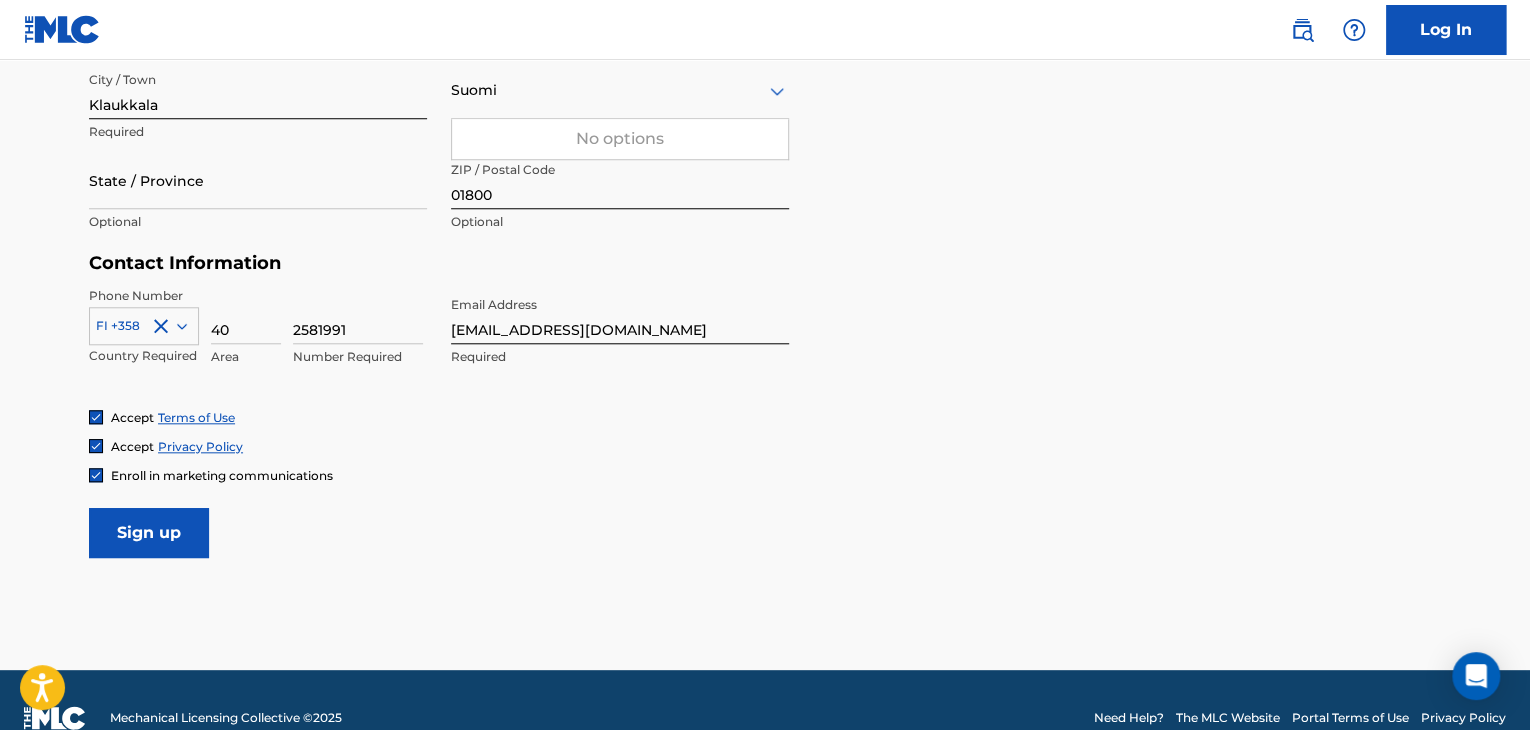 scroll, scrollTop: 833, scrollLeft: 0, axis: vertical 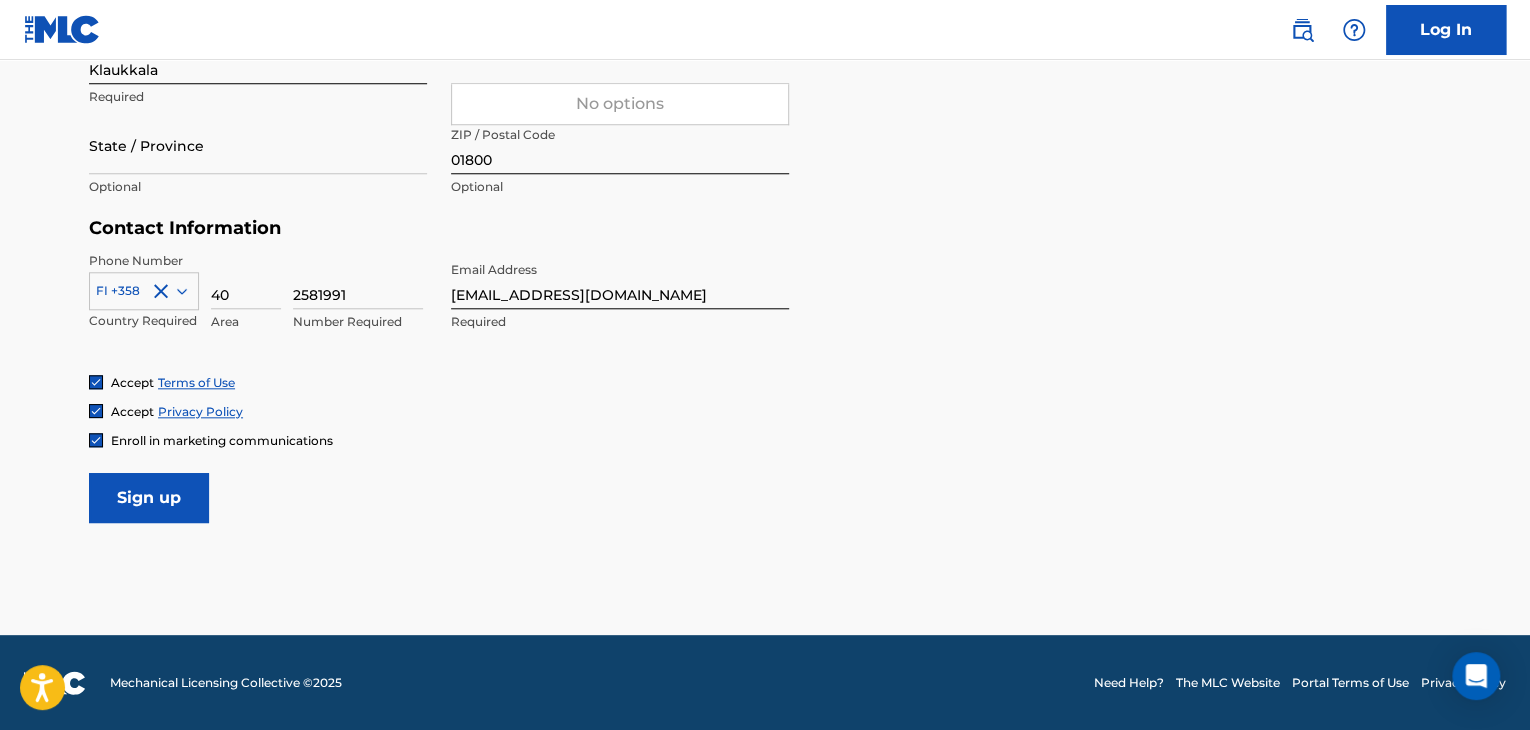 click at bounding box center [96, 440] 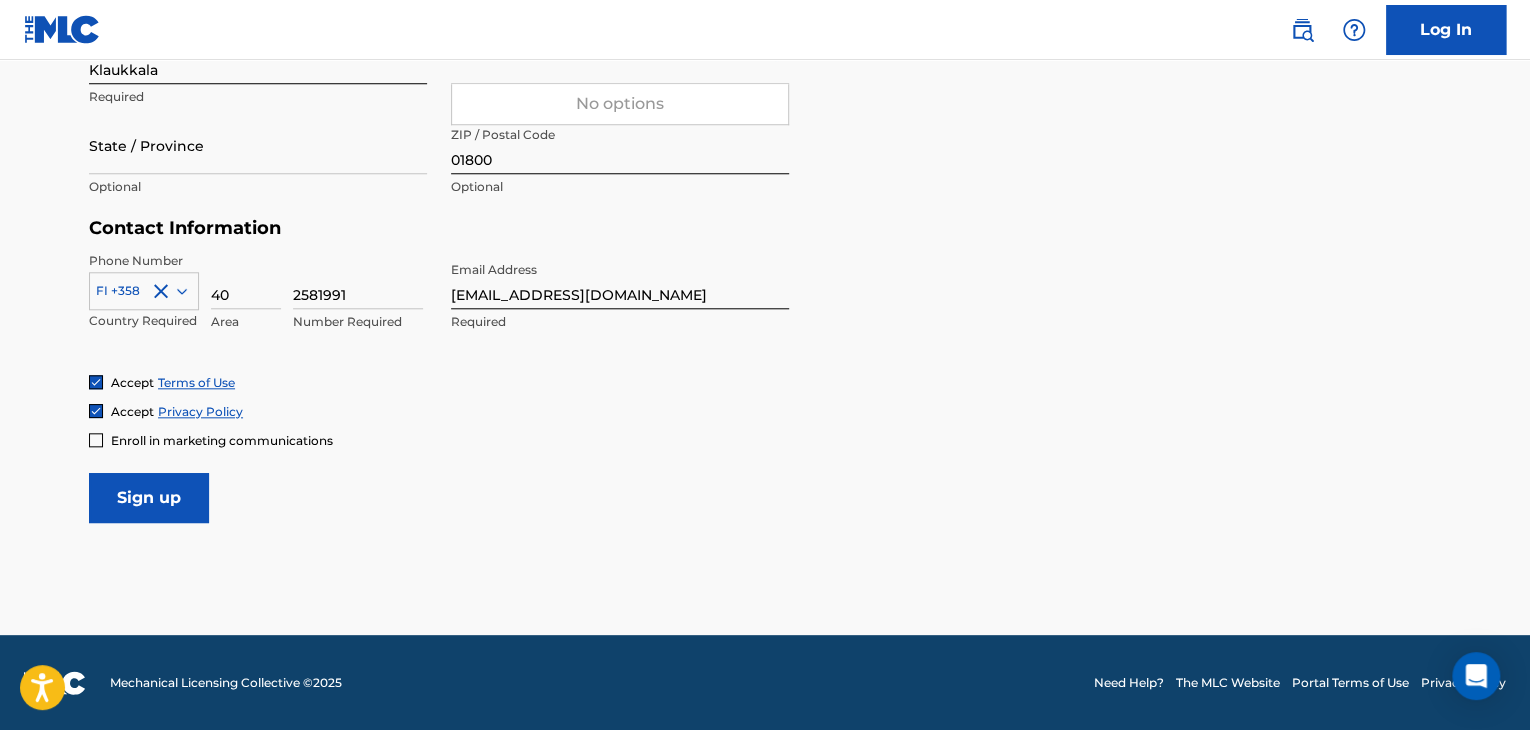 click on "Sign up" at bounding box center (149, 498) 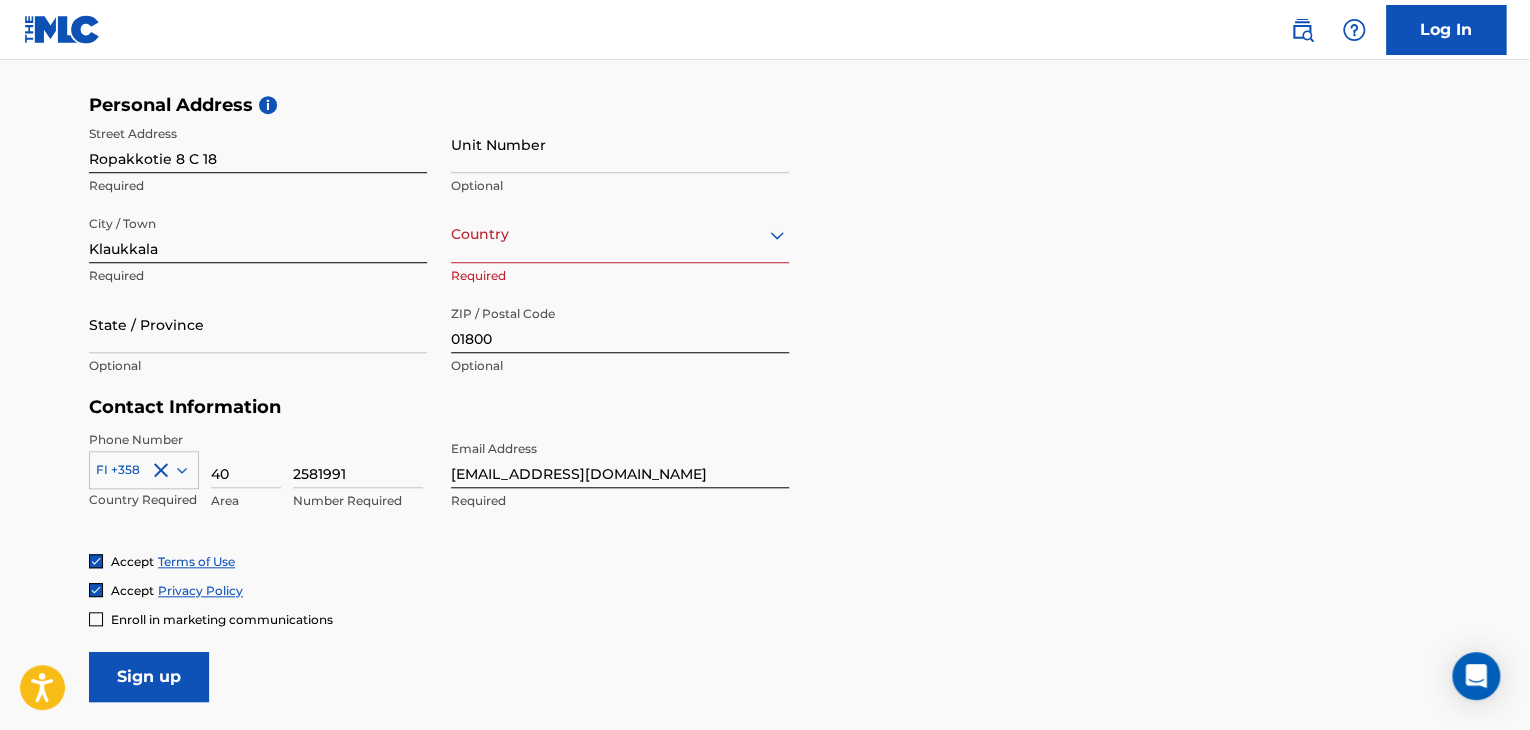 scroll, scrollTop: 633, scrollLeft: 0, axis: vertical 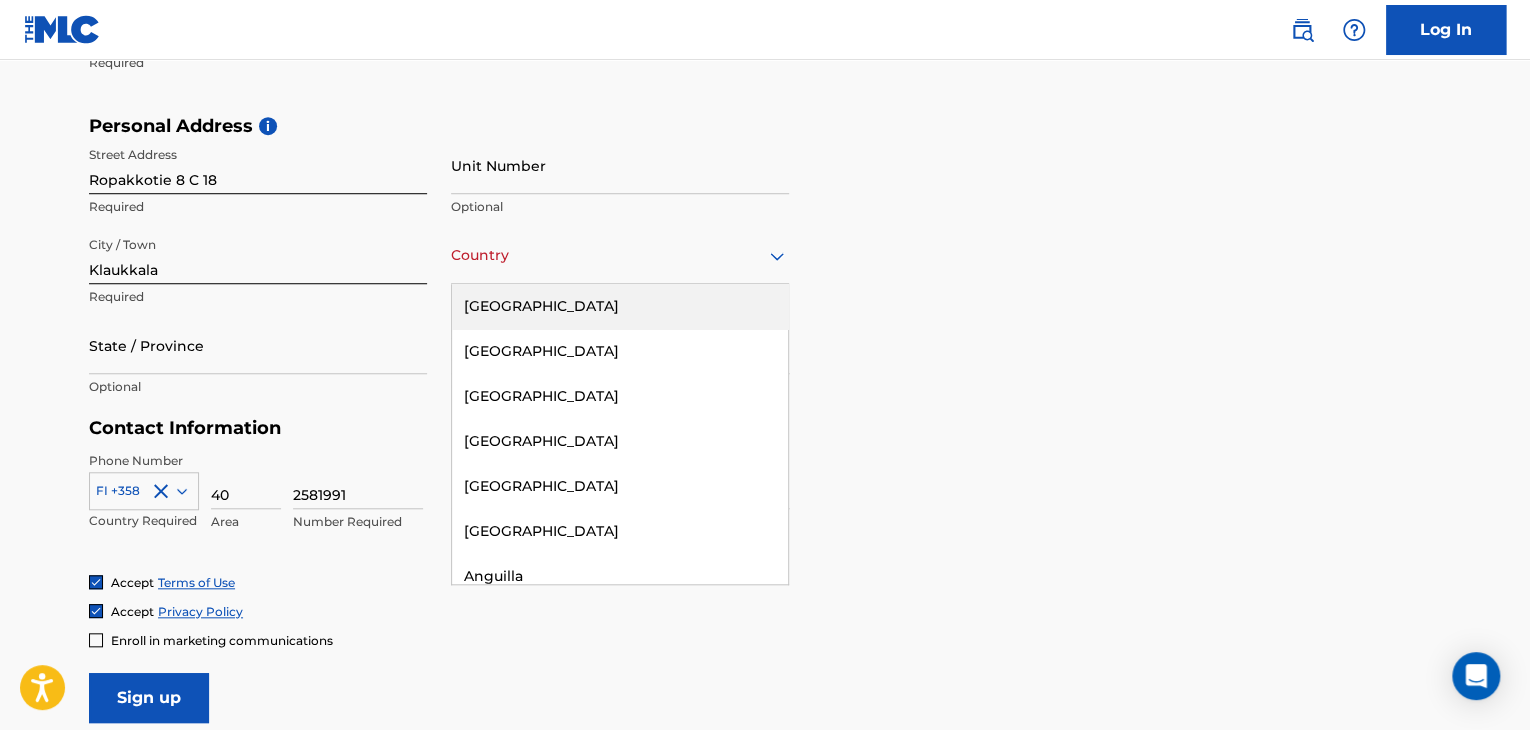 click at bounding box center (620, 255) 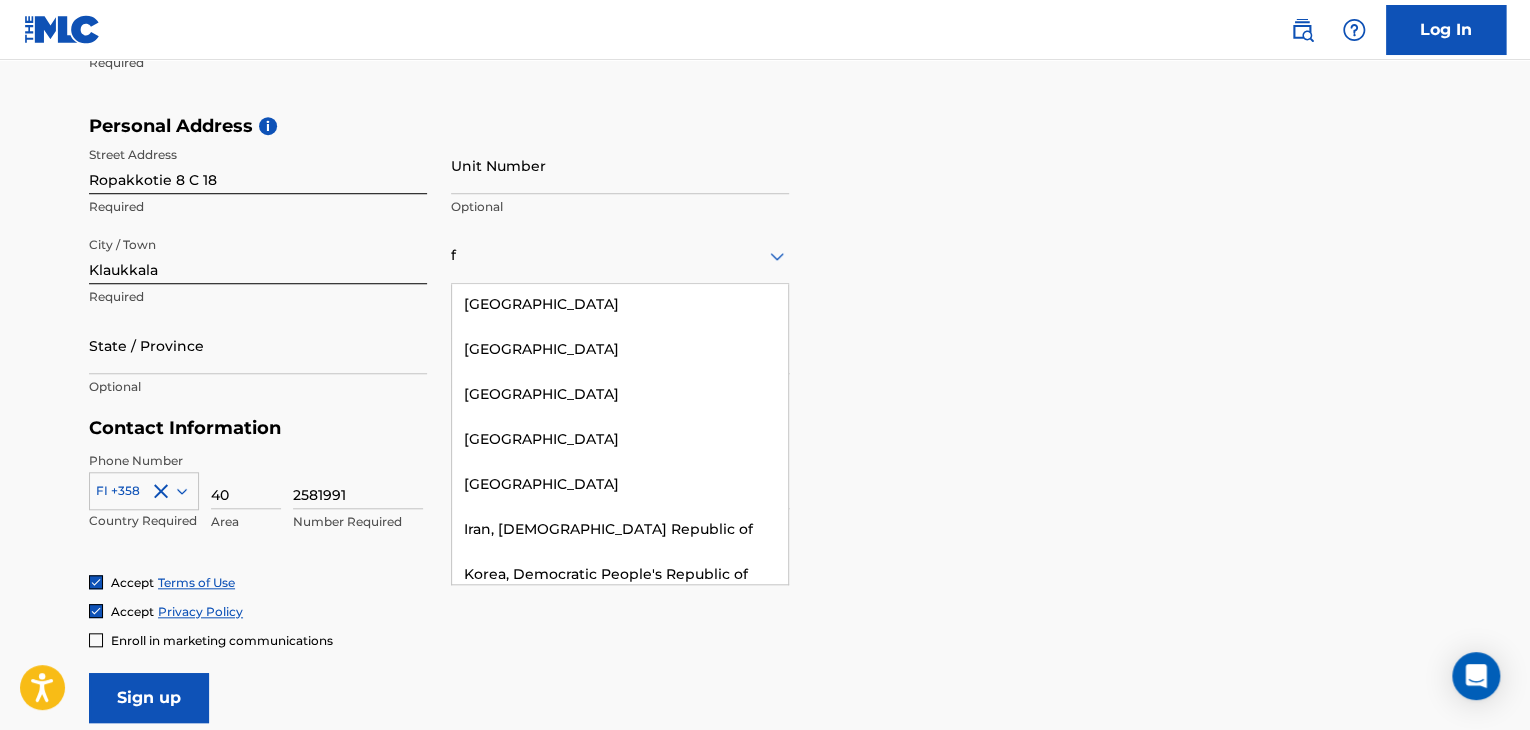 scroll, scrollTop: 300, scrollLeft: 0, axis: vertical 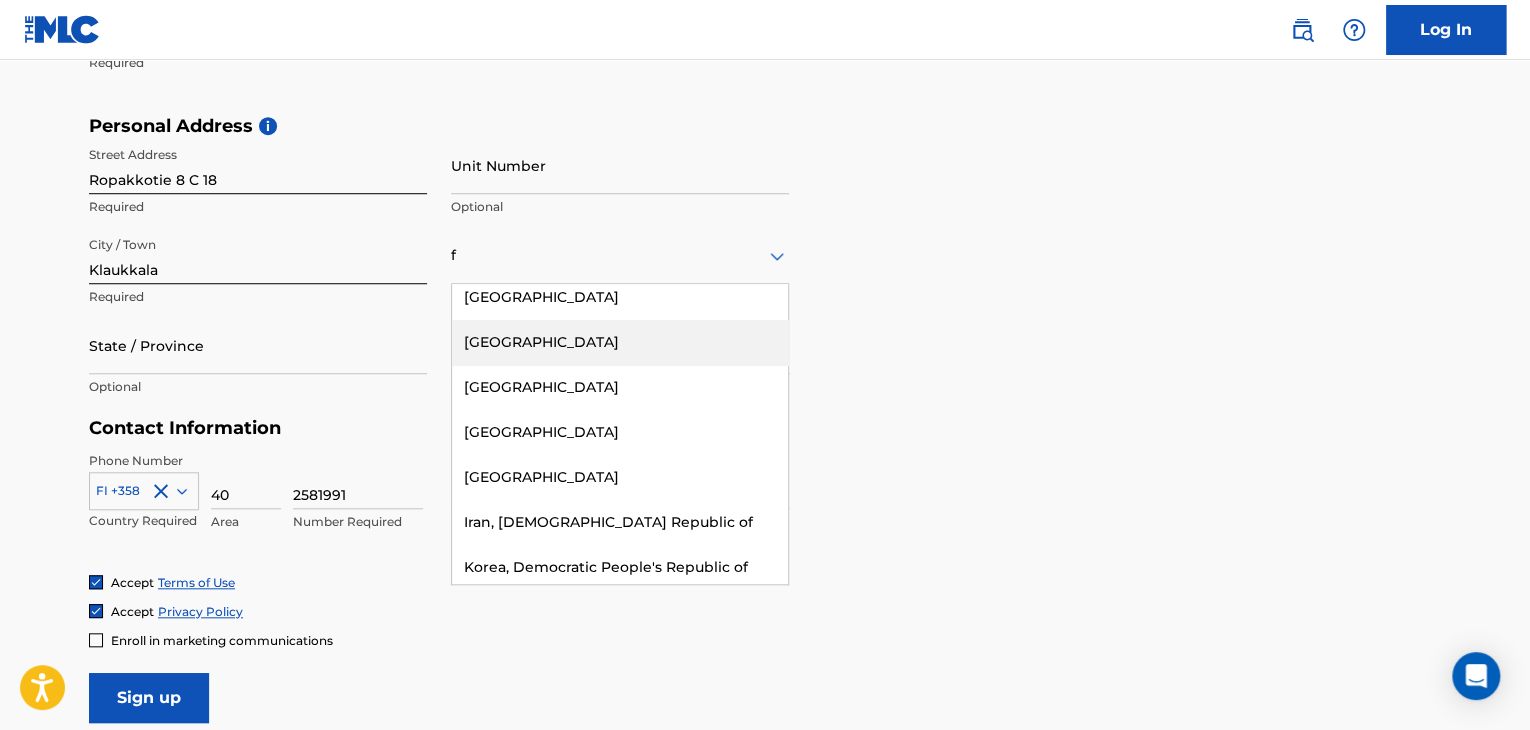 click on "[GEOGRAPHIC_DATA]" at bounding box center (620, 342) 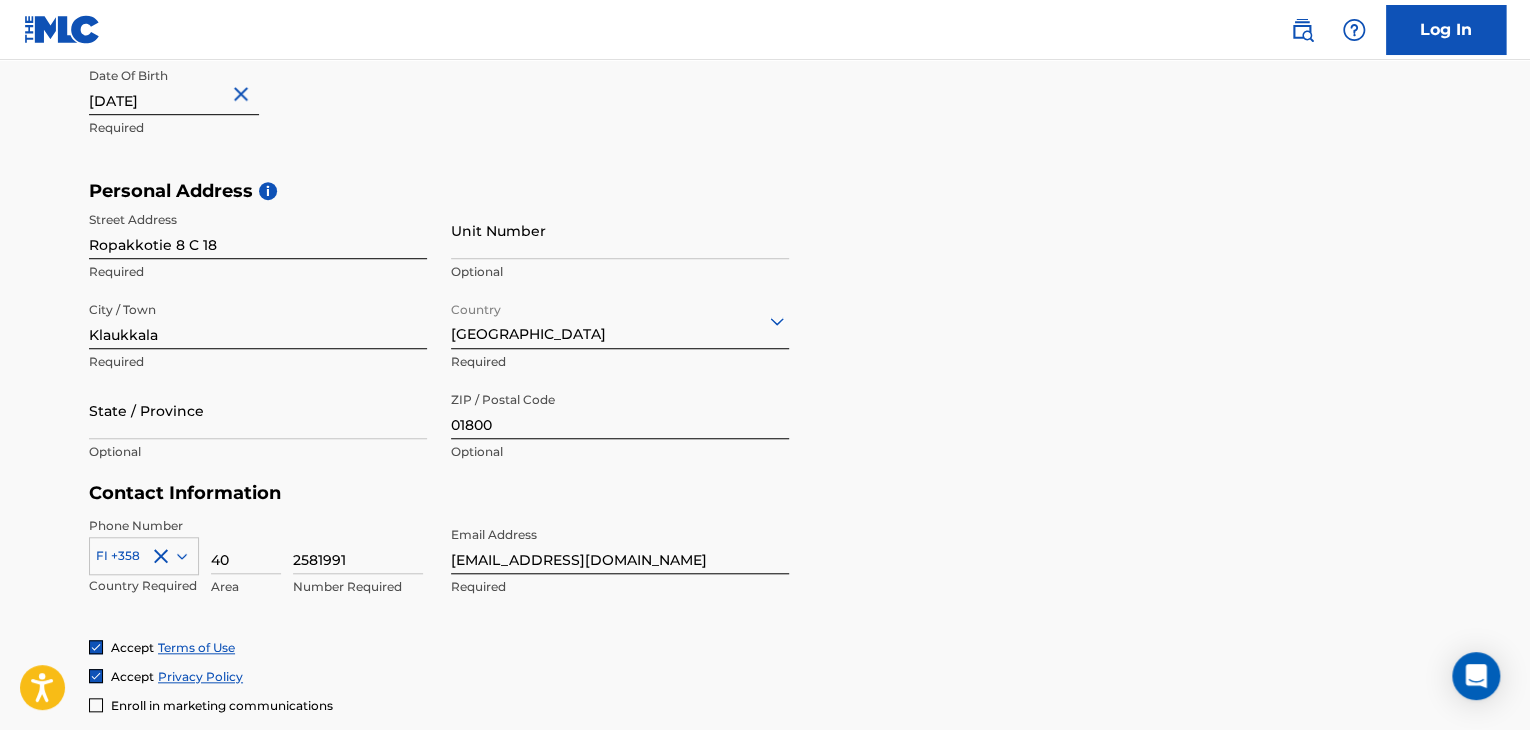 scroll, scrollTop: 833, scrollLeft: 0, axis: vertical 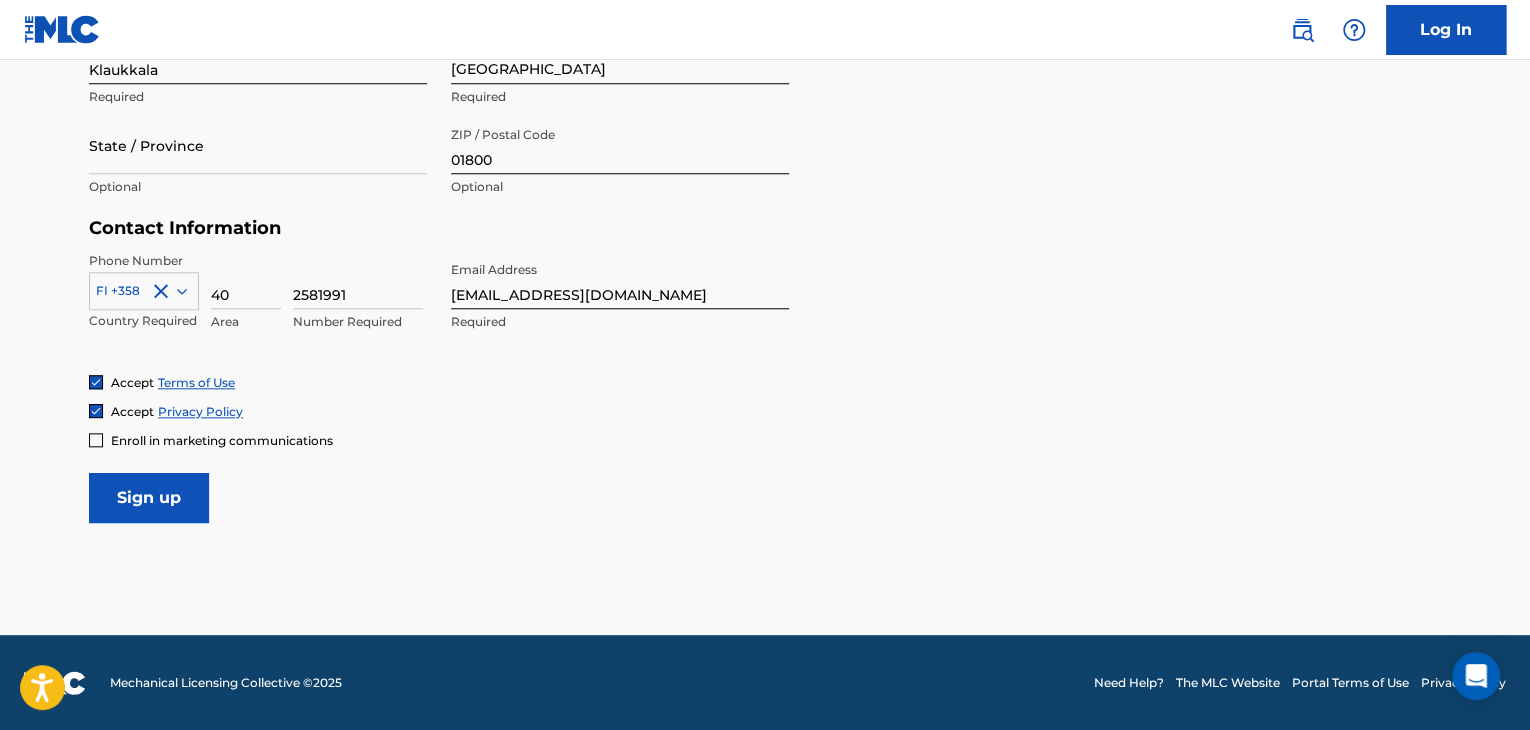 click on "Sign up" at bounding box center [149, 498] 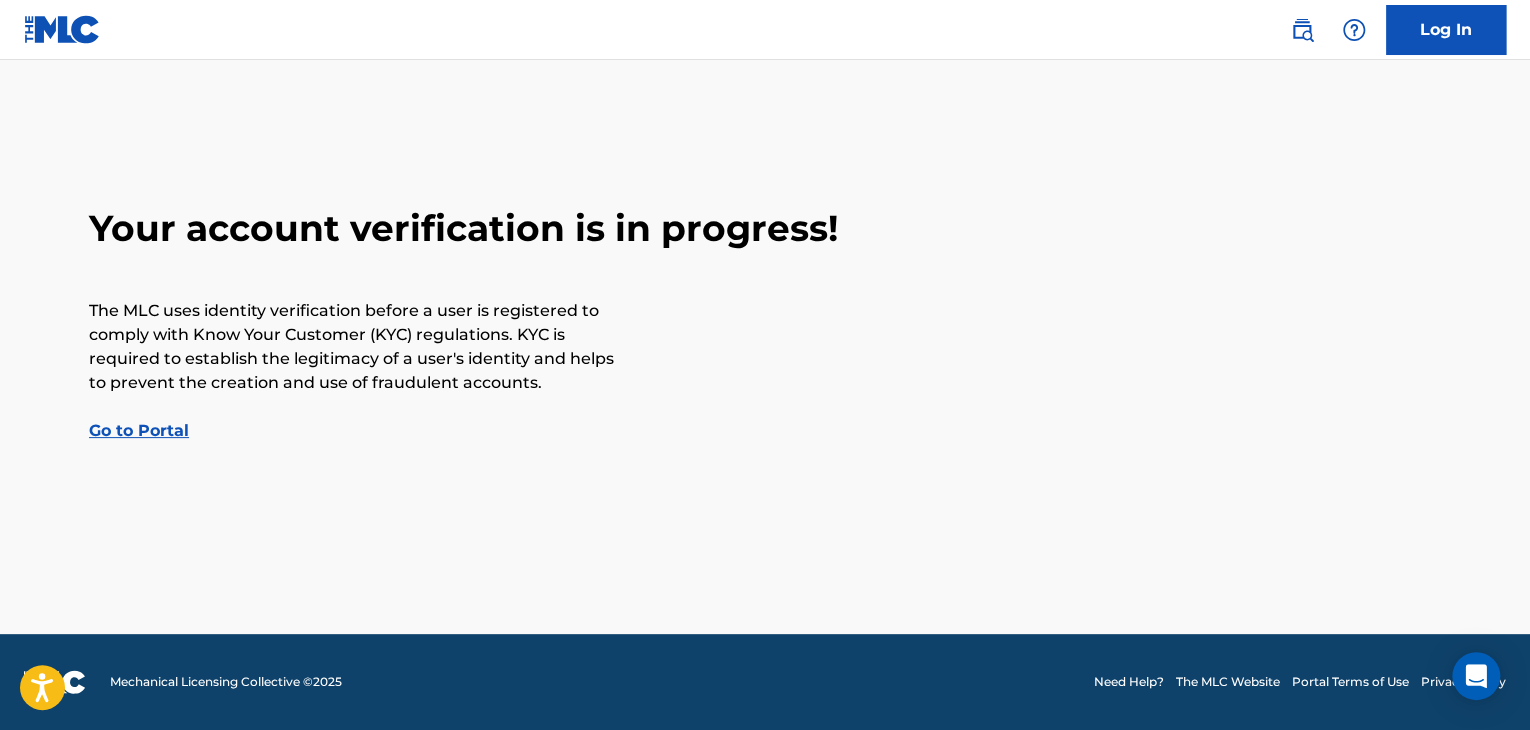 scroll, scrollTop: 0, scrollLeft: 0, axis: both 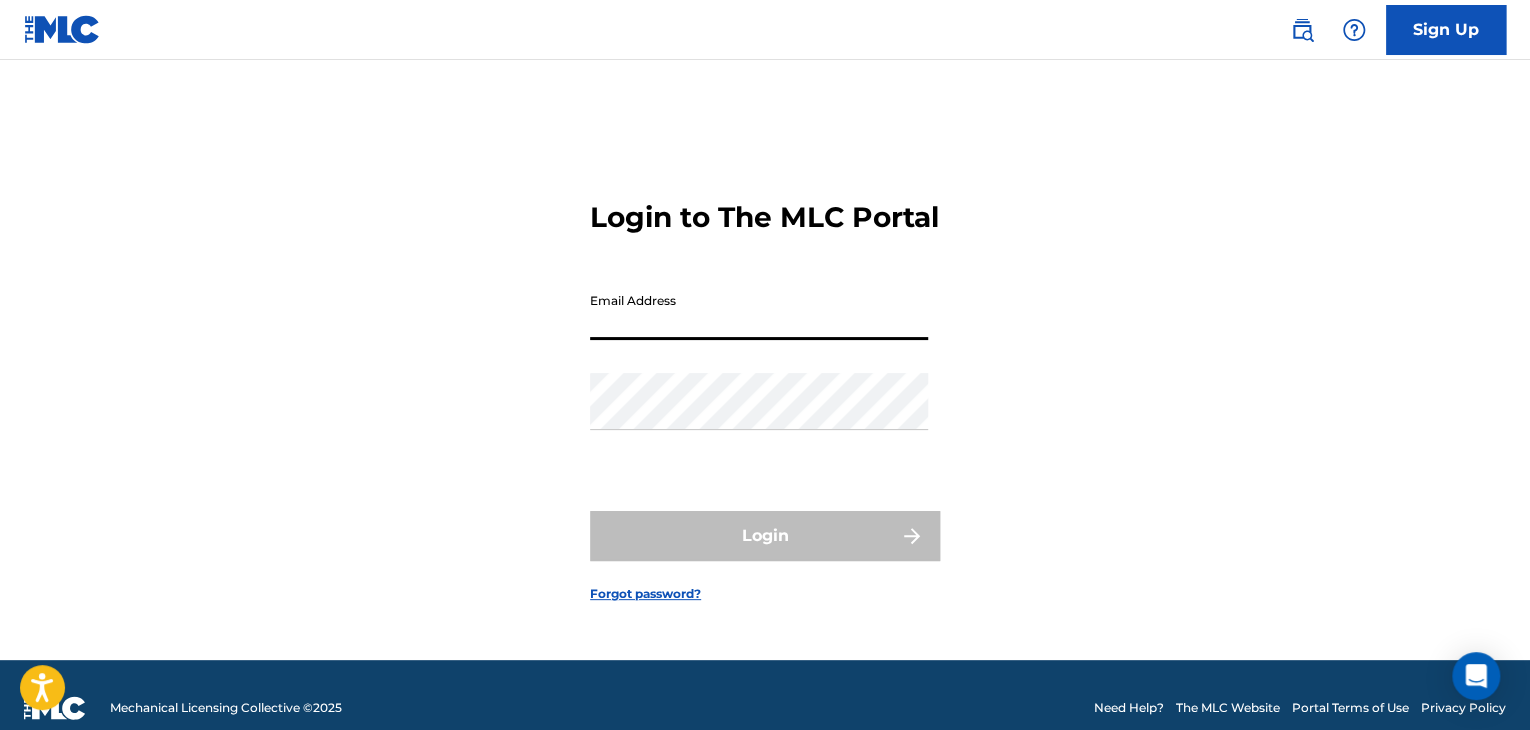 click on "Email Address" at bounding box center [759, 311] 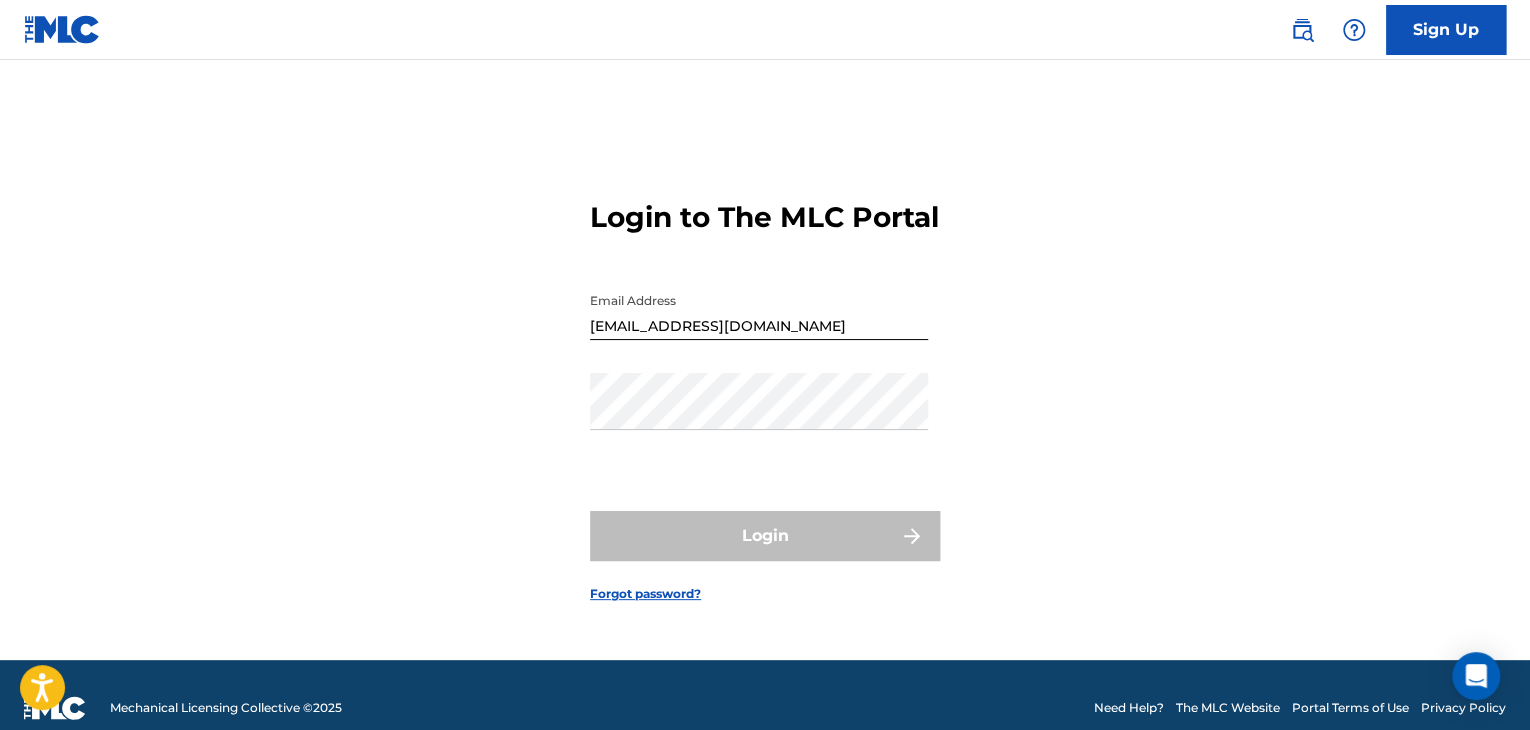 click on "Login to The MLC Portal Email Address [EMAIL_ADDRESS][DOMAIN_NAME] Password Login Forgot password?" at bounding box center (765, 385) 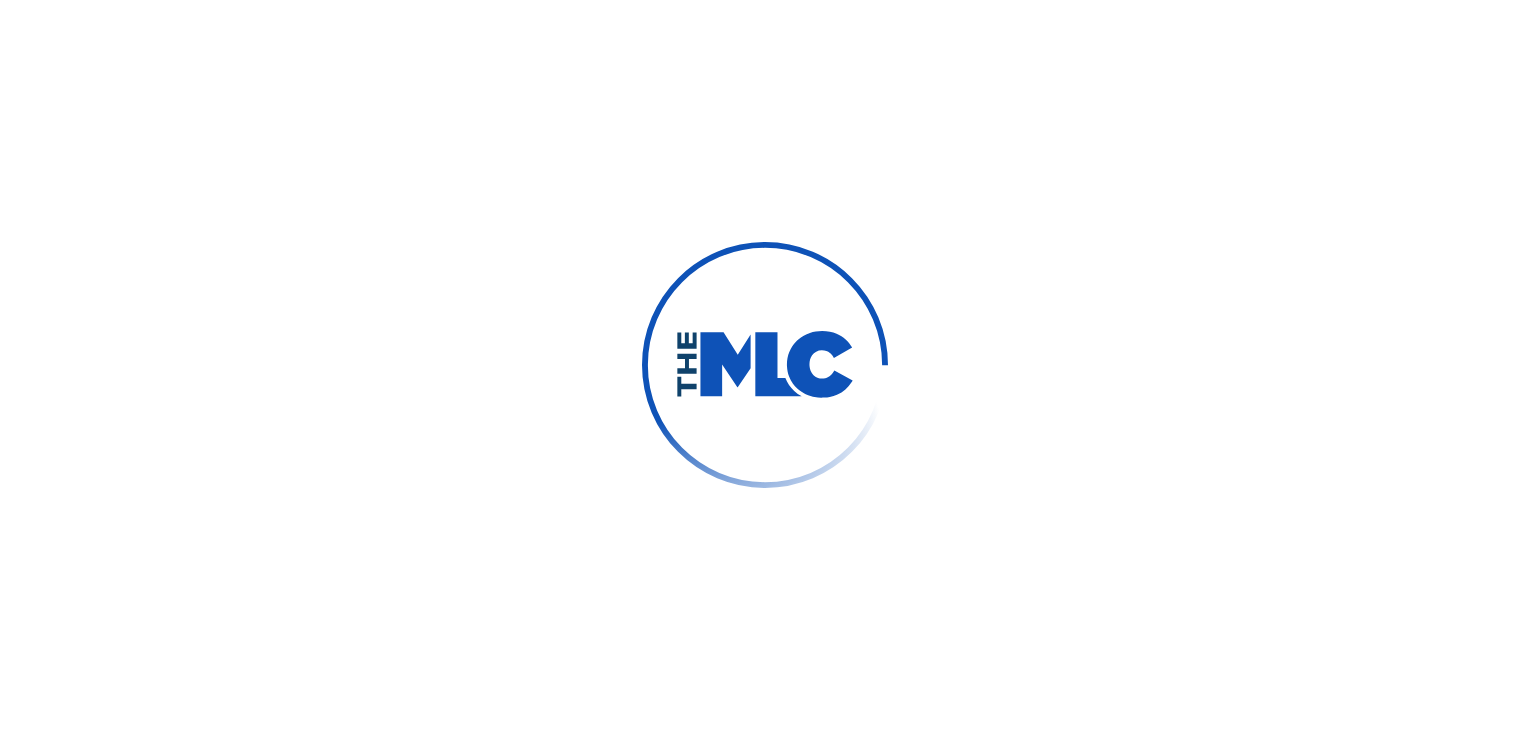scroll, scrollTop: 0, scrollLeft: 0, axis: both 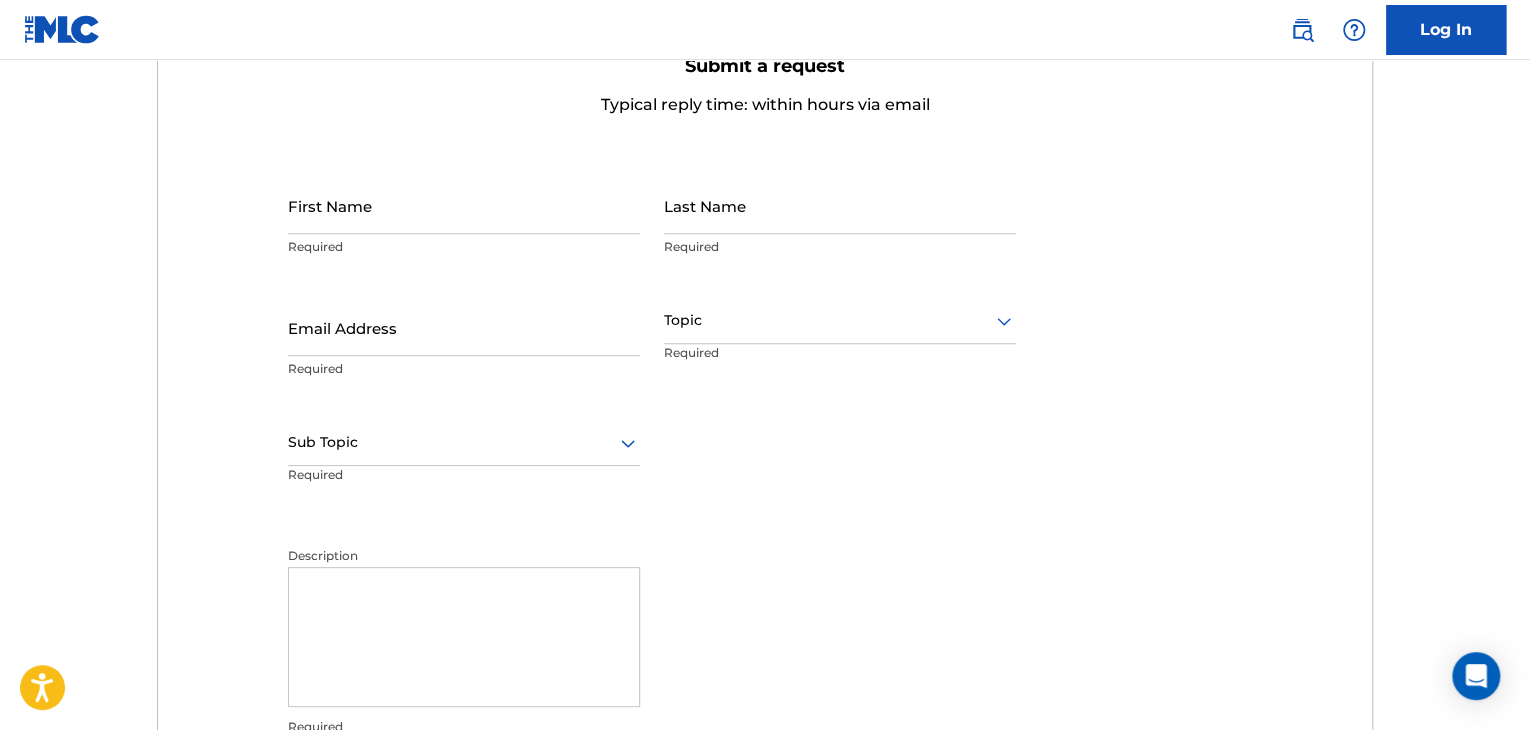 click on "First Name" at bounding box center [464, 205] 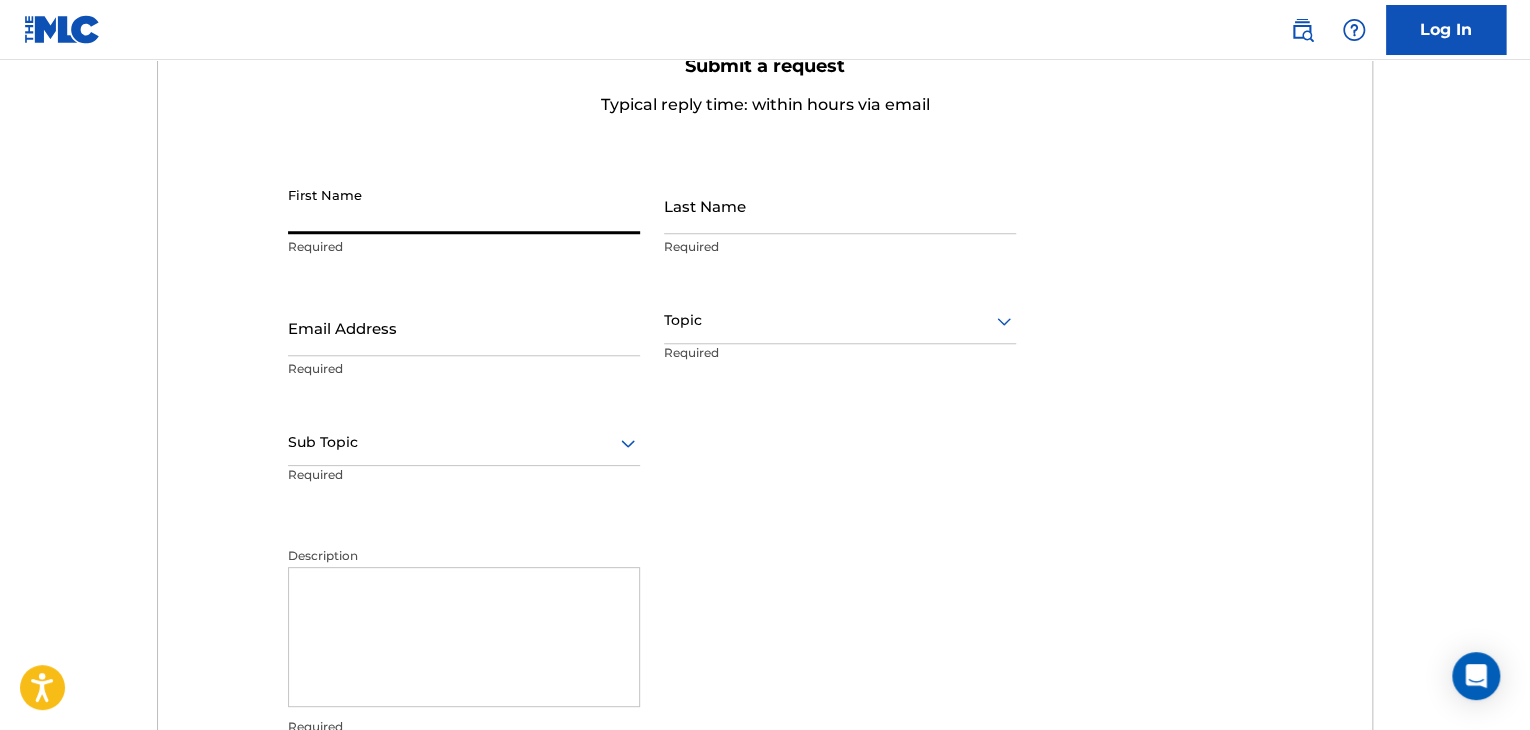 click on "First Name" at bounding box center (464, 205) 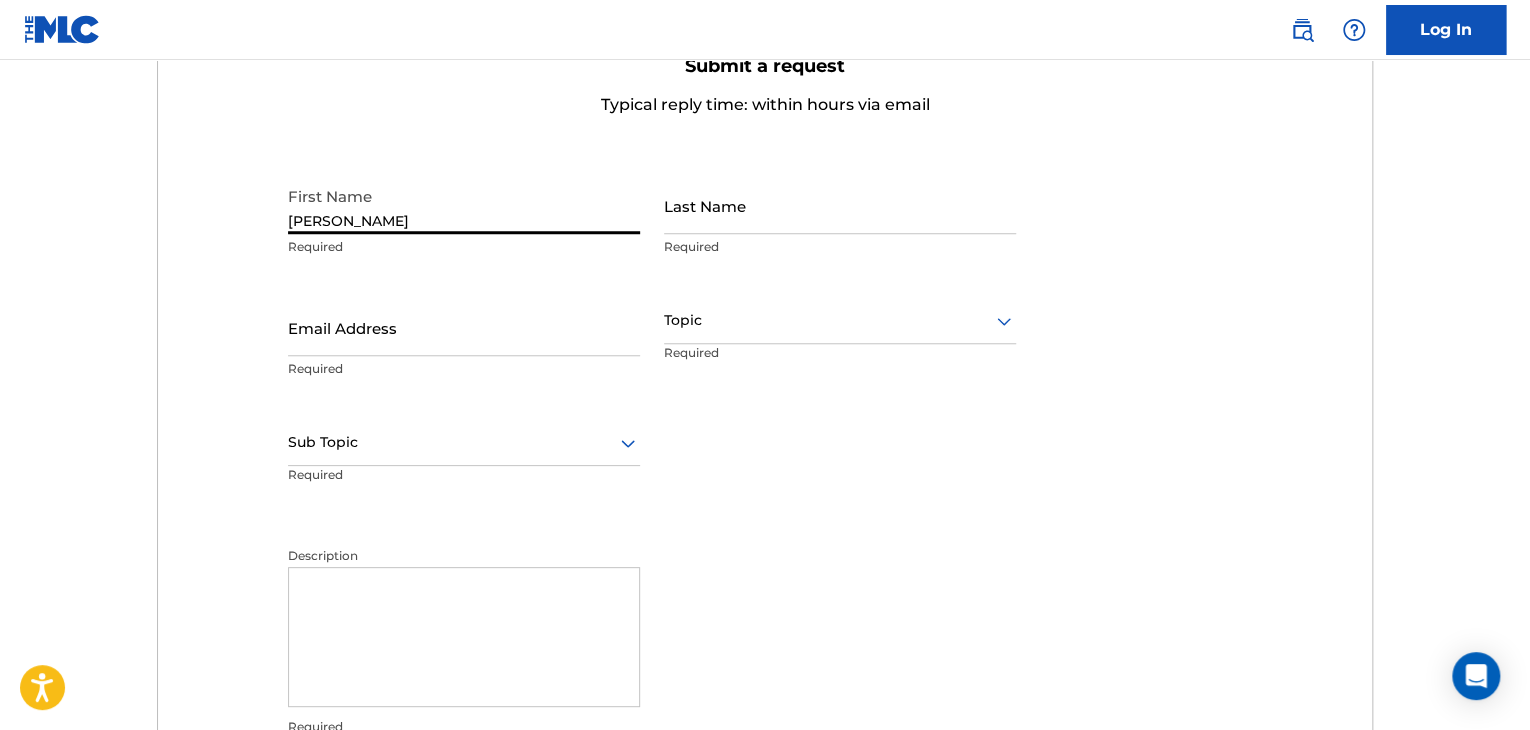 type on "[PERSON_NAME]" 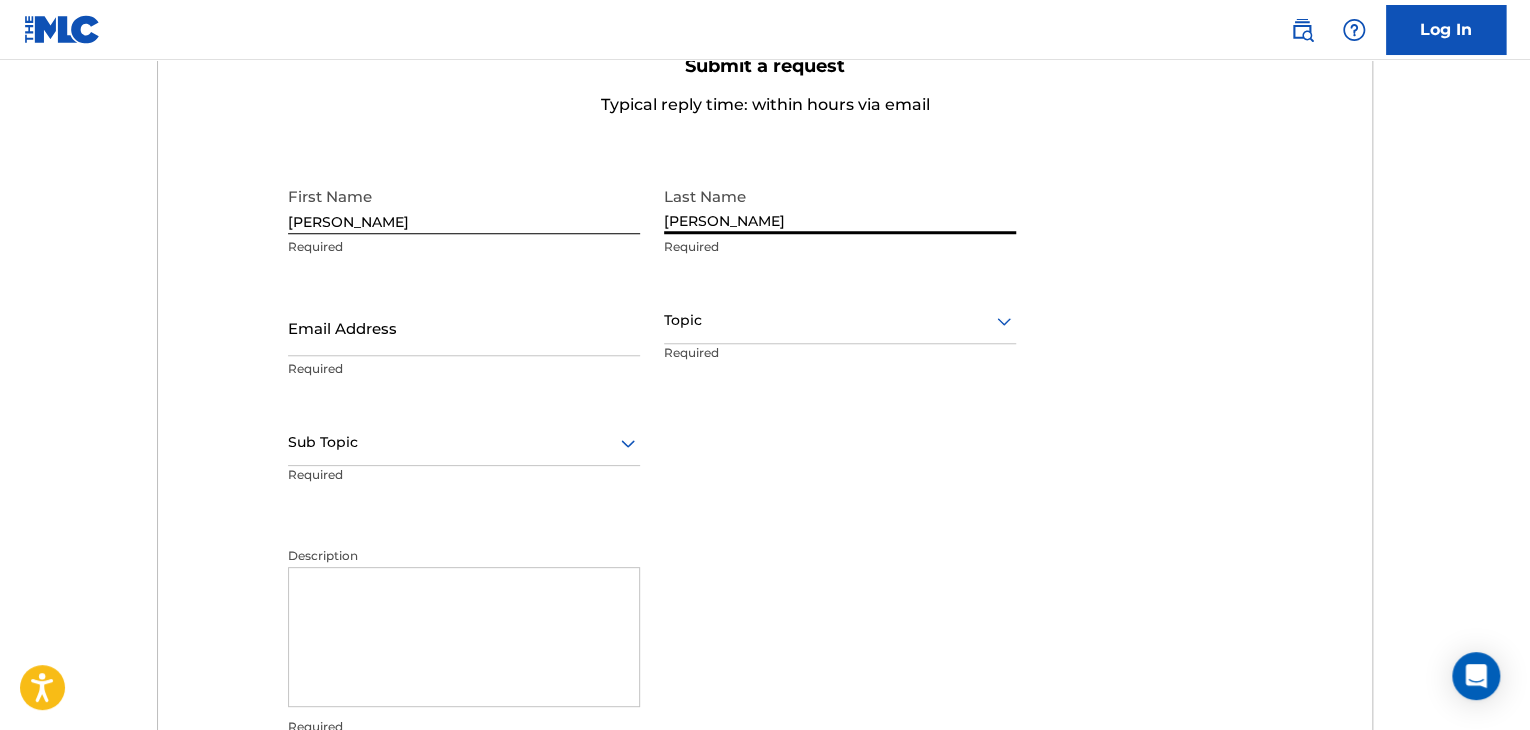 type on "[PERSON_NAME]" 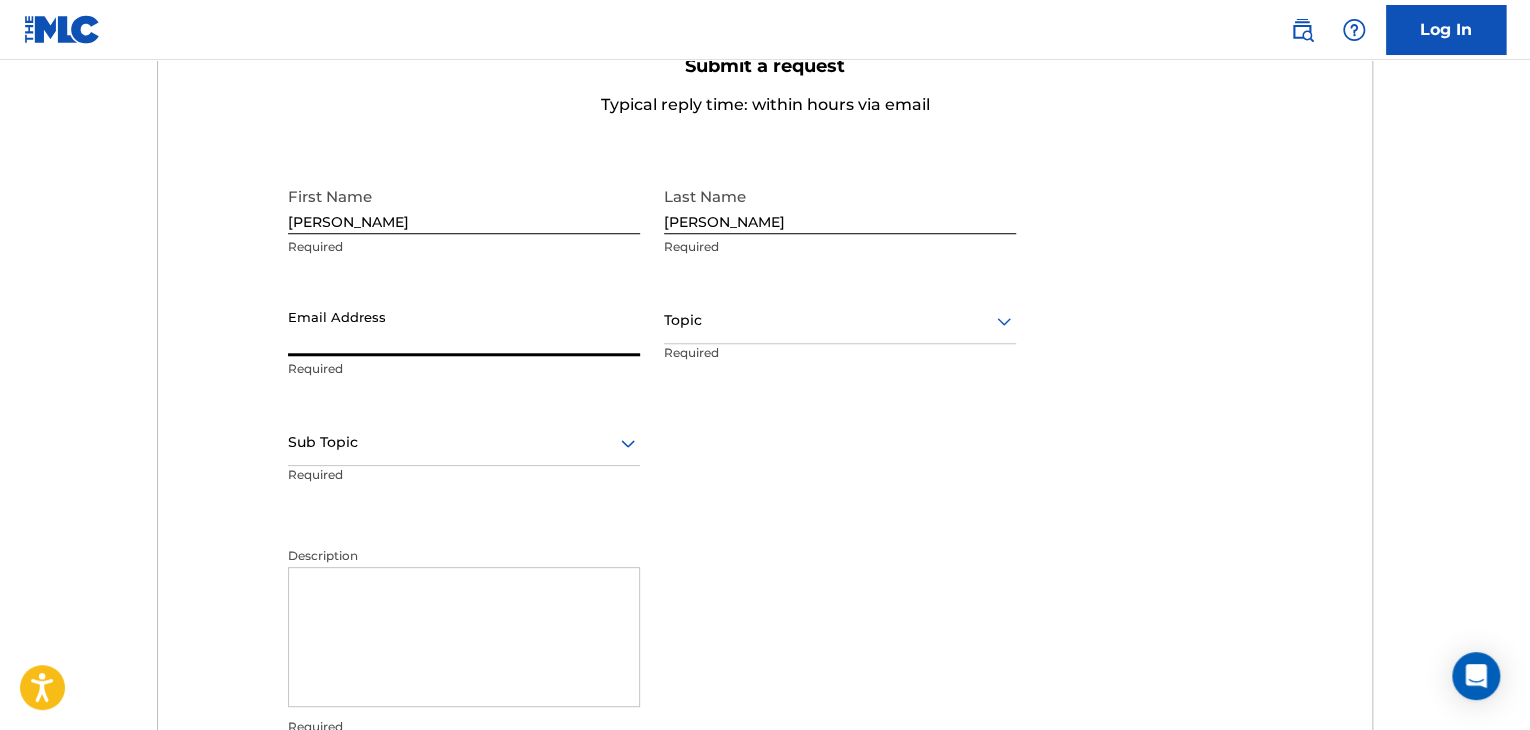 click on "Email Address" at bounding box center [464, 327] 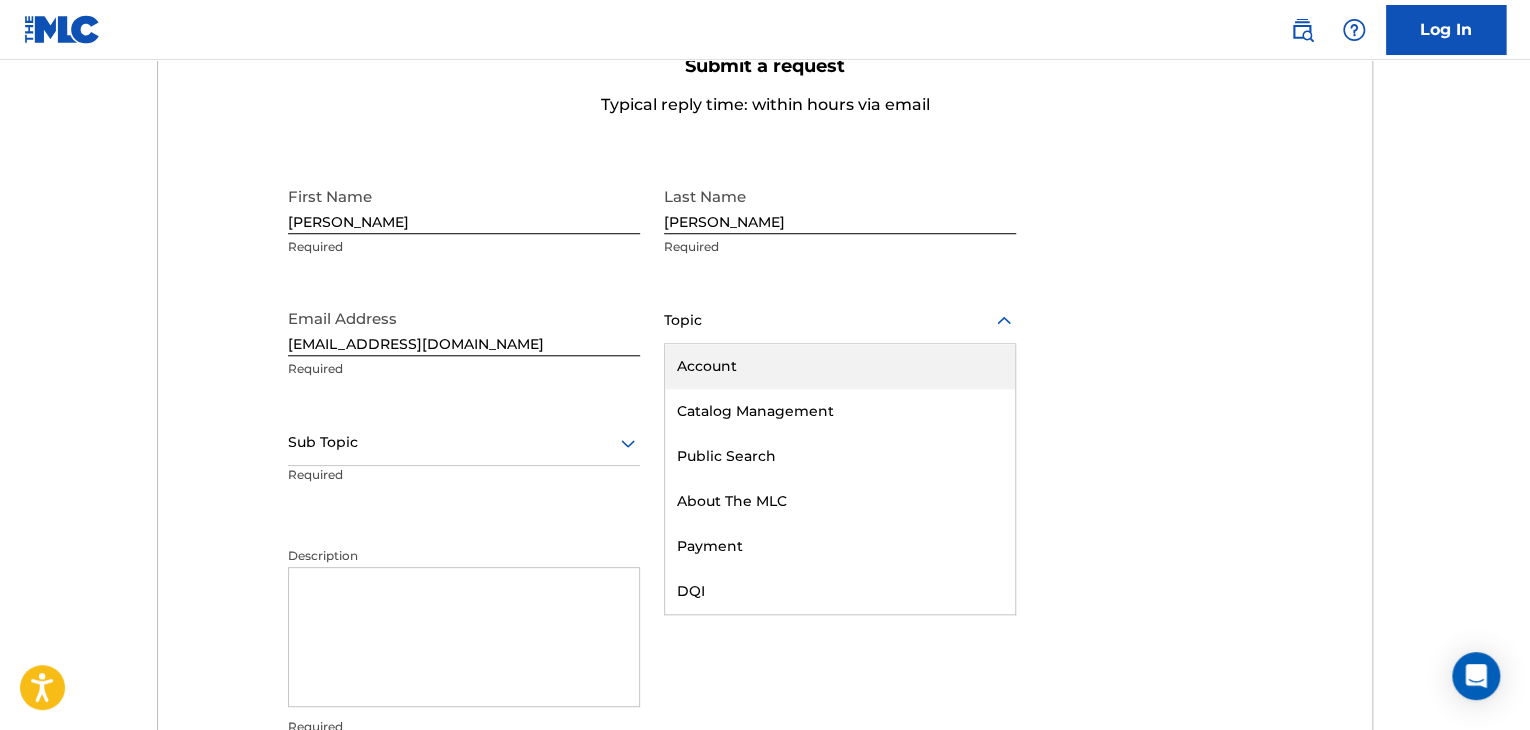 click at bounding box center (840, 320) 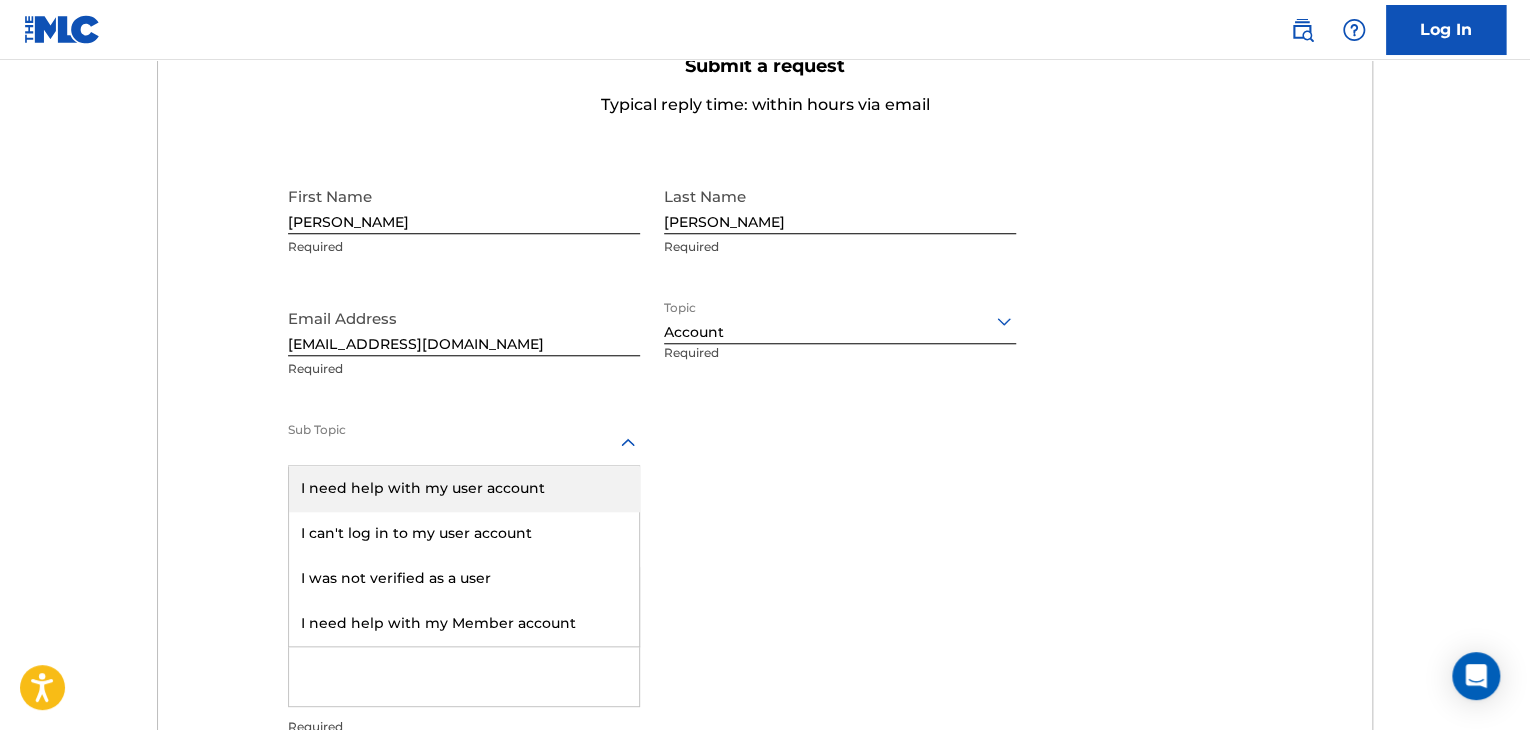 click at bounding box center [464, 442] 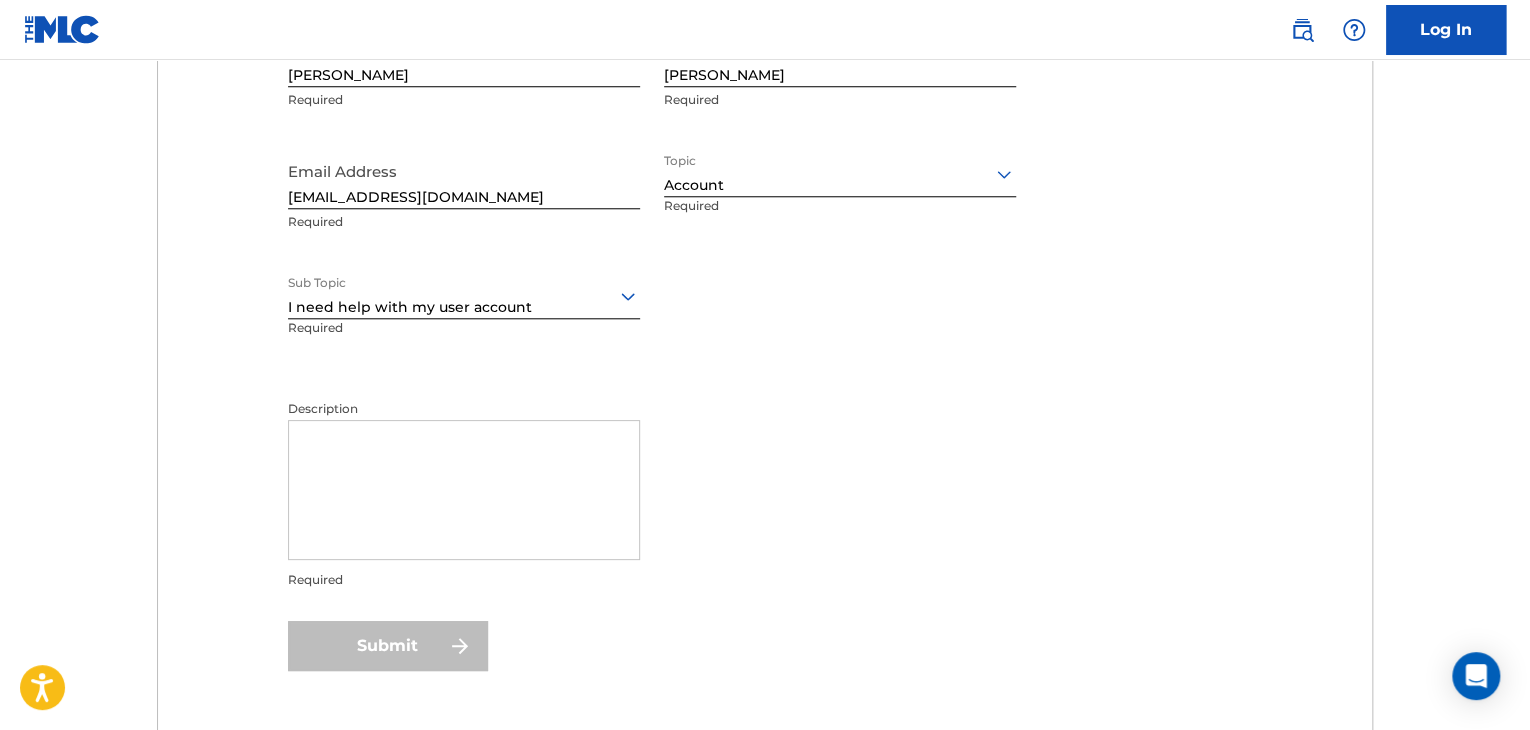 scroll, scrollTop: 1000, scrollLeft: 0, axis: vertical 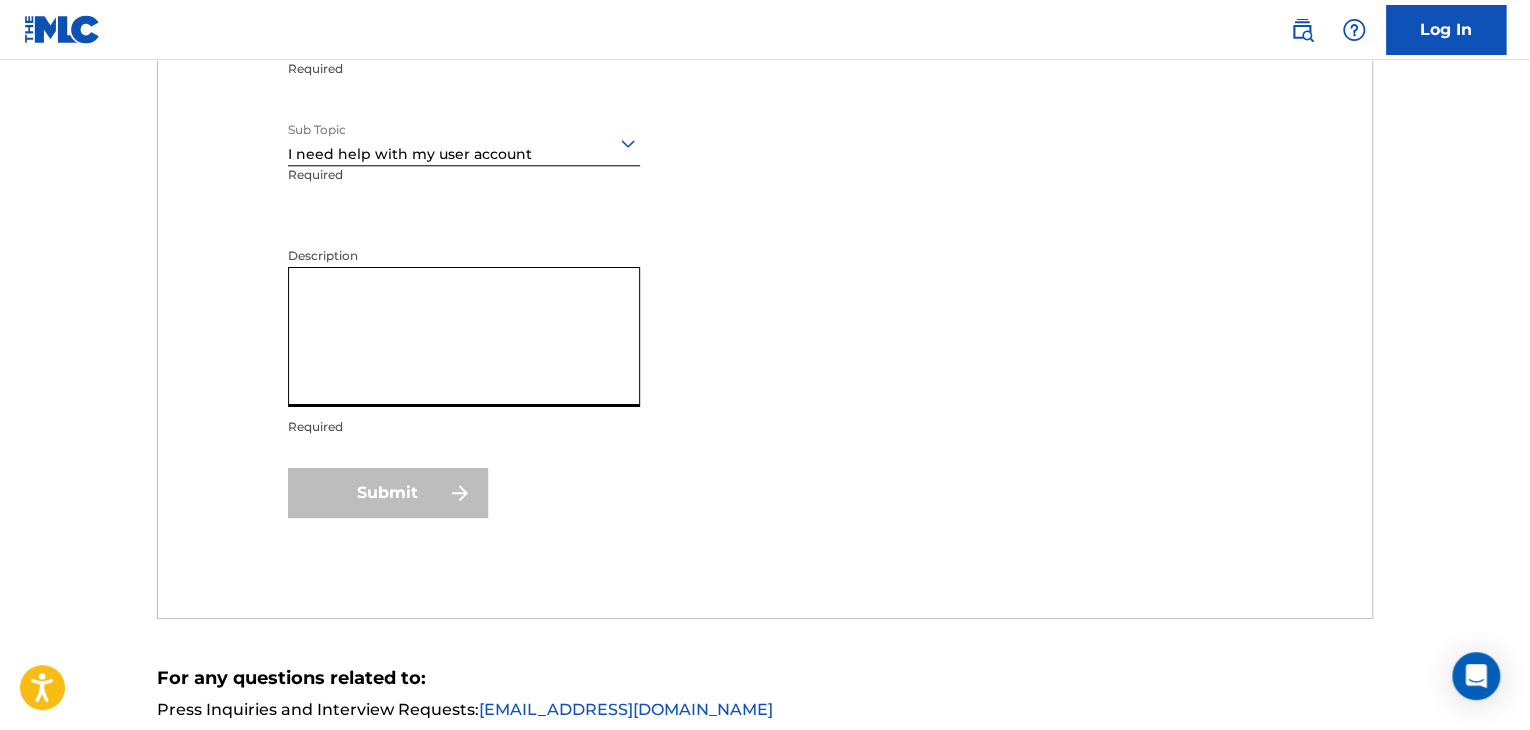 click on "Description" at bounding box center [464, 337] 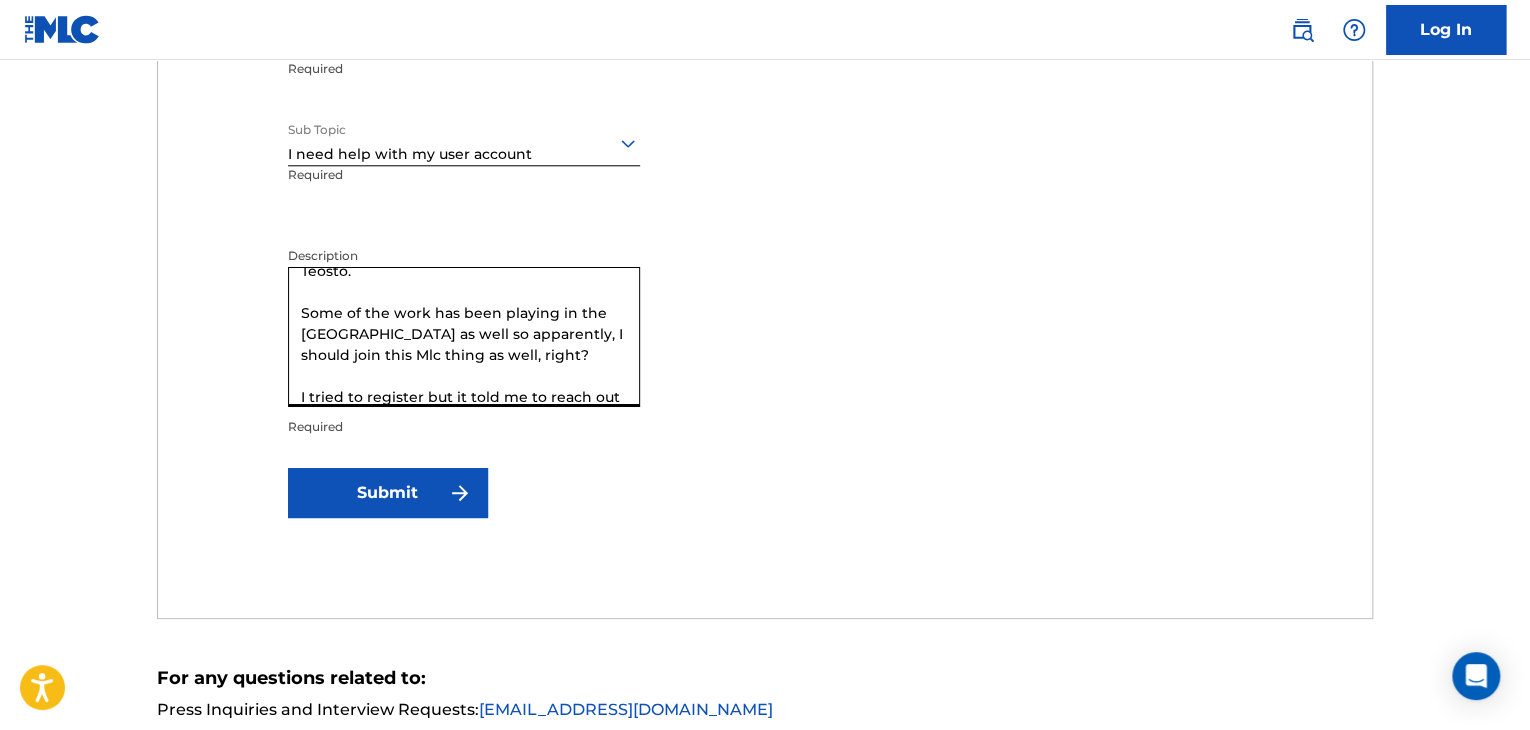 scroll, scrollTop: 82, scrollLeft: 0, axis: vertical 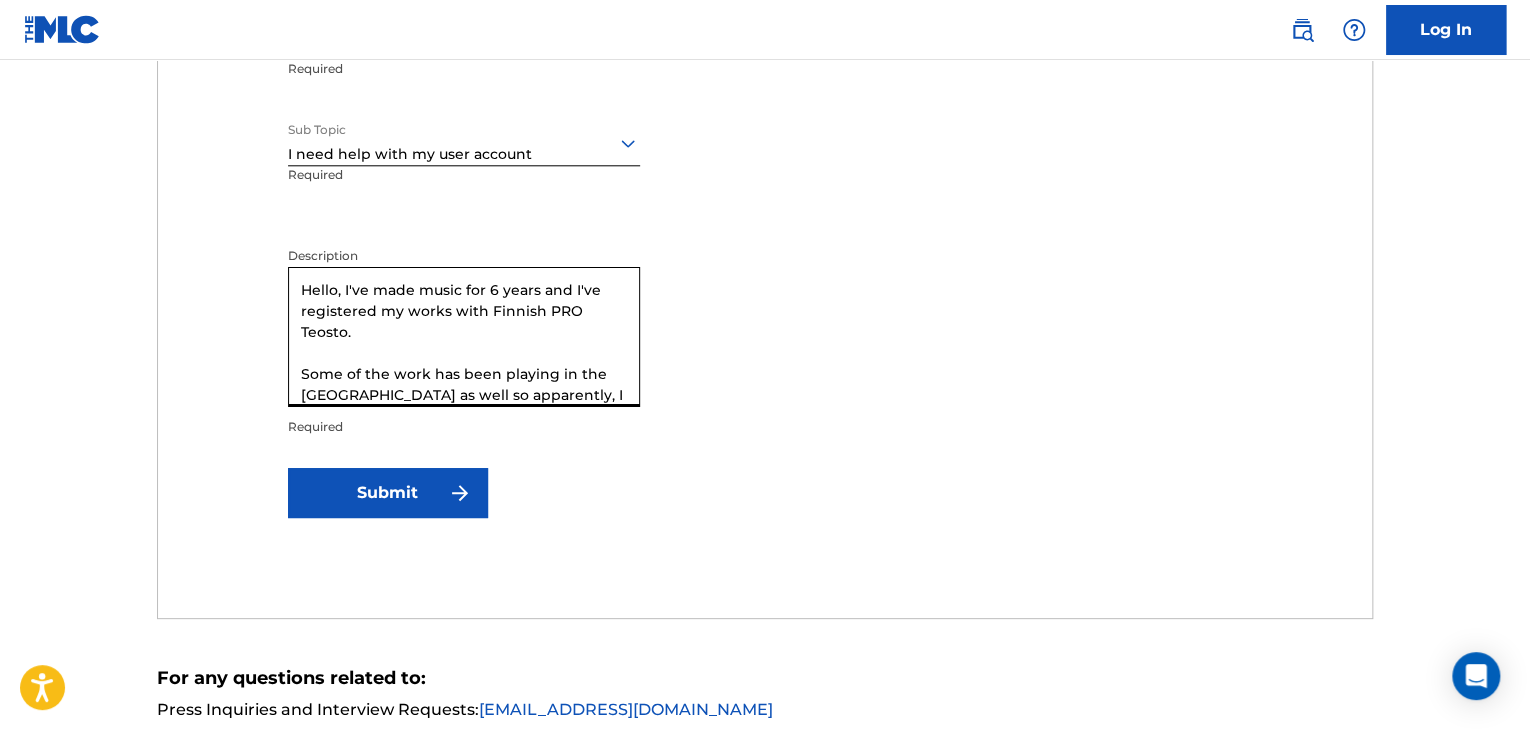 click at bounding box center (464, 142) 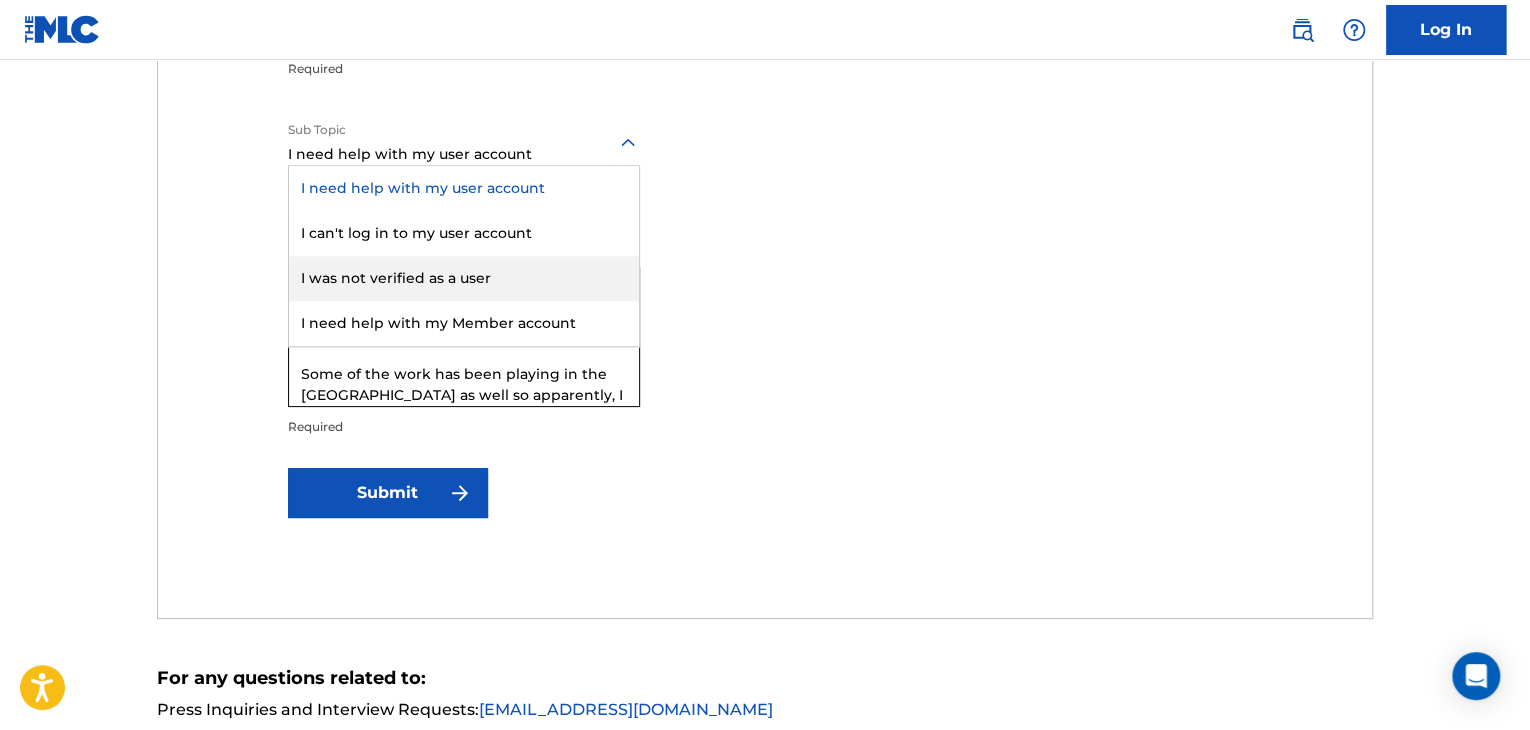 click on "I was not verified as a user" at bounding box center [464, 278] 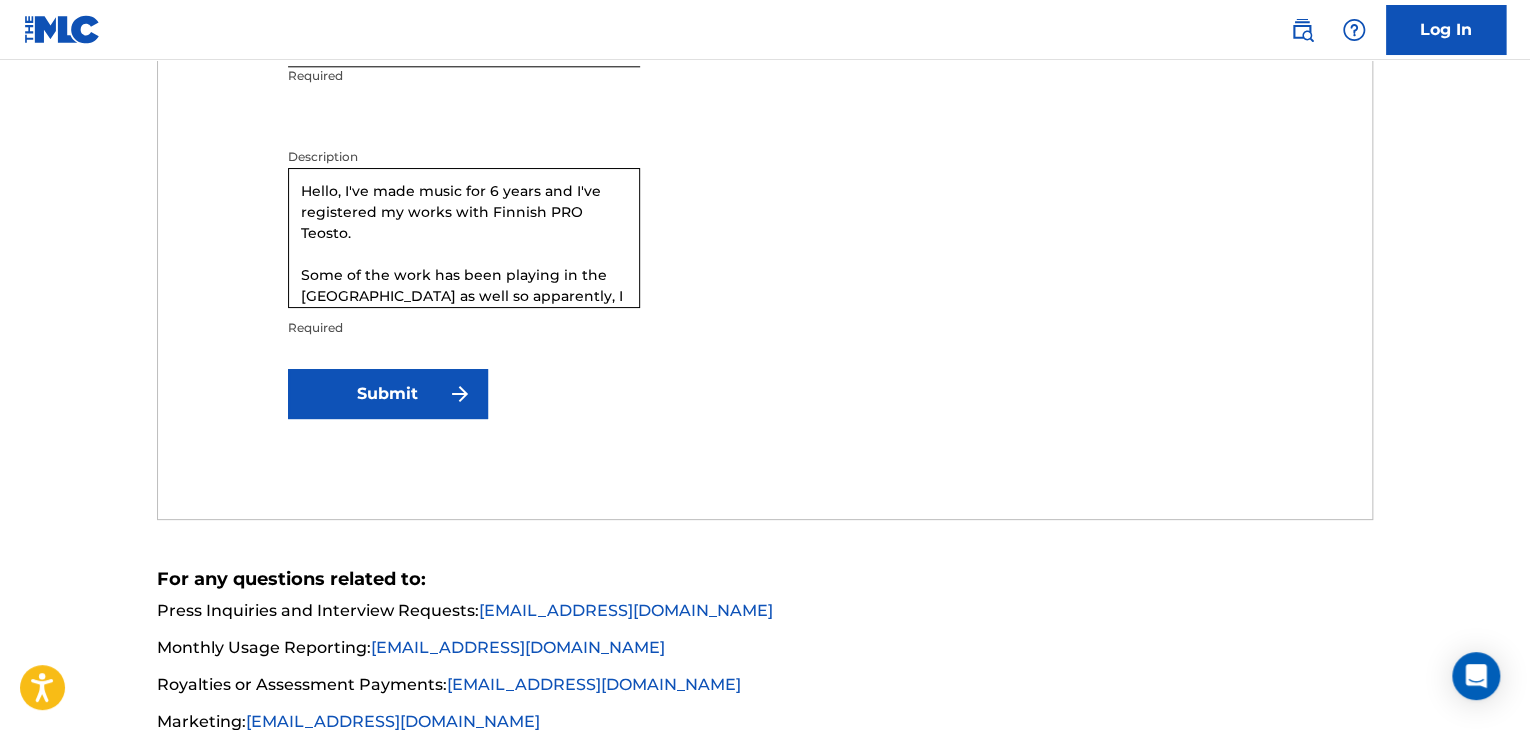 scroll, scrollTop: 1100, scrollLeft: 0, axis: vertical 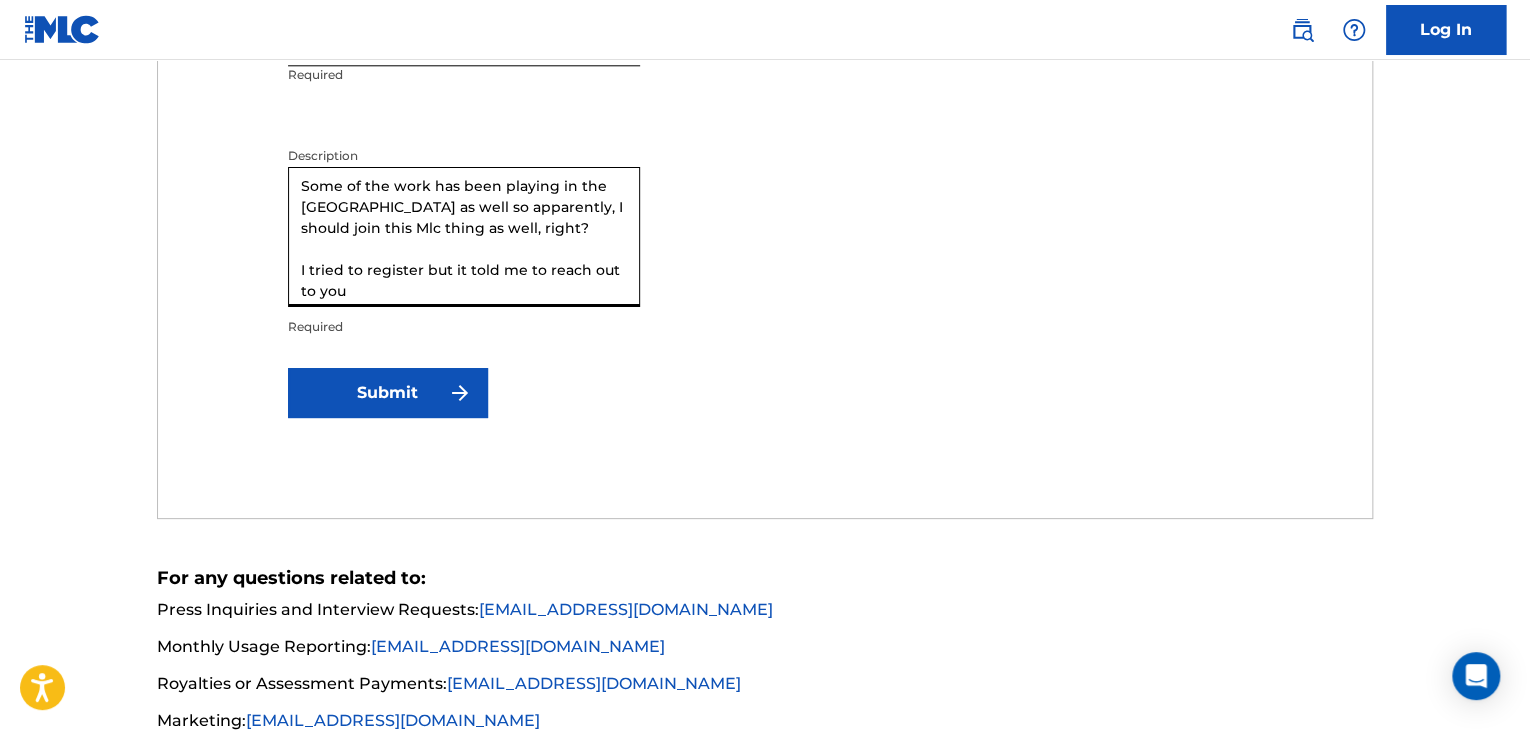 click on "Hello, I've made music for 6 years and I've registered my works with Finnish PRO Teosto.
Some of the work has been playing in the US as well so apparently, I should join this Mlc thing as well, right?
I tried to register but it told me to reach out to you" at bounding box center [464, 237] 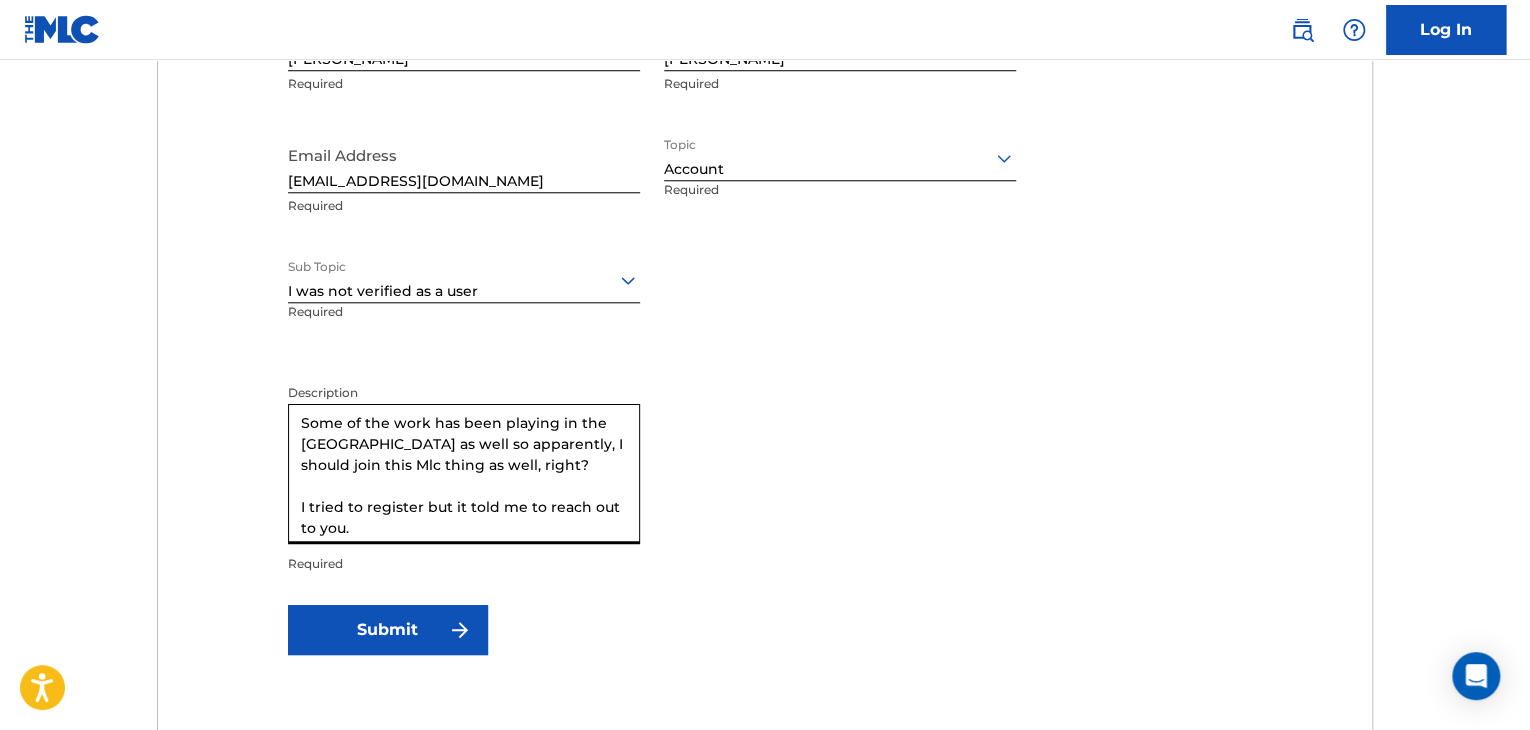 scroll, scrollTop: 720, scrollLeft: 0, axis: vertical 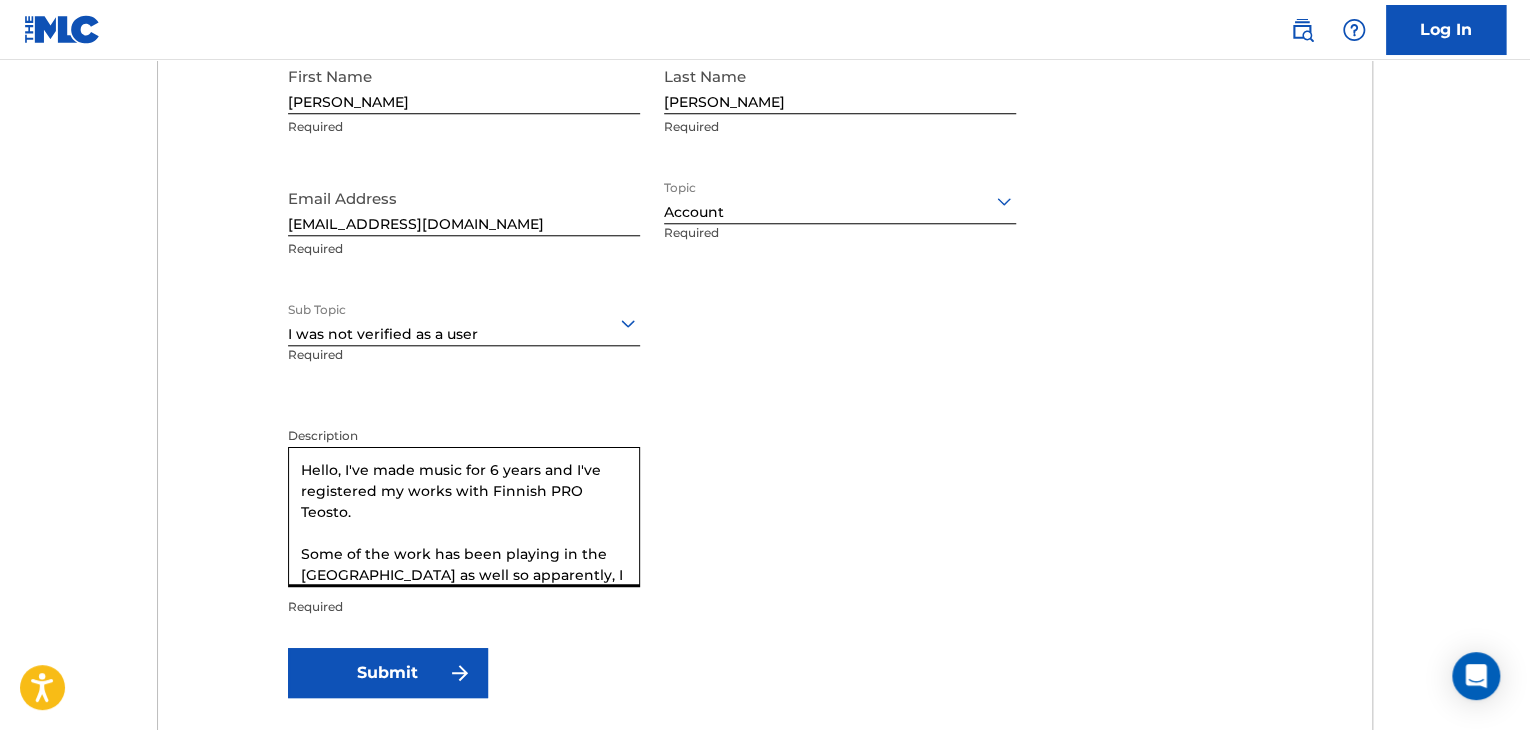 click on "Hello, I've made music for 6 years and I've registered my works with Finnish PRO Teosto.
Some of the work has been playing in the US as well so apparently, I should join this Mlc thing as well, right?
I tried to register but it told me to reach out to you." at bounding box center [464, 517] 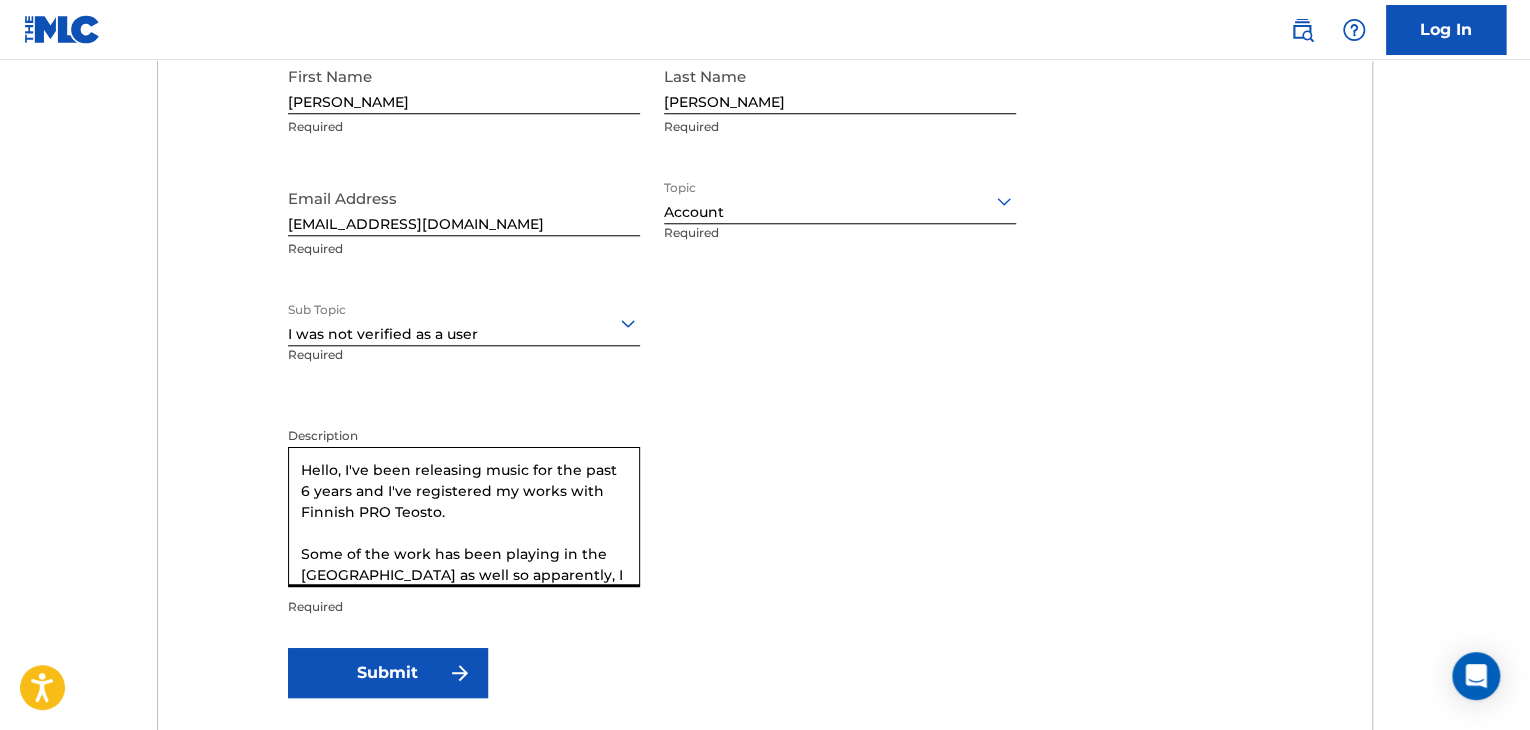 click on "Hello, I've been releasing music for the past  6 years and I've registered my works with Finnish PRO Teosto.
Some of the work has been playing in the US as well so apparently, I should join this Mlc thing as well, right?
I tried to register but it told me to reach out to you." at bounding box center [464, 517] 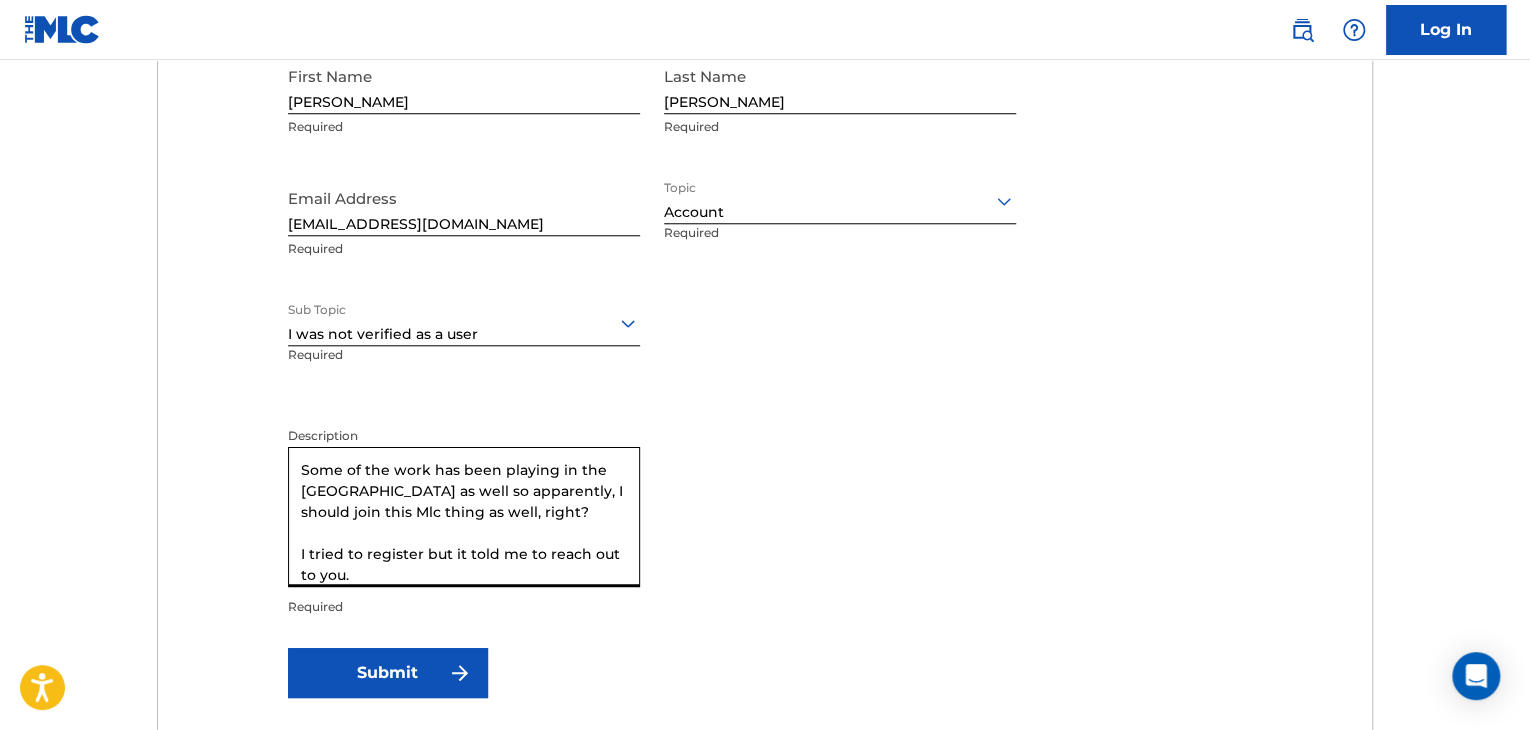 scroll, scrollTop: 88, scrollLeft: 0, axis: vertical 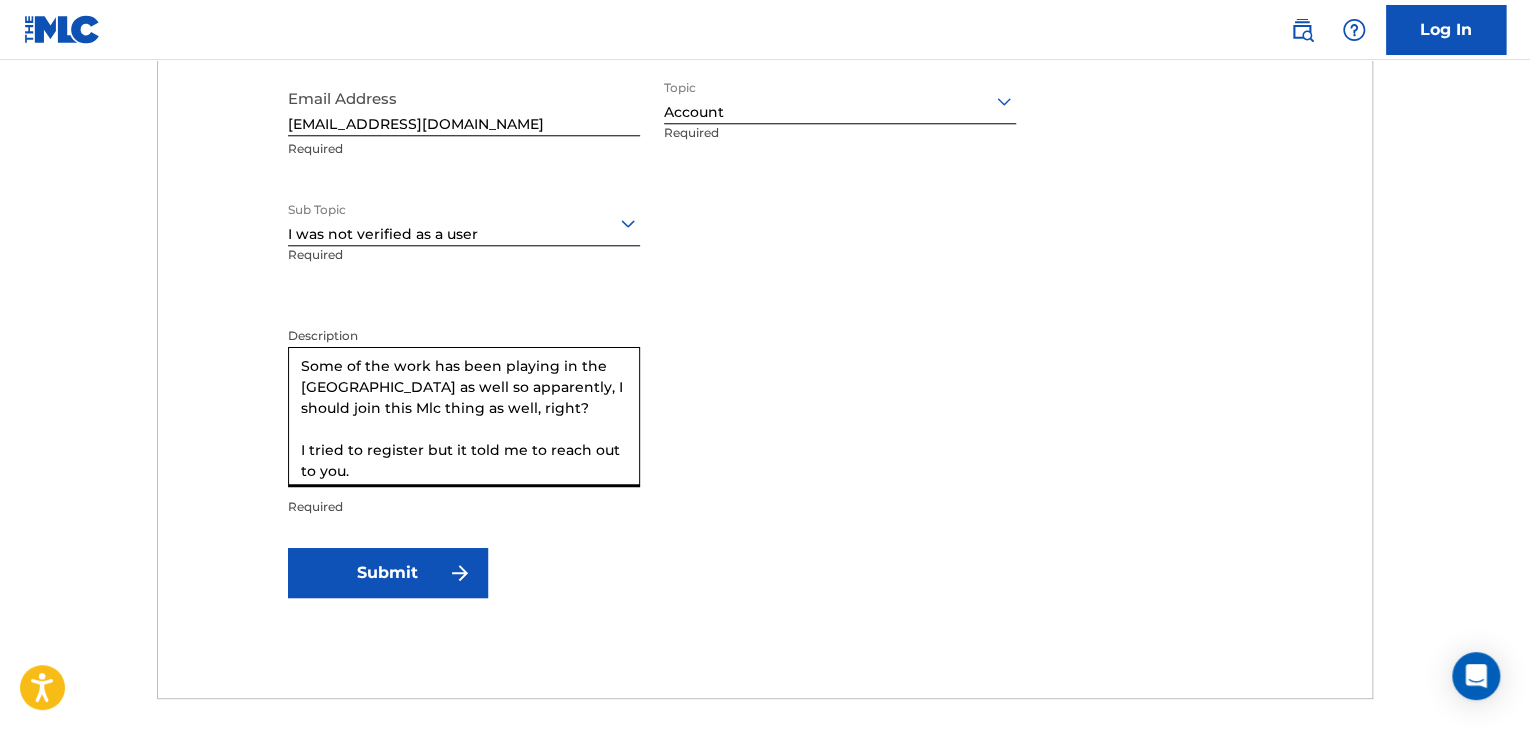 type on "Hello, I've been releasing music for the past  6 years and I've registered my works with Finnish PRO Teosto.
Some of the work has been playing in the US as well so apparently, I should join this Mlc thing as well, right?
I tried to register but it told me to reach out to you." 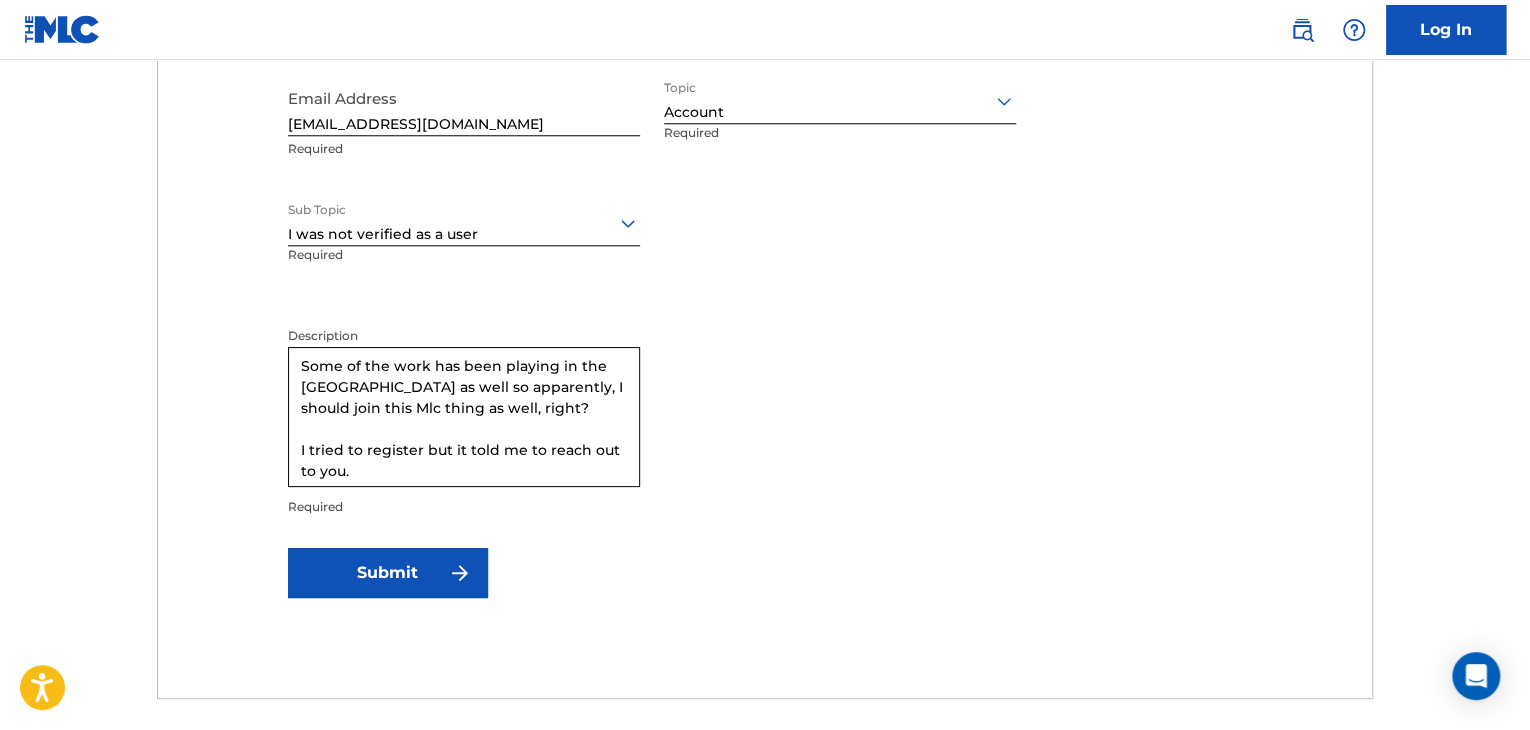 click on "Submit" at bounding box center (388, 573) 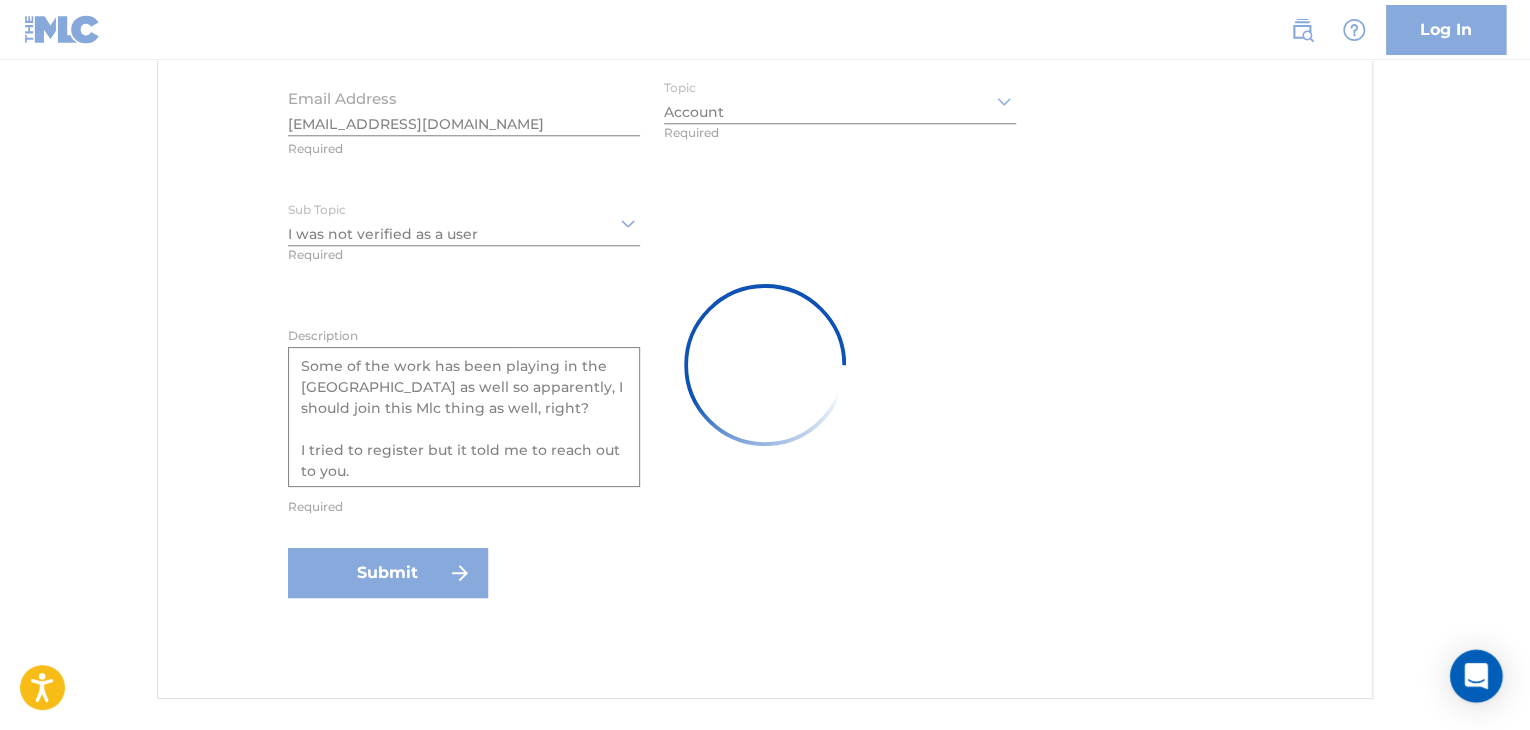 type 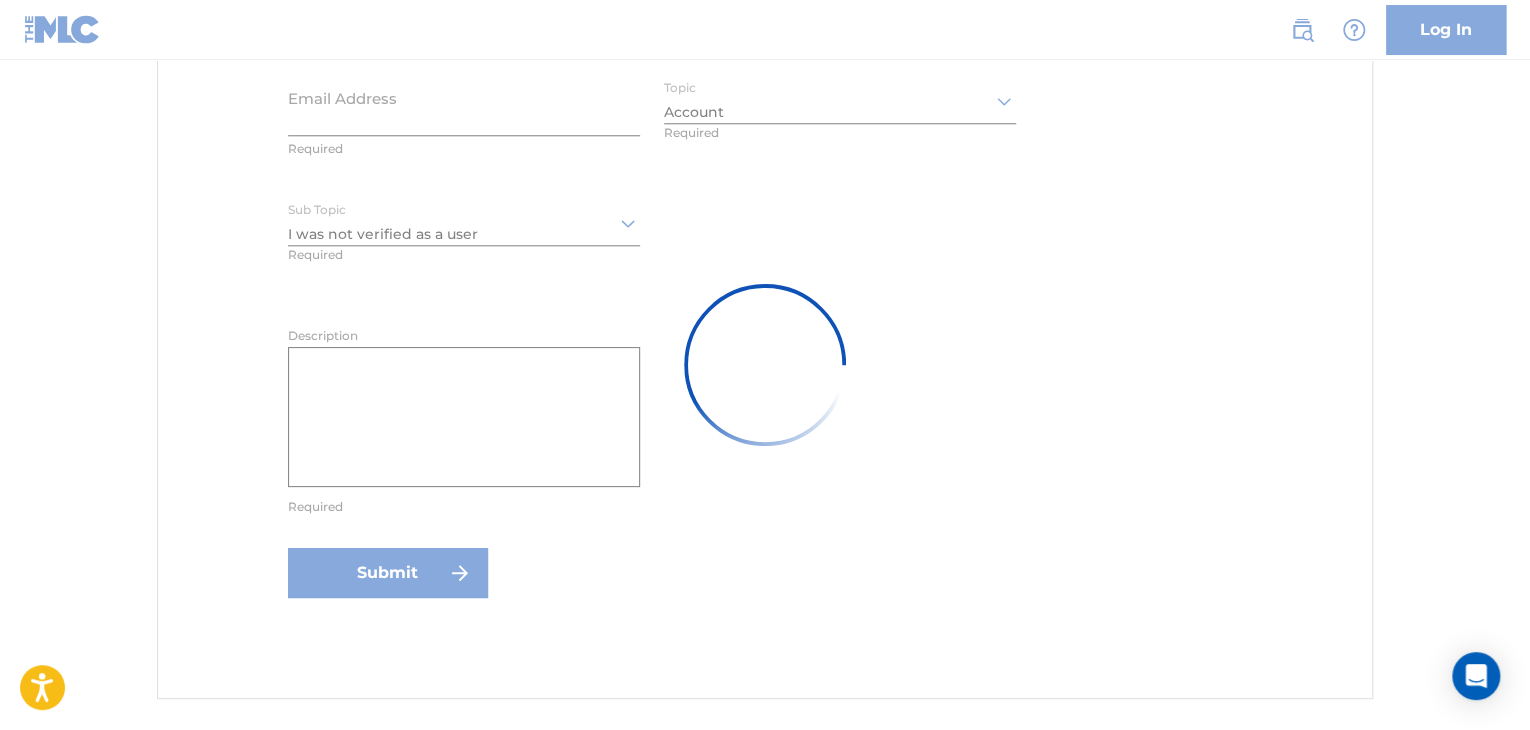 scroll, scrollTop: 0, scrollLeft: 0, axis: both 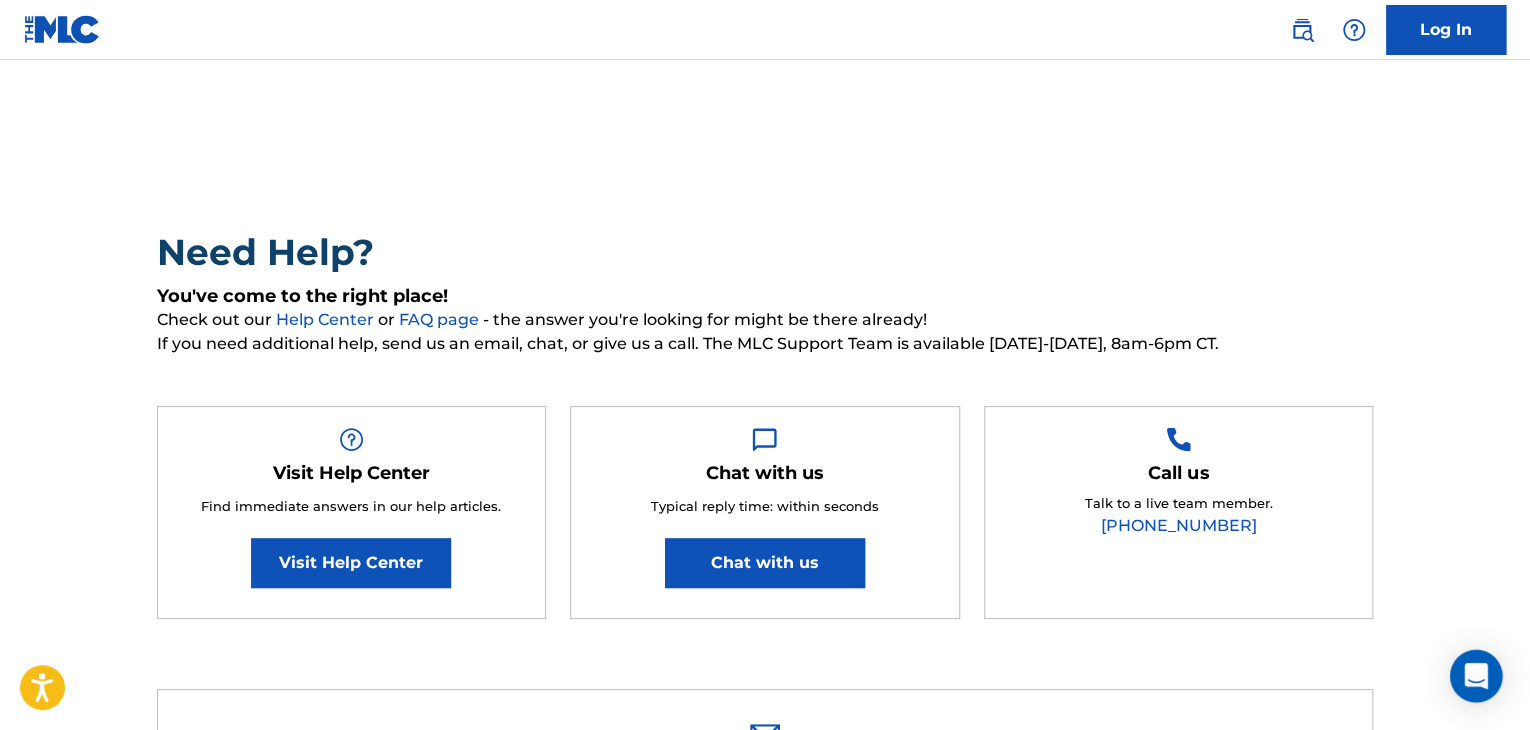 click 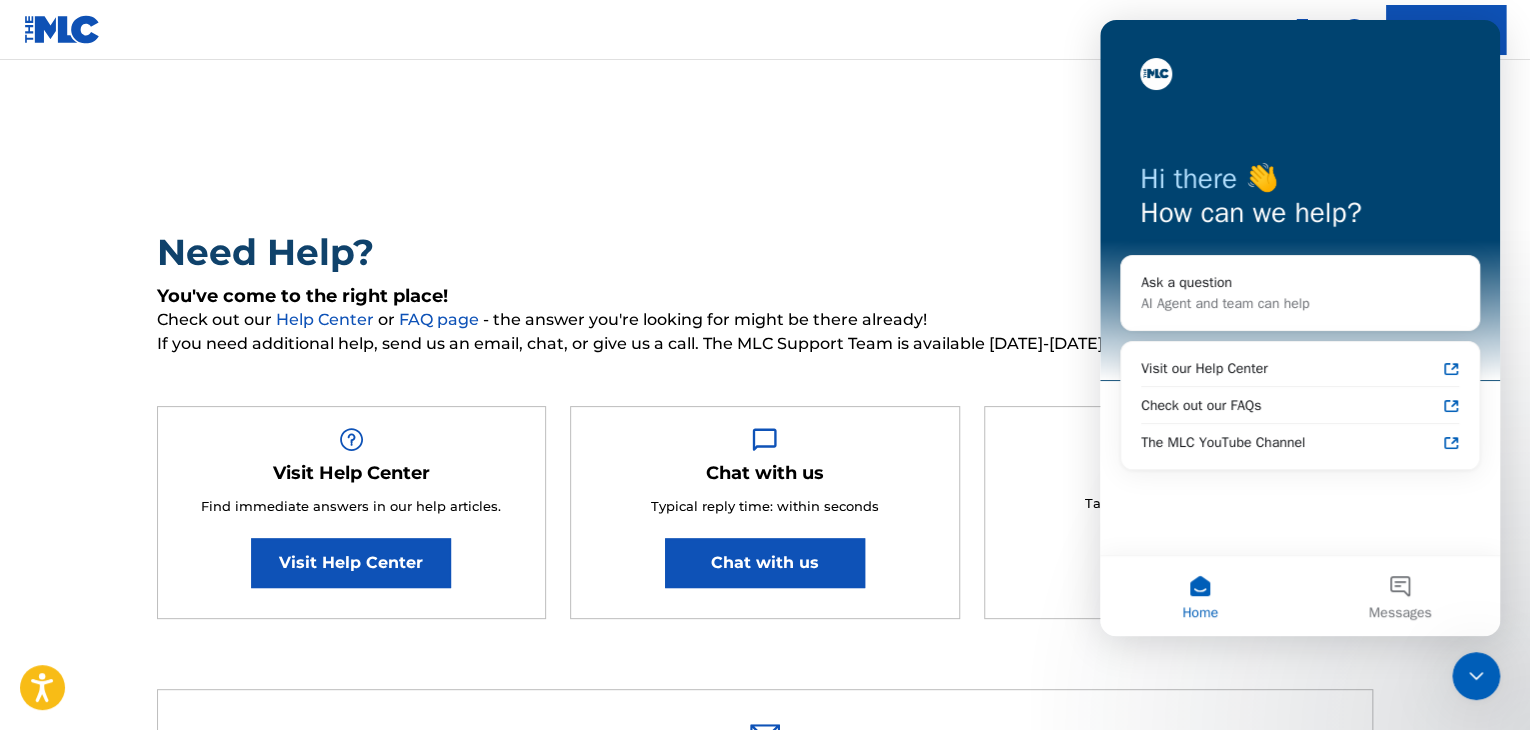 scroll, scrollTop: 0, scrollLeft: 0, axis: both 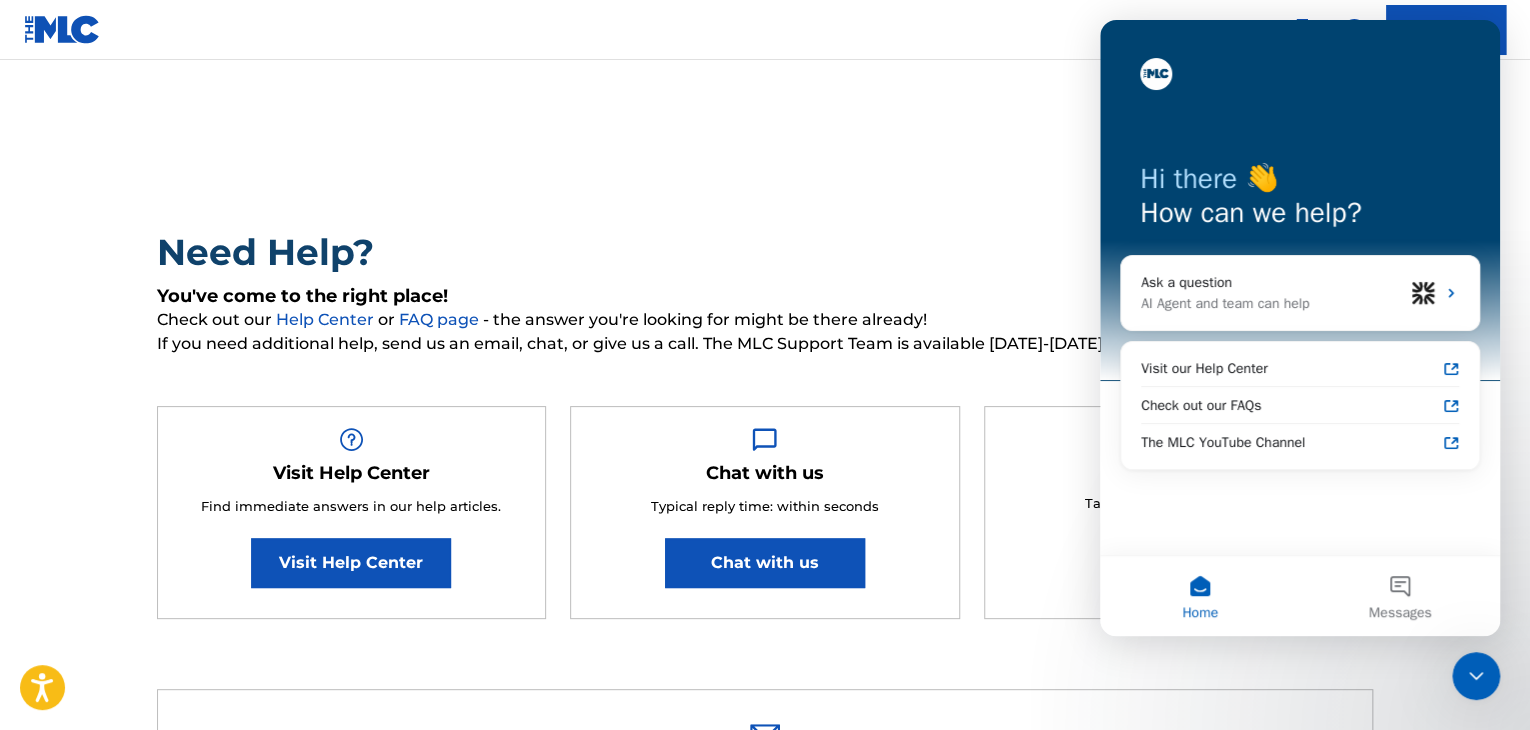 click 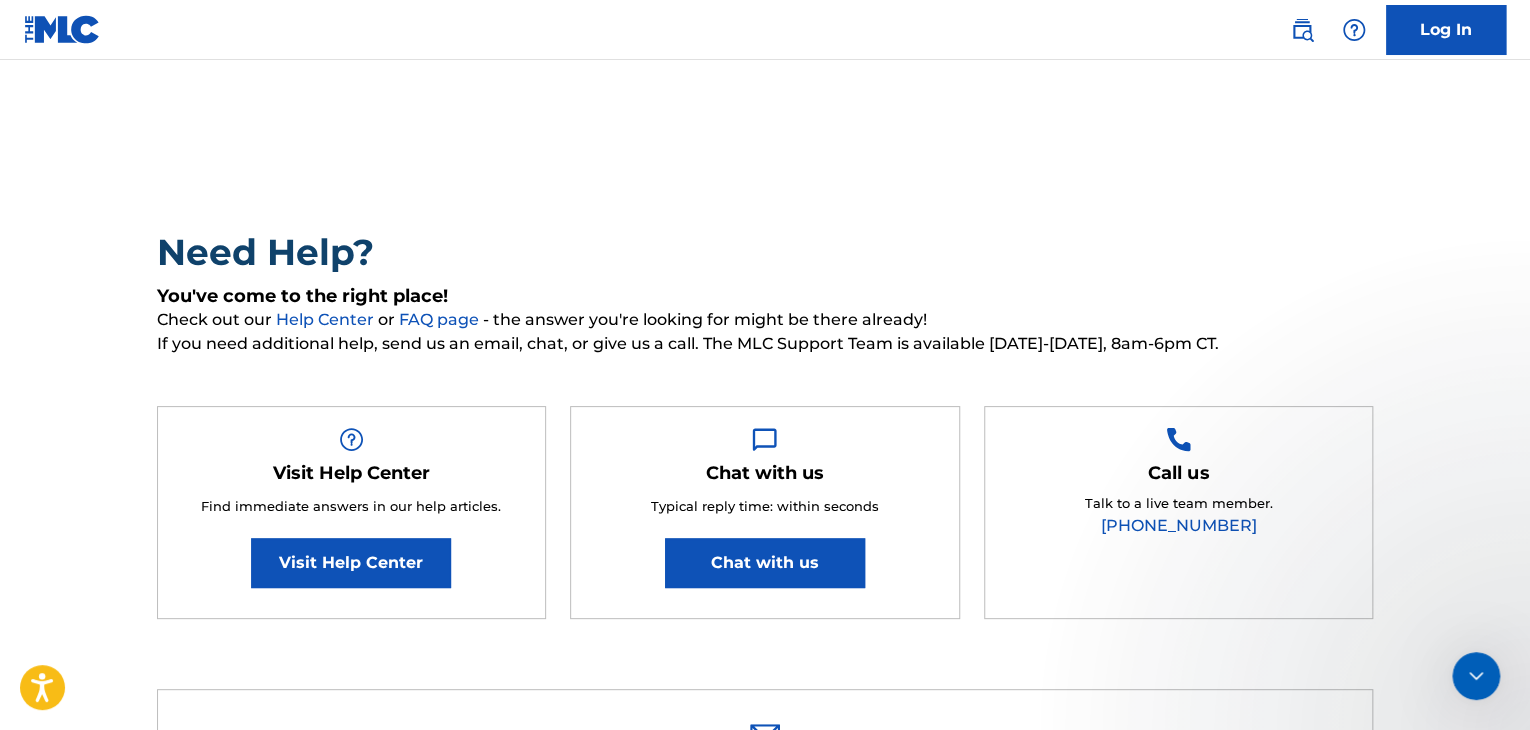 scroll, scrollTop: 0, scrollLeft: 0, axis: both 